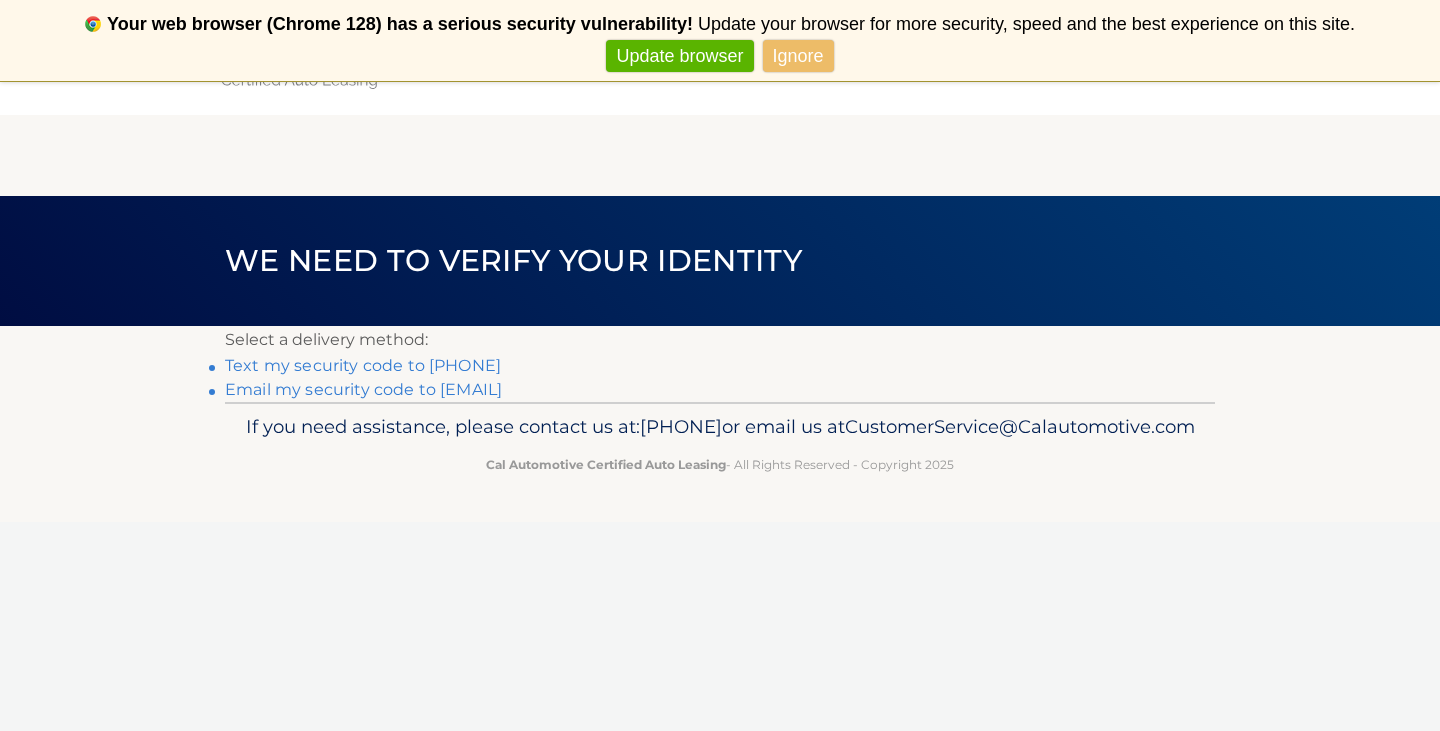 scroll, scrollTop: 0, scrollLeft: 0, axis: both 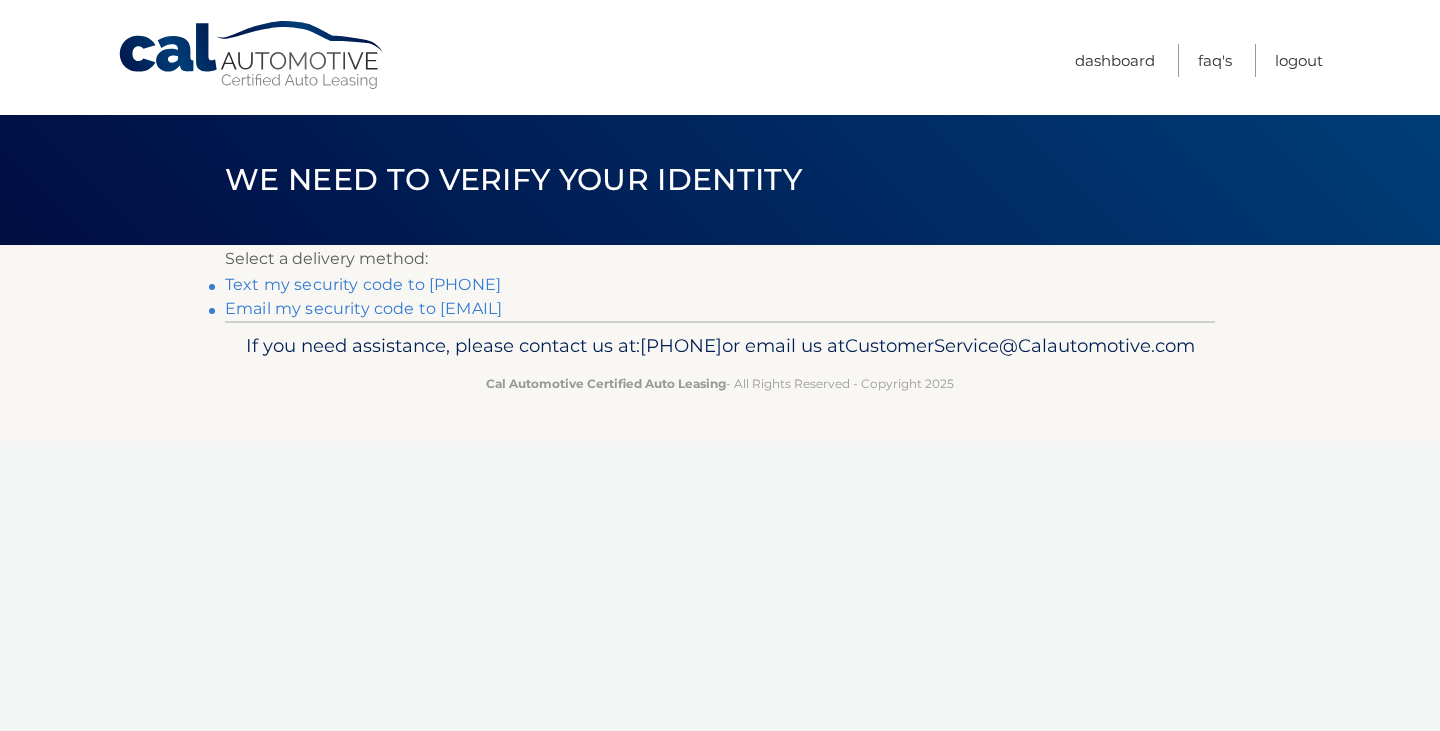 click on "Text my security code to xxx-xxx-4355" at bounding box center (363, 284) 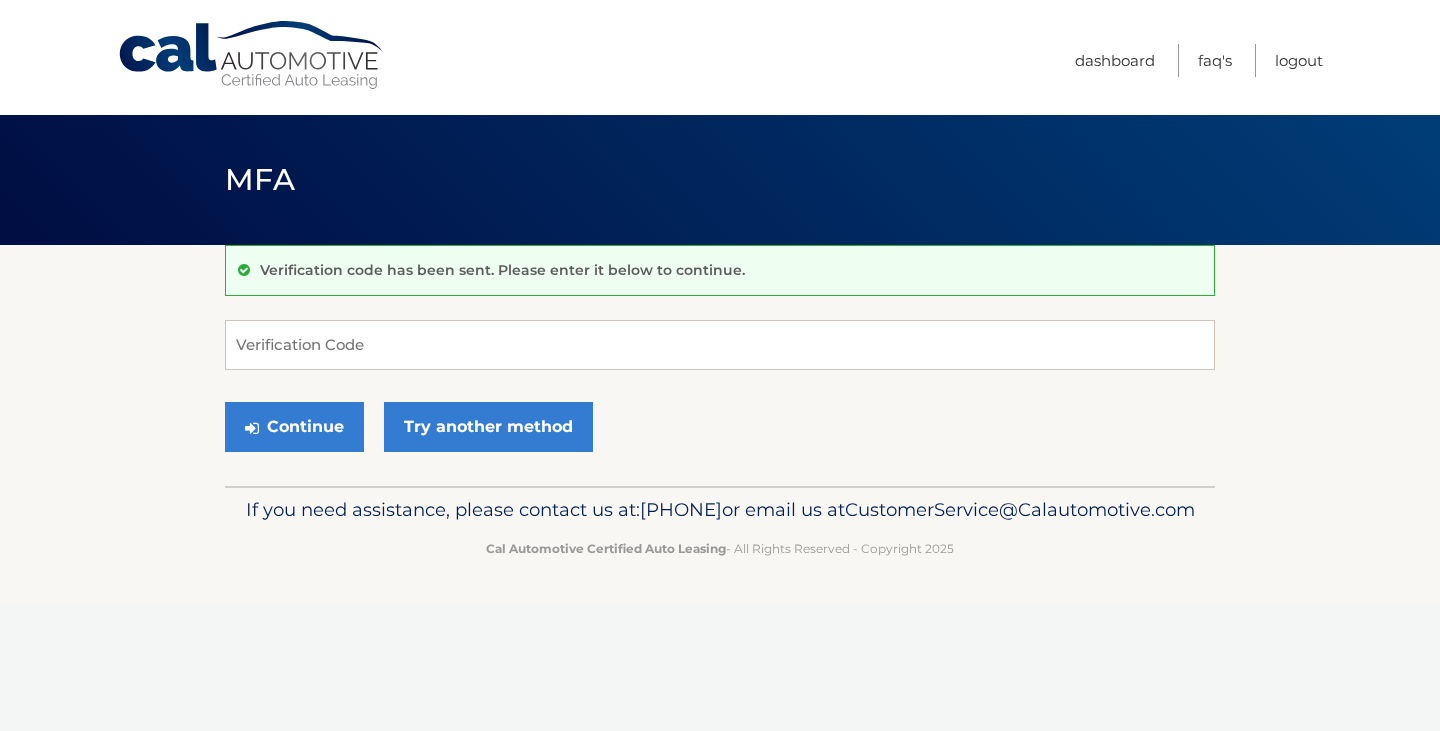 scroll, scrollTop: 0, scrollLeft: 0, axis: both 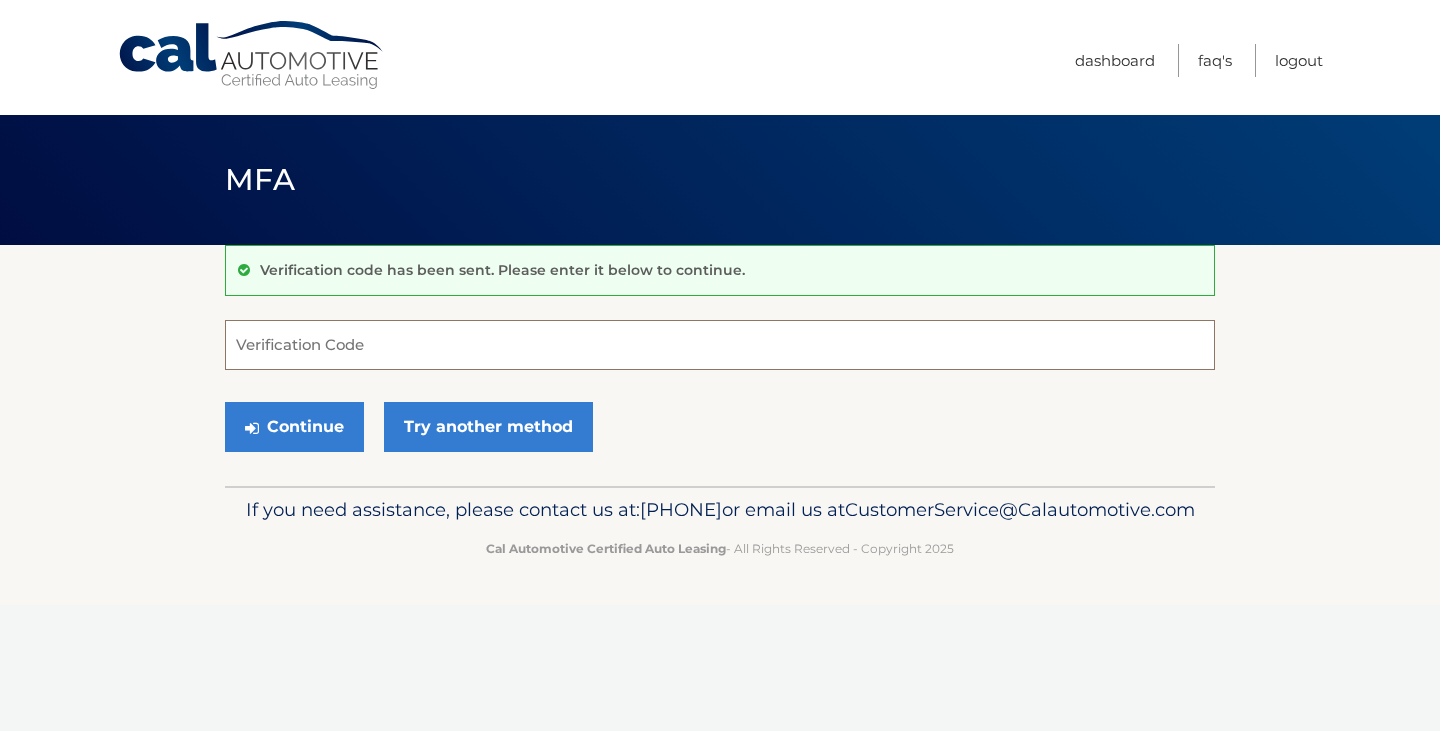 click on "Verification Code" at bounding box center [720, 345] 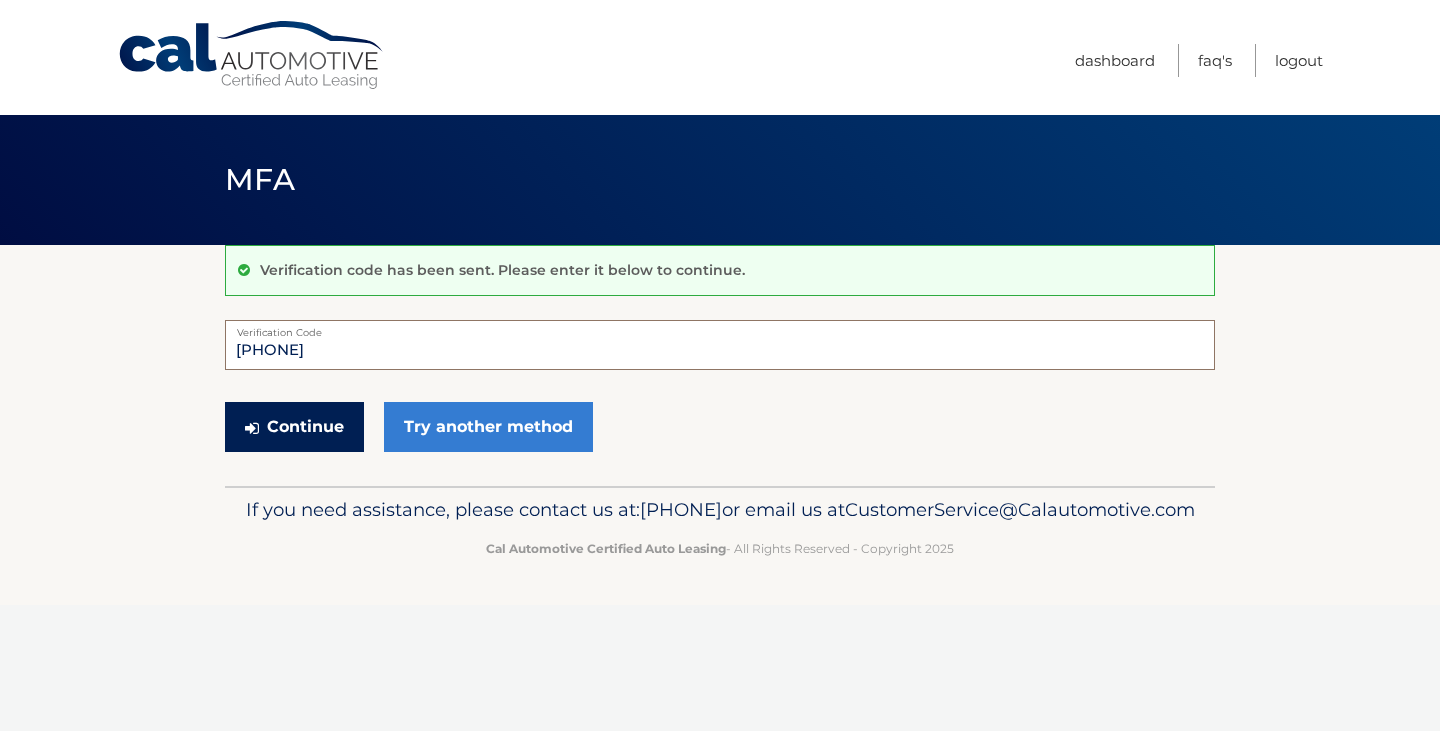 type on "959456" 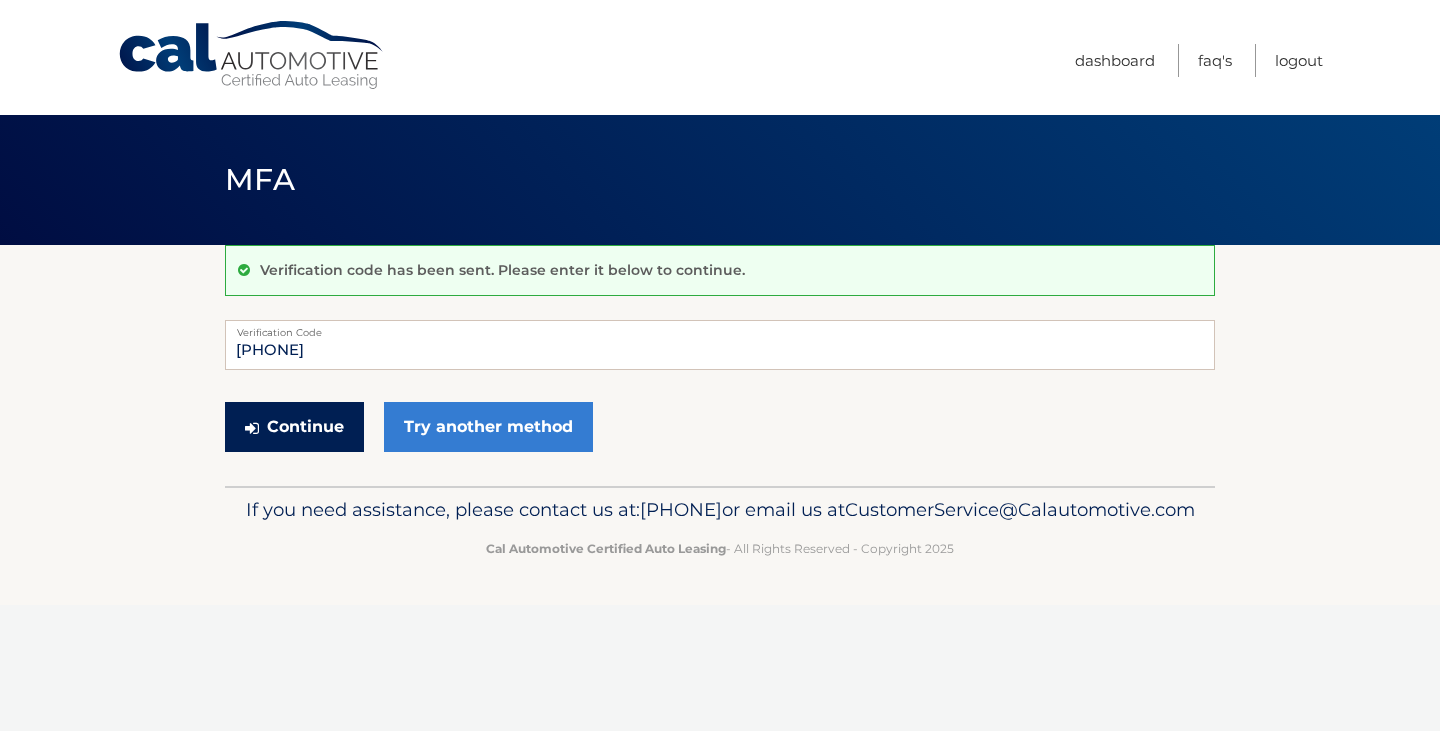 click on "Continue" at bounding box center (294, 427) 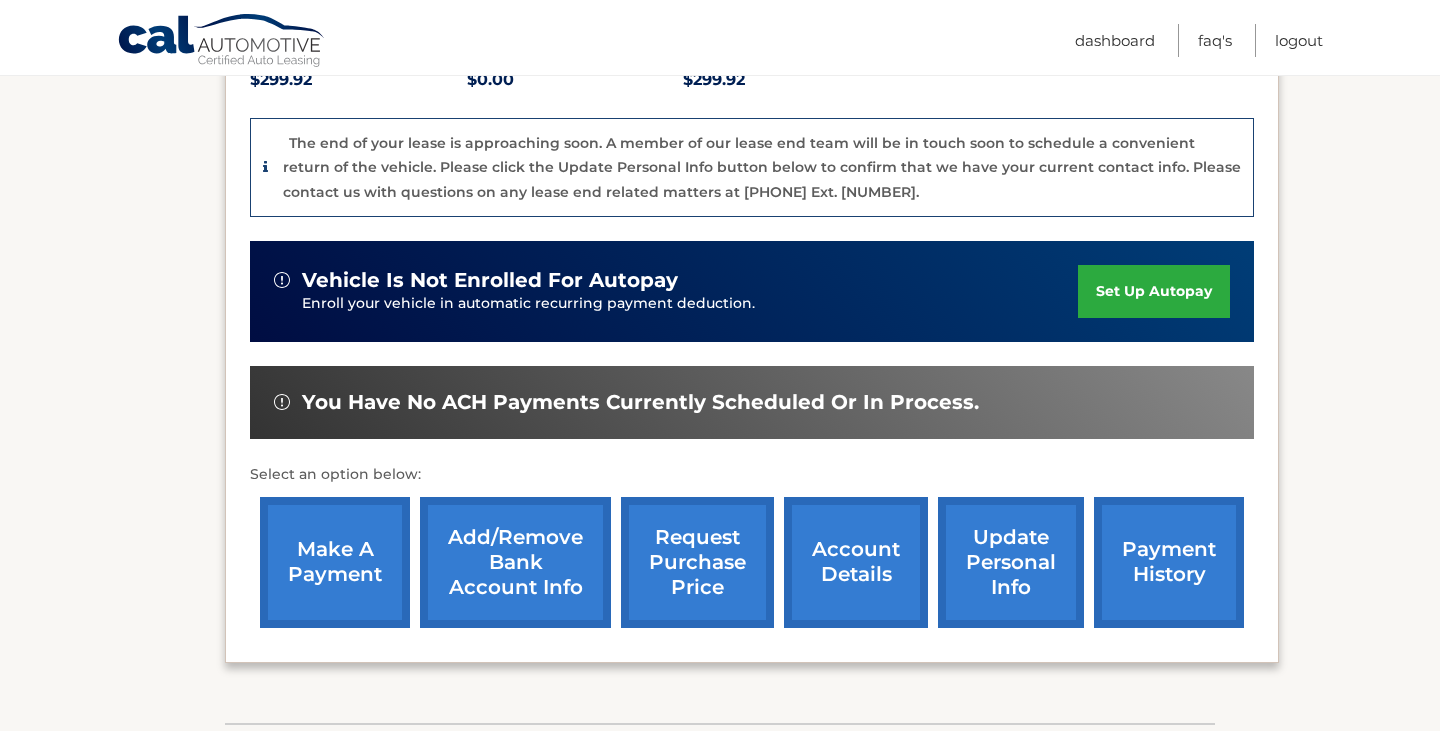 scroll, scrollTop: 464, scrollLeft: 0, axis: vertical 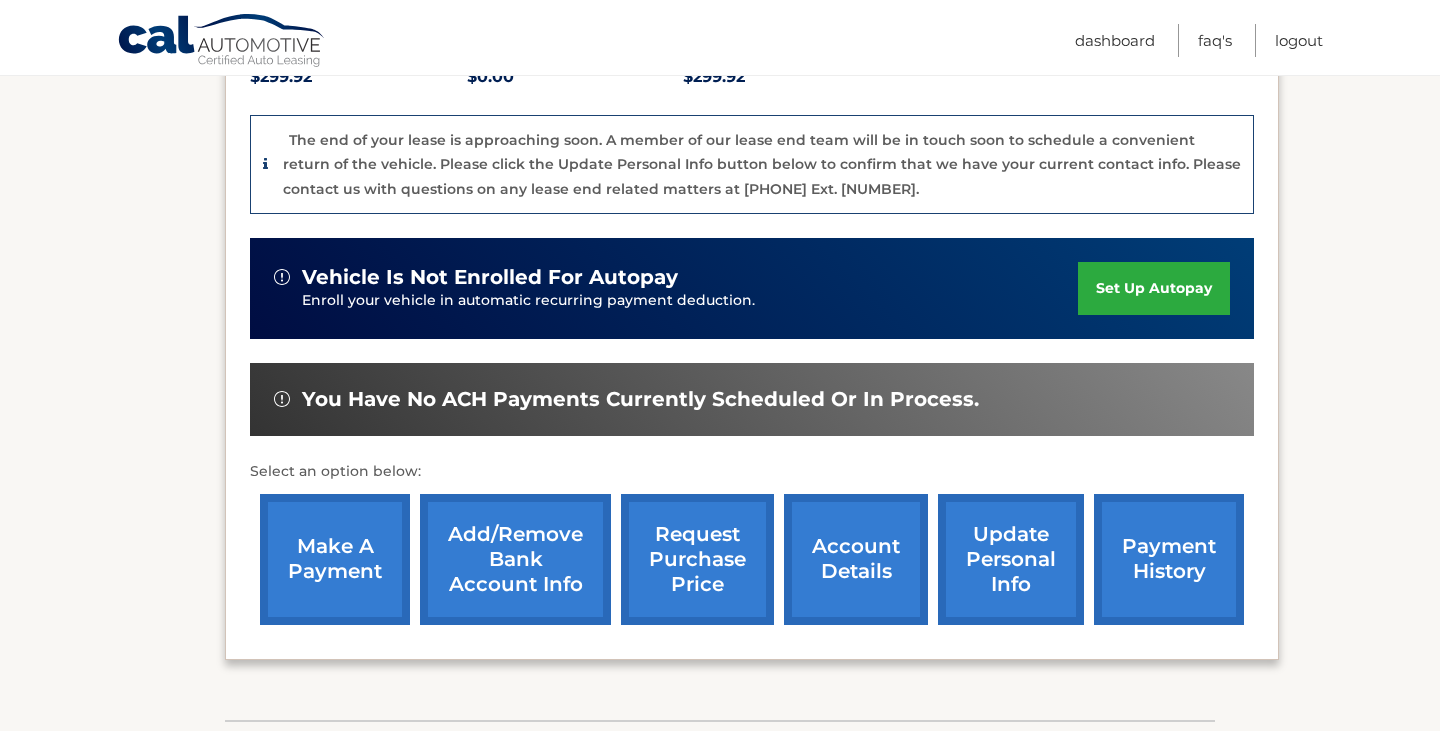 click on "make a payment" at bounding box center (335, 559) 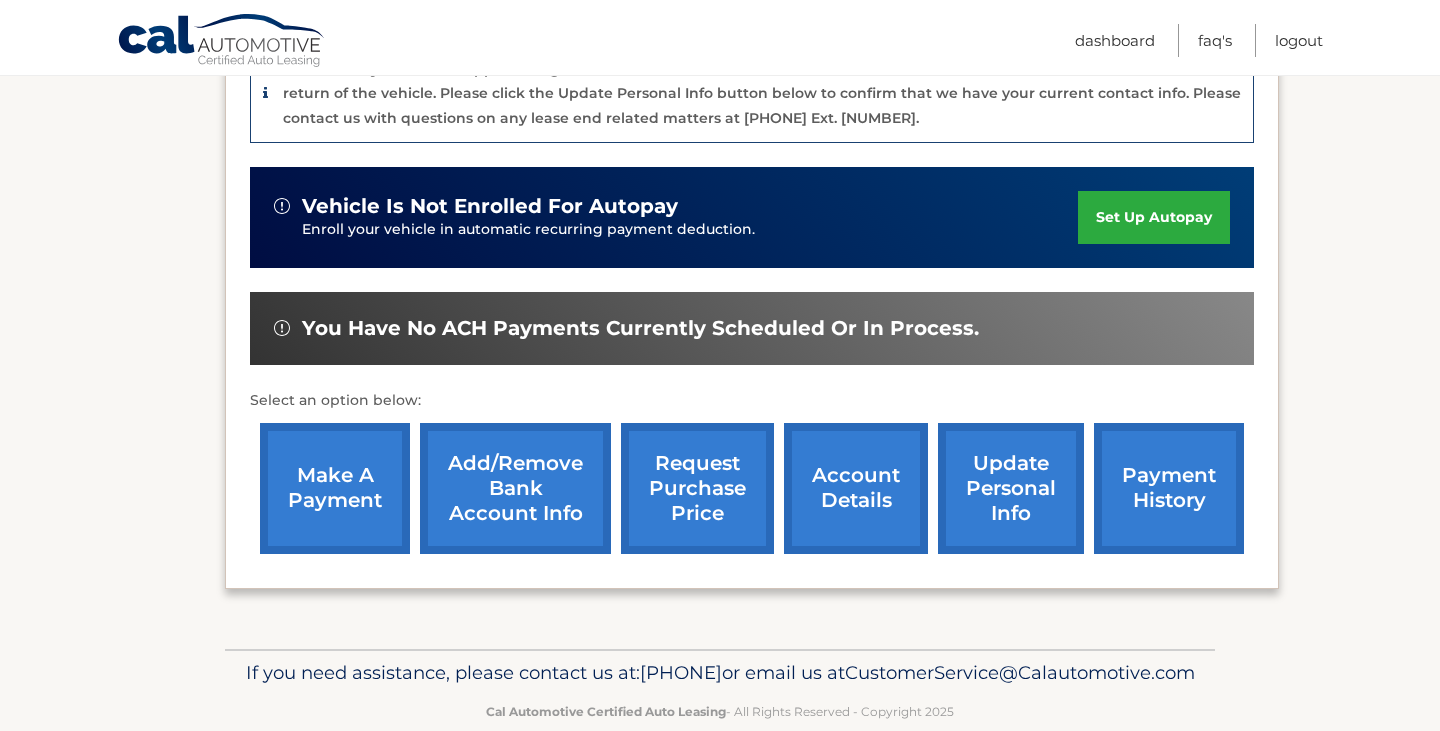 scroll, scrollTop: 537, scrollLeft: 0, axis: vertical 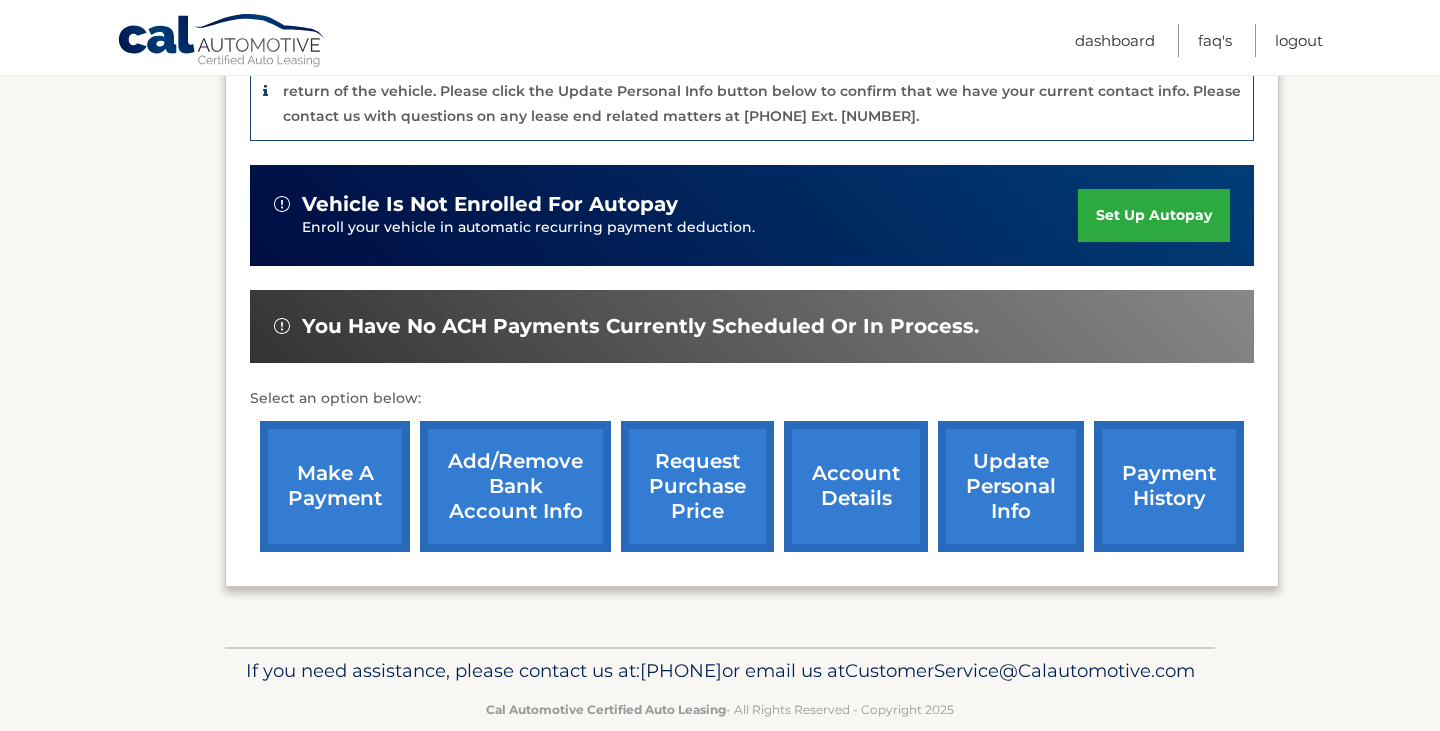 click on "make a payment" at bounding box center (335, 486) 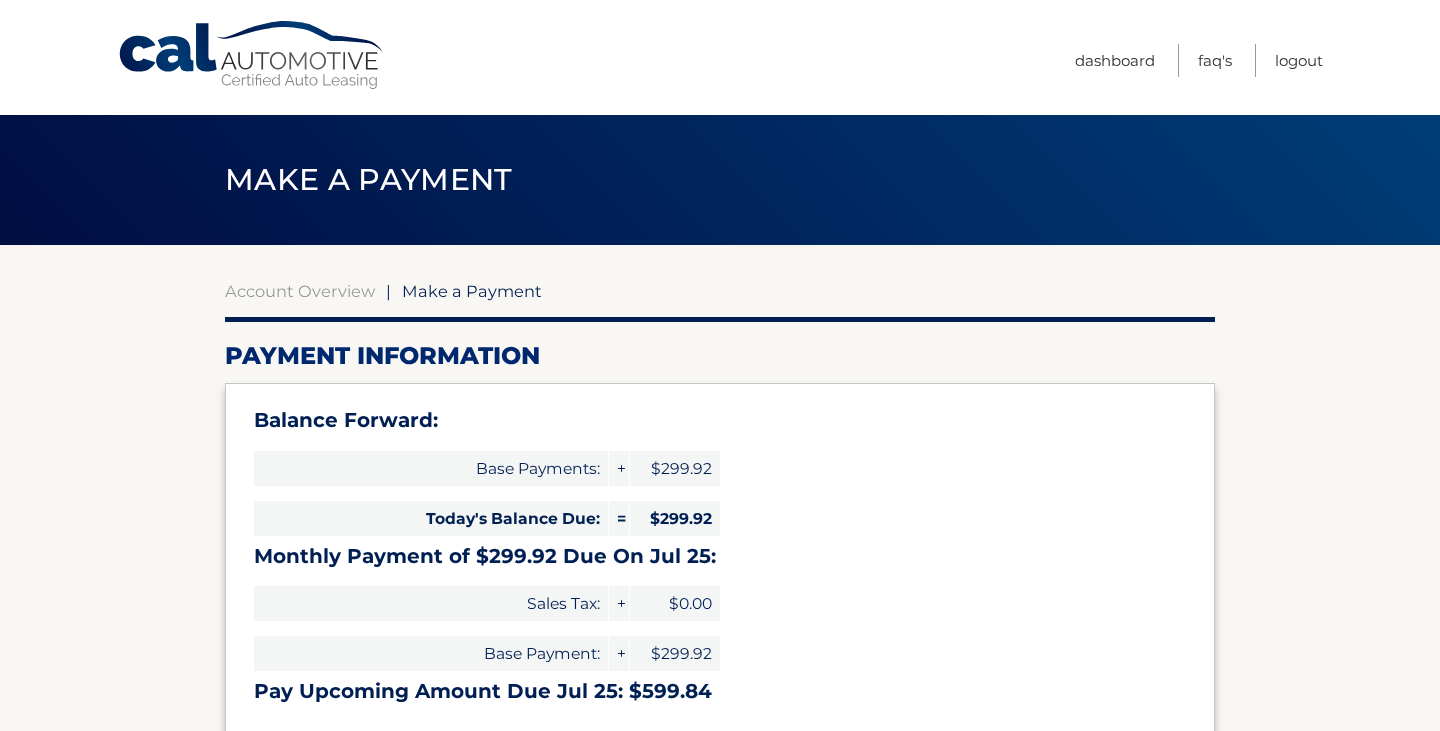 select on "MzZkN2Q5Y2MtZDdhNS00YWZlLWJjM2EtZTMxMWNhM2E5MTRm" 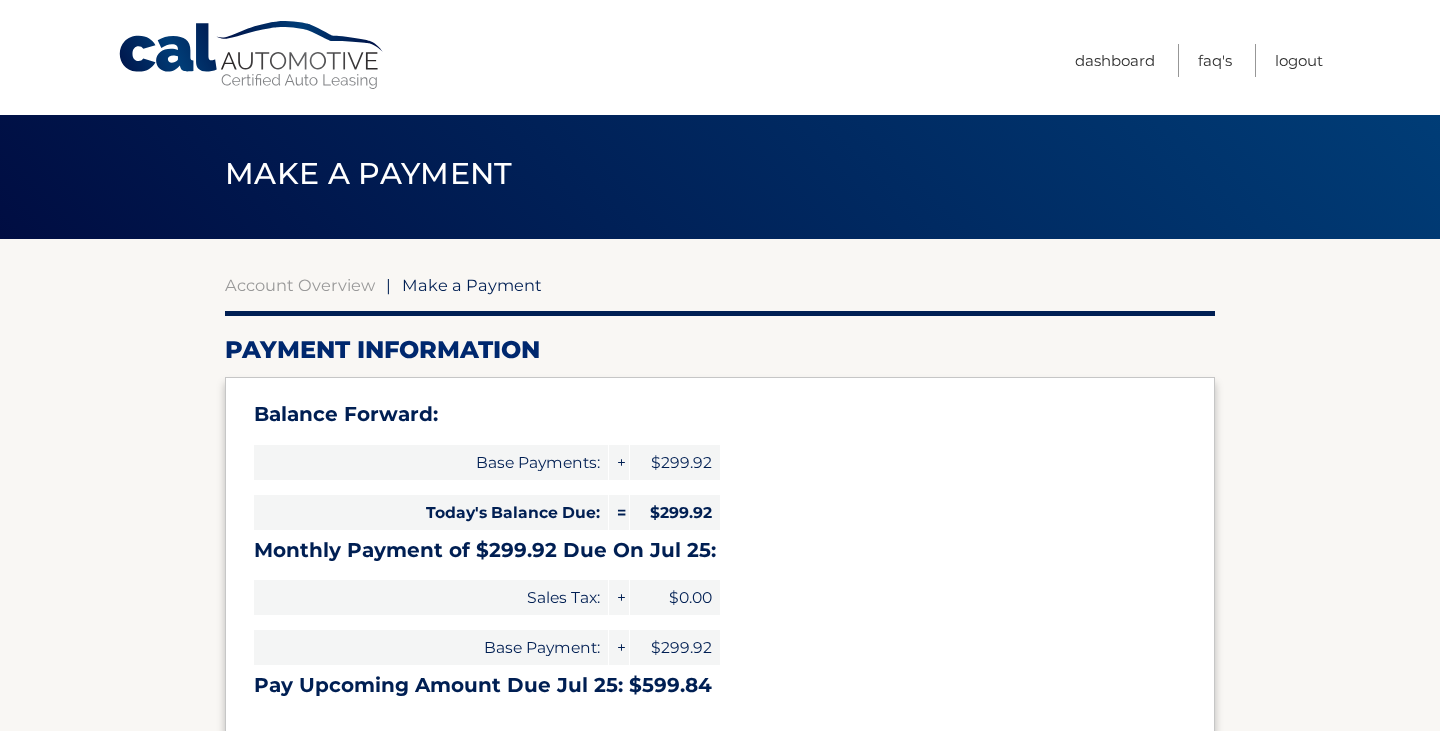 scroll, scrollTop: 0, scrollLeft: 0, axis: both 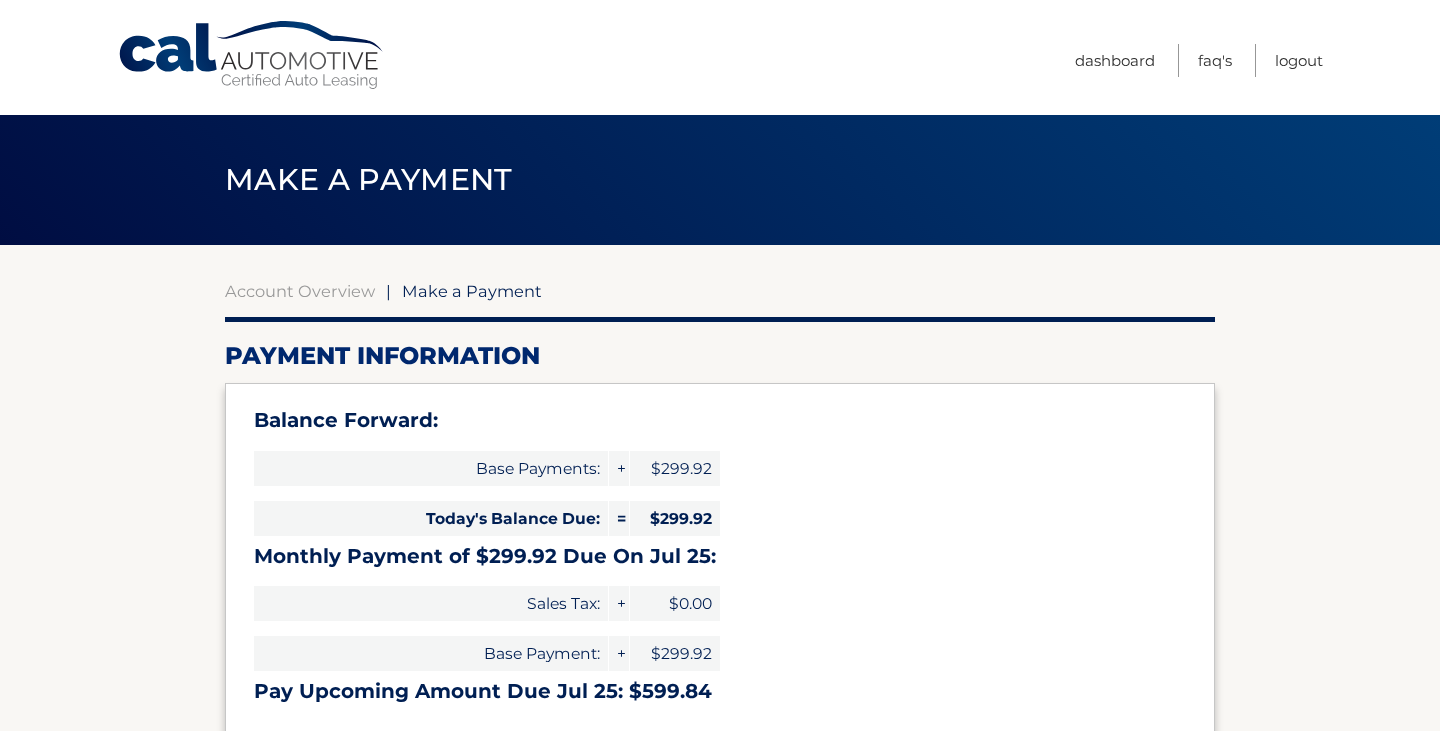 select on "MzZkN2Q5Y2MtZDdhNS00YWZlLWJjM2EtZTMxMWNhM2E5MTRm" 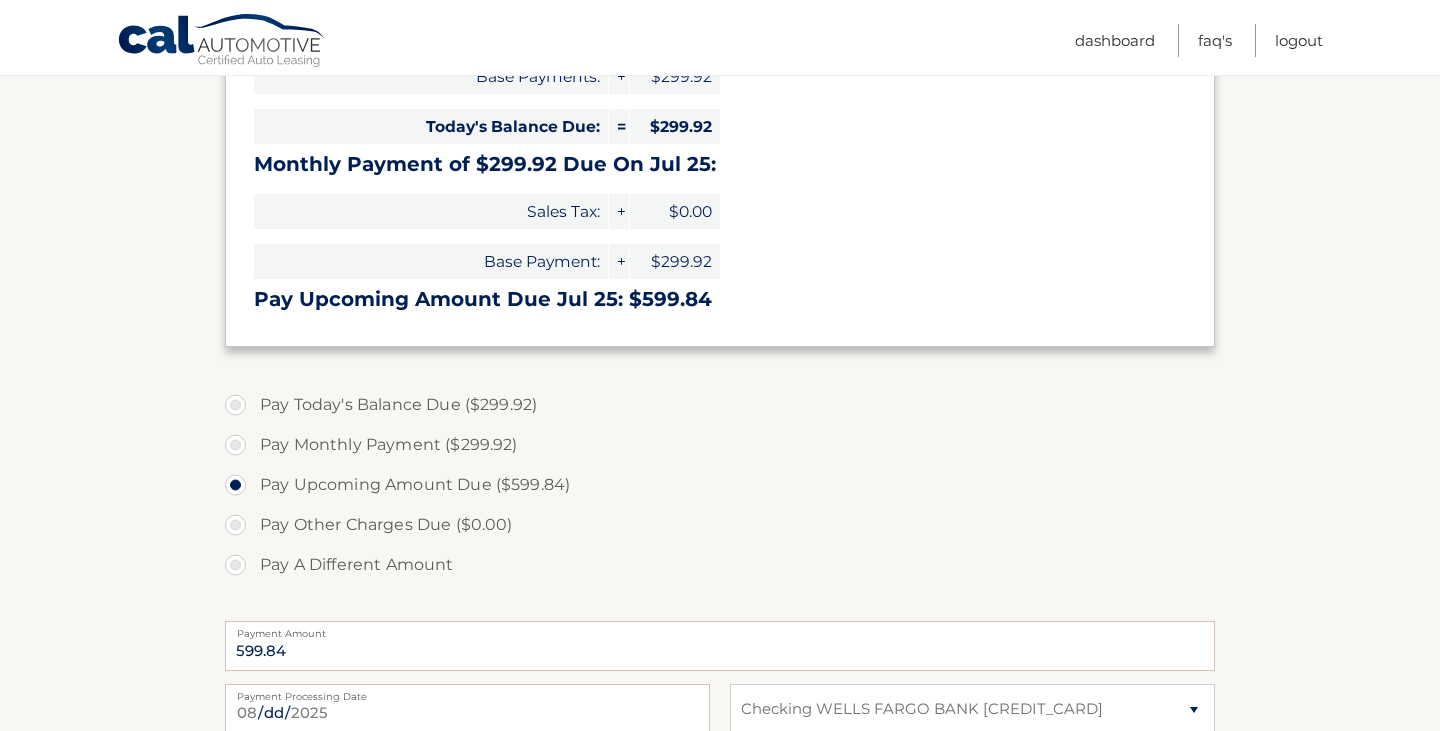 scroll, scrollTop: 388, scrollLeft: 0, axis: vertical 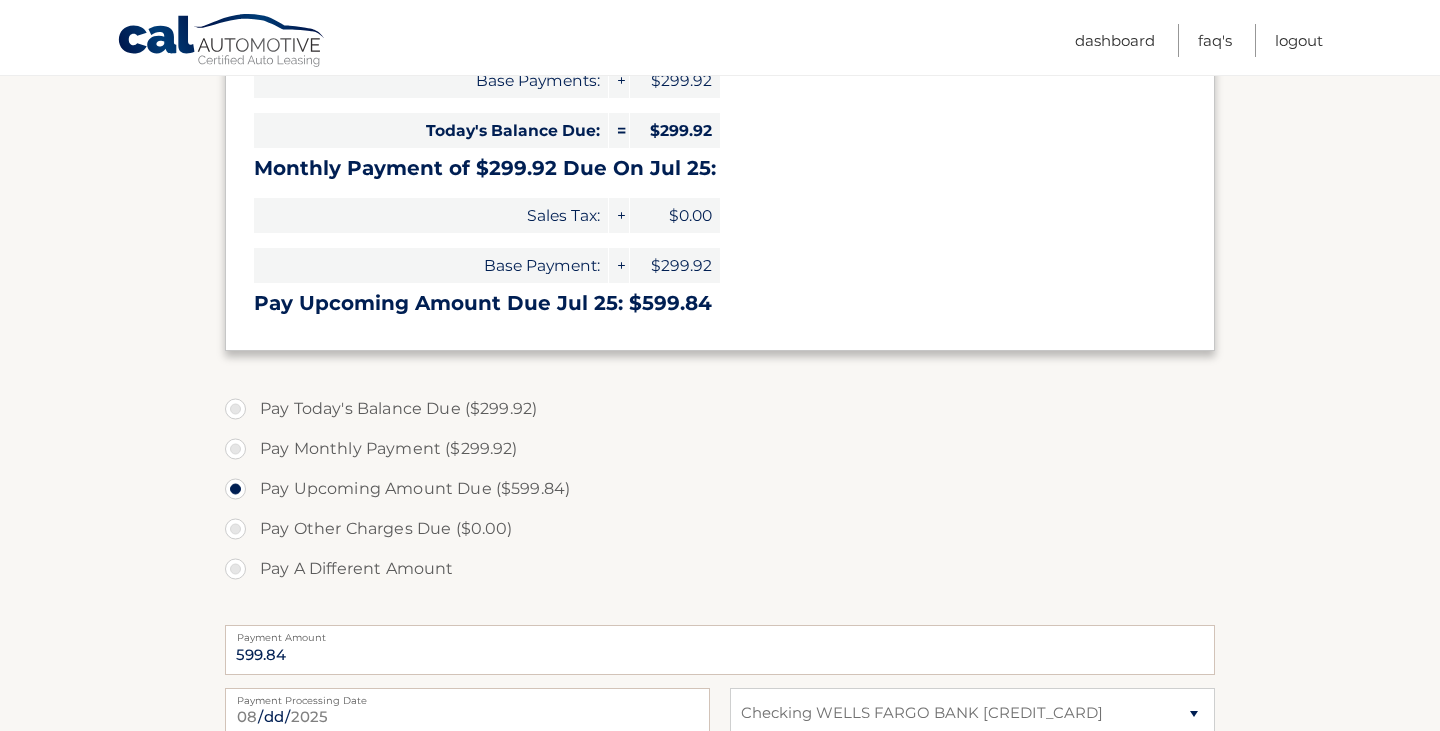 click on "Pay Today's Balance Due ($299.92)" at bounding box center [720, 409] 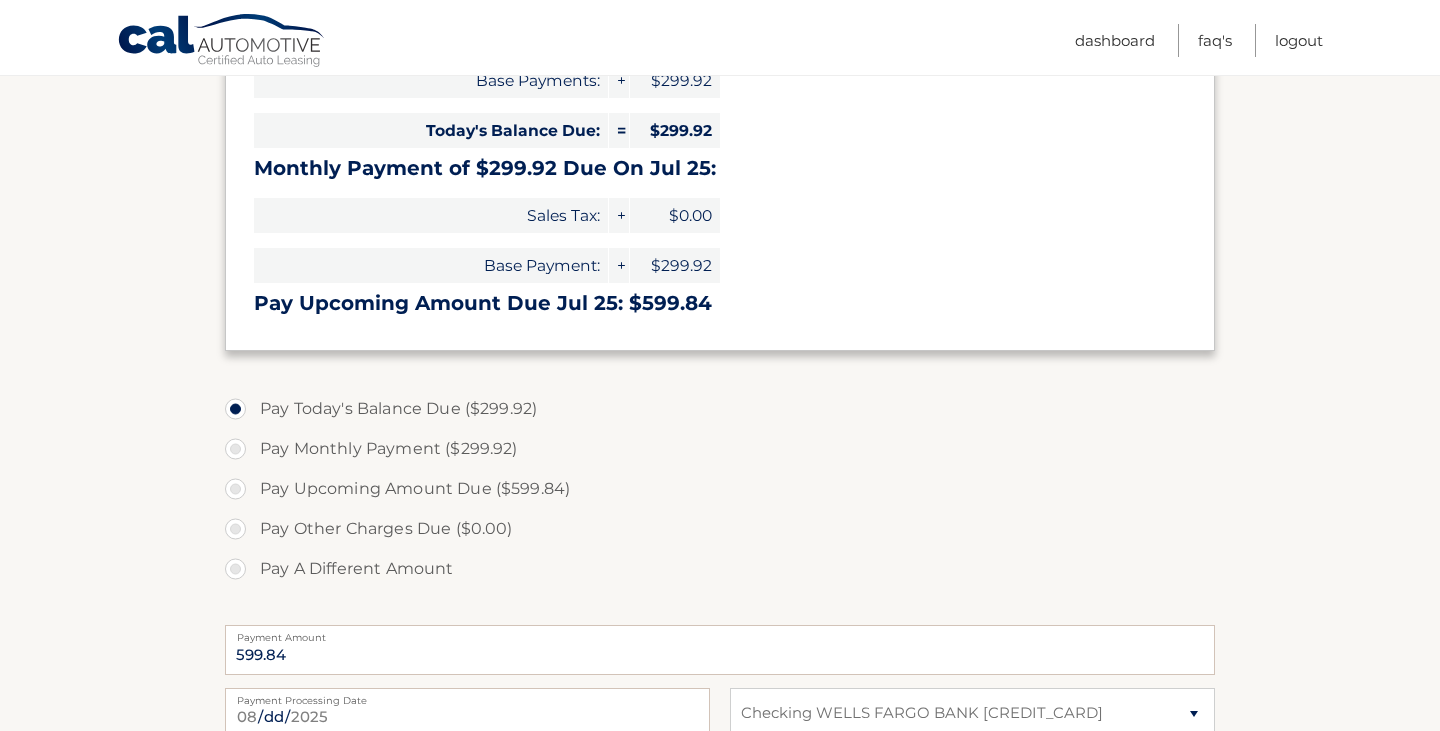 type on "299.92" 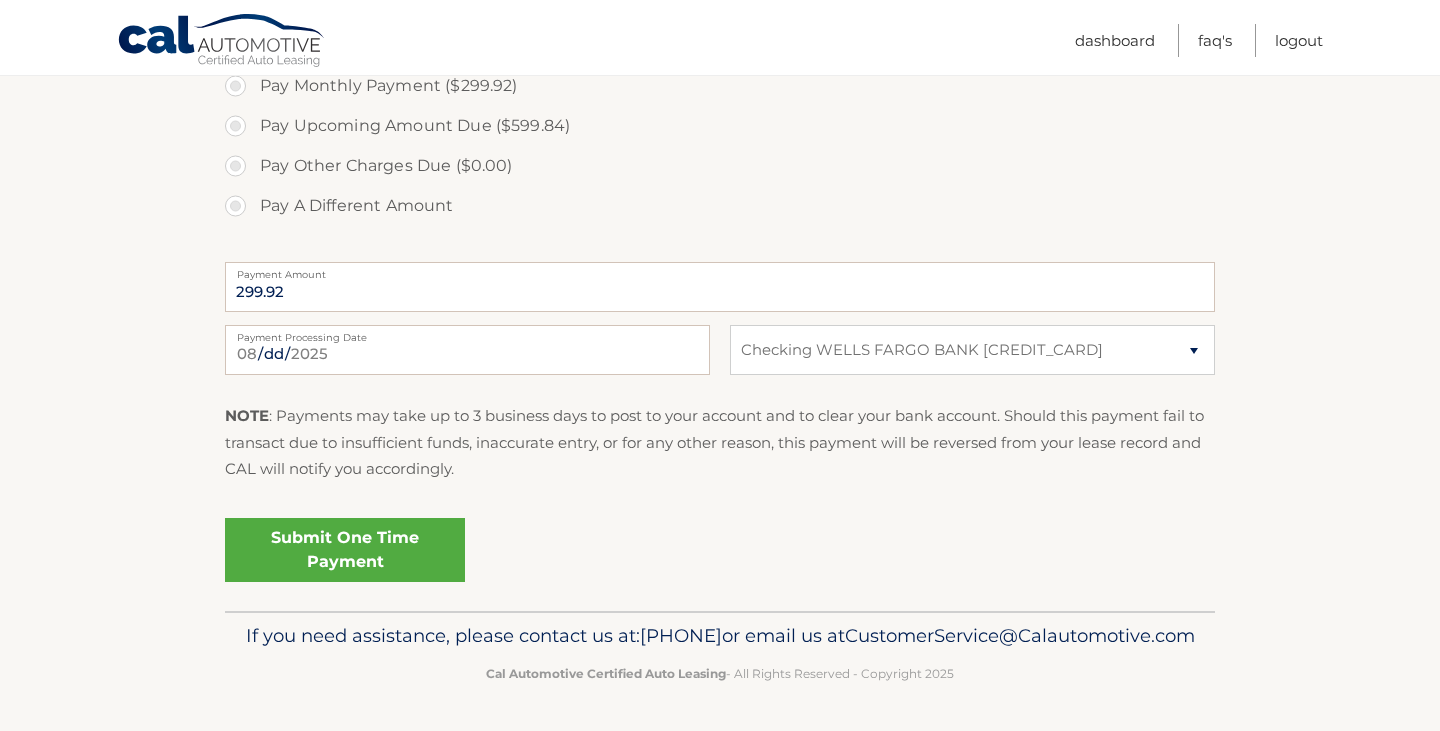 scroll, scrollTop: 783, scrollLeft: 0, axis: vertical 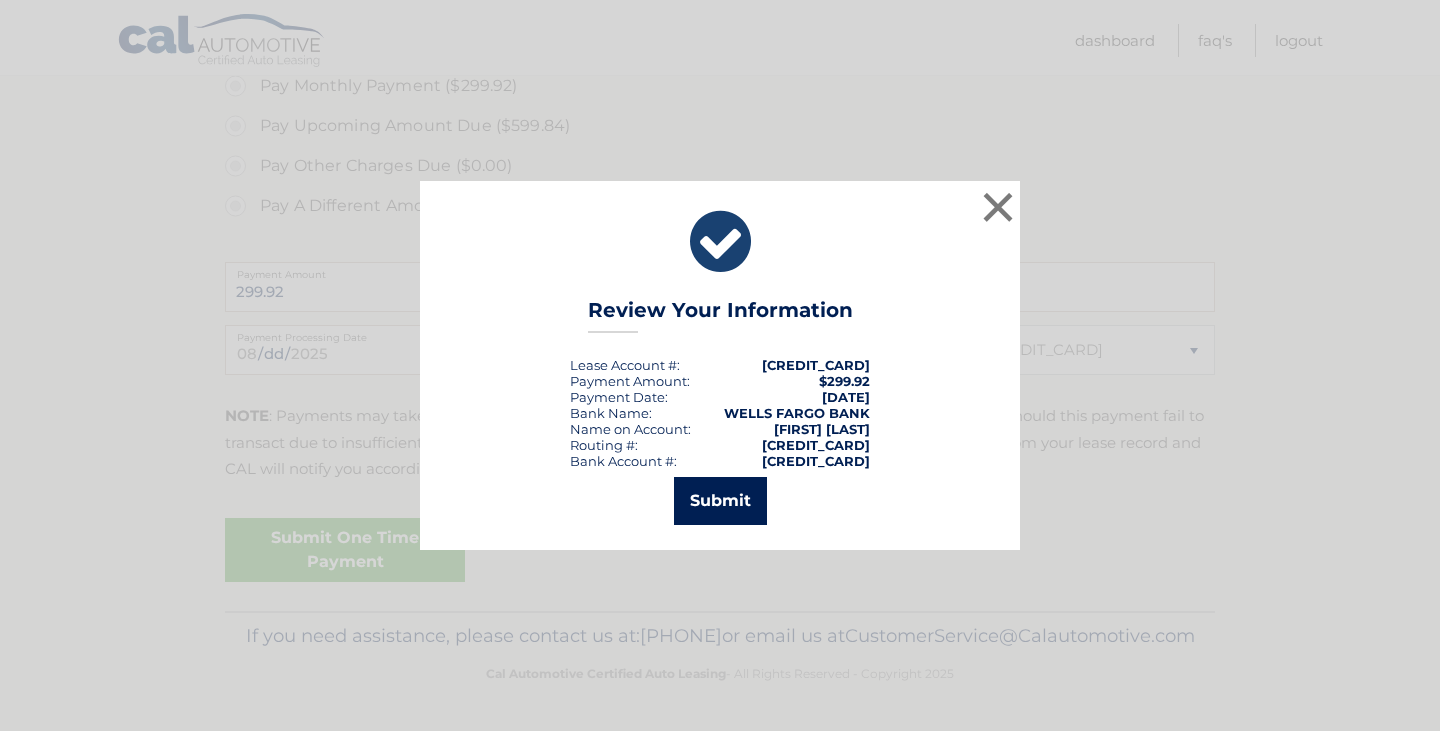 click on "Submit" at bounding box center (720, 501) 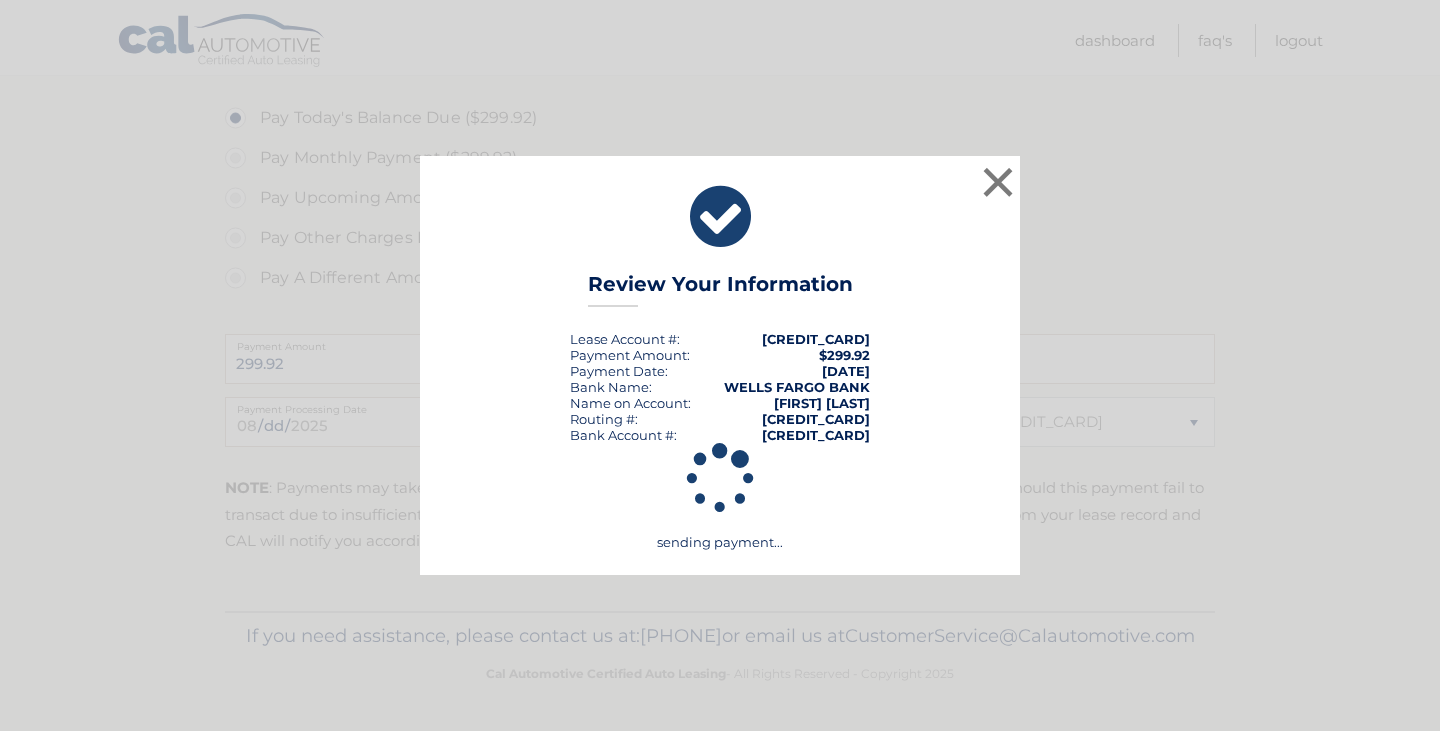 scroll, scrollTop: 711, scrollLeft: 0, axis: vertical 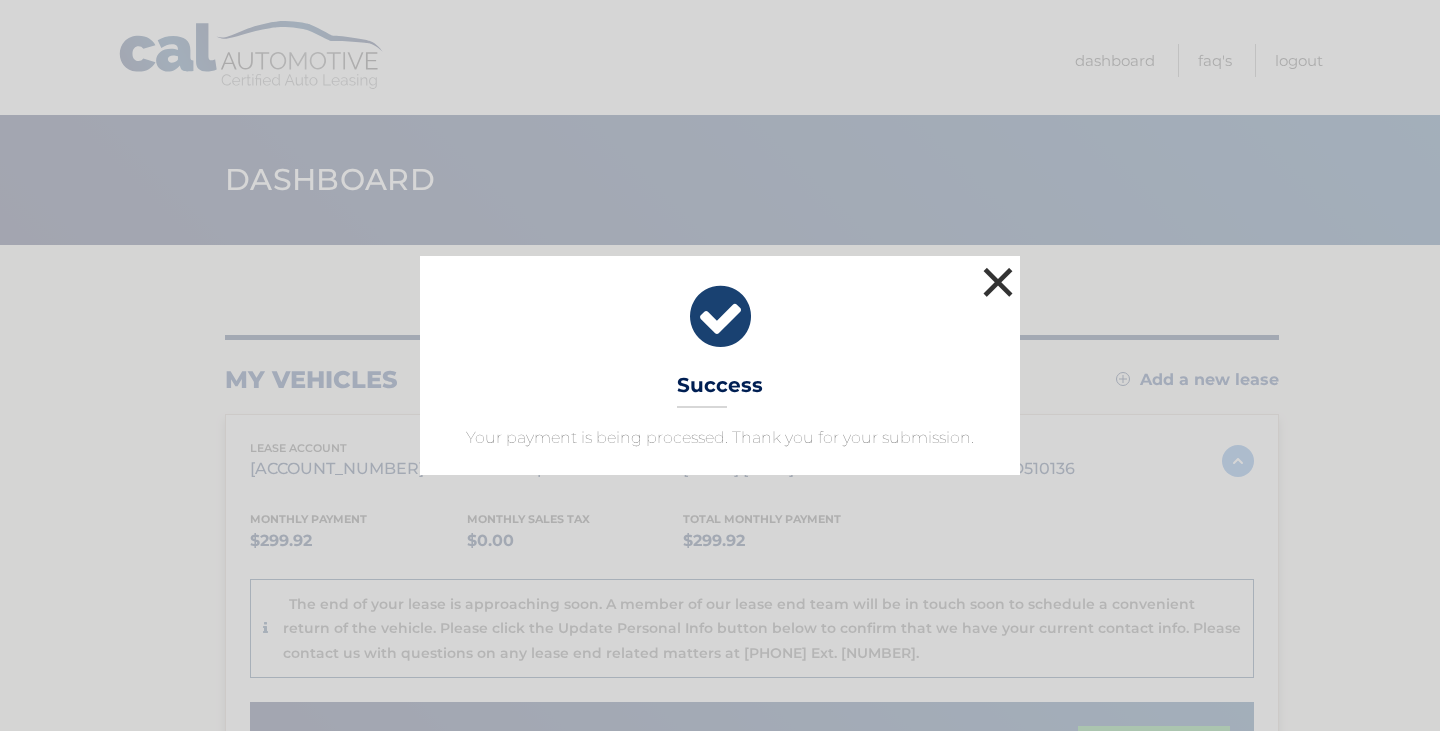 click on "×" at bounding box center (998, 282) 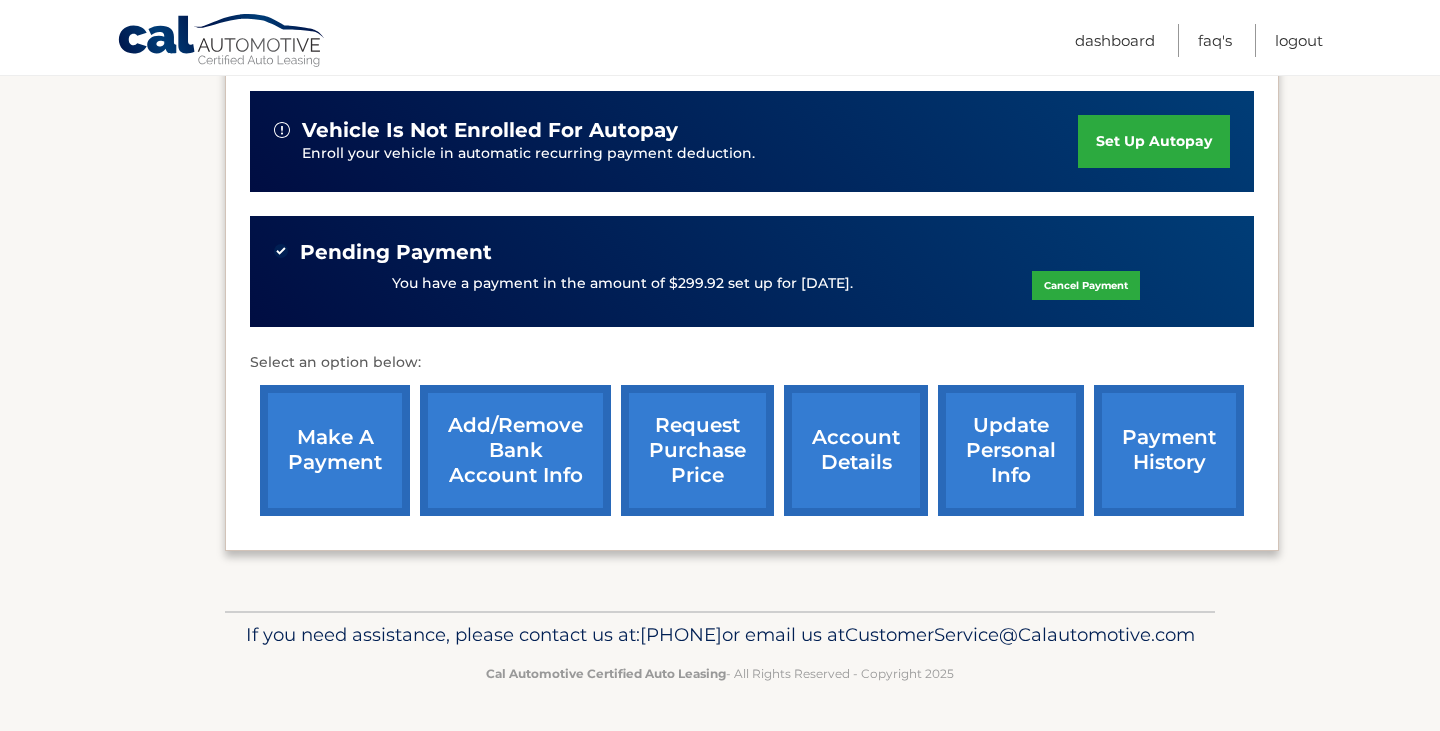 scroll, scrollTop: 613, scrollLeft: 0, axis: vertical 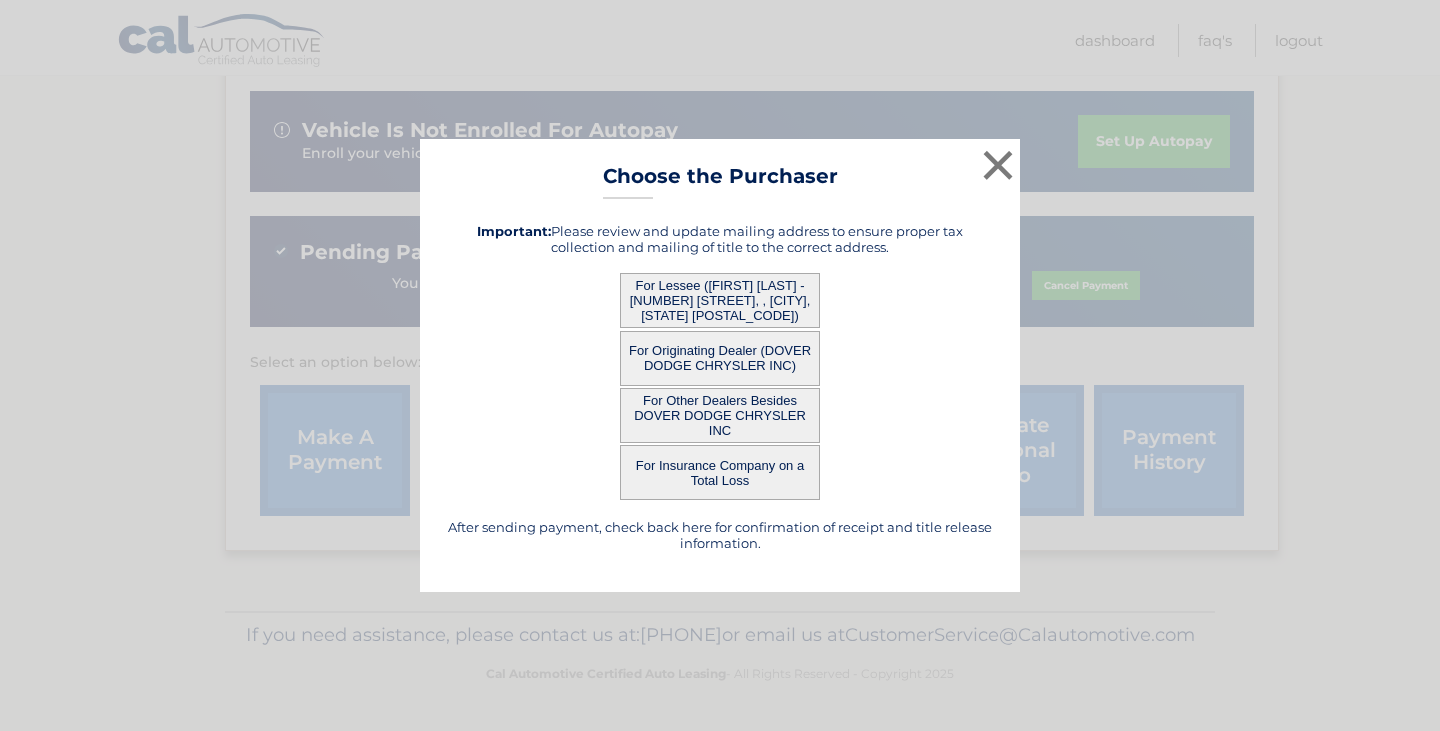click on "For Lessee (ANDREW TUCKER - 8 Country Club Dr, , Randolph, NJ 07869)" at bounding box center (720, 300) 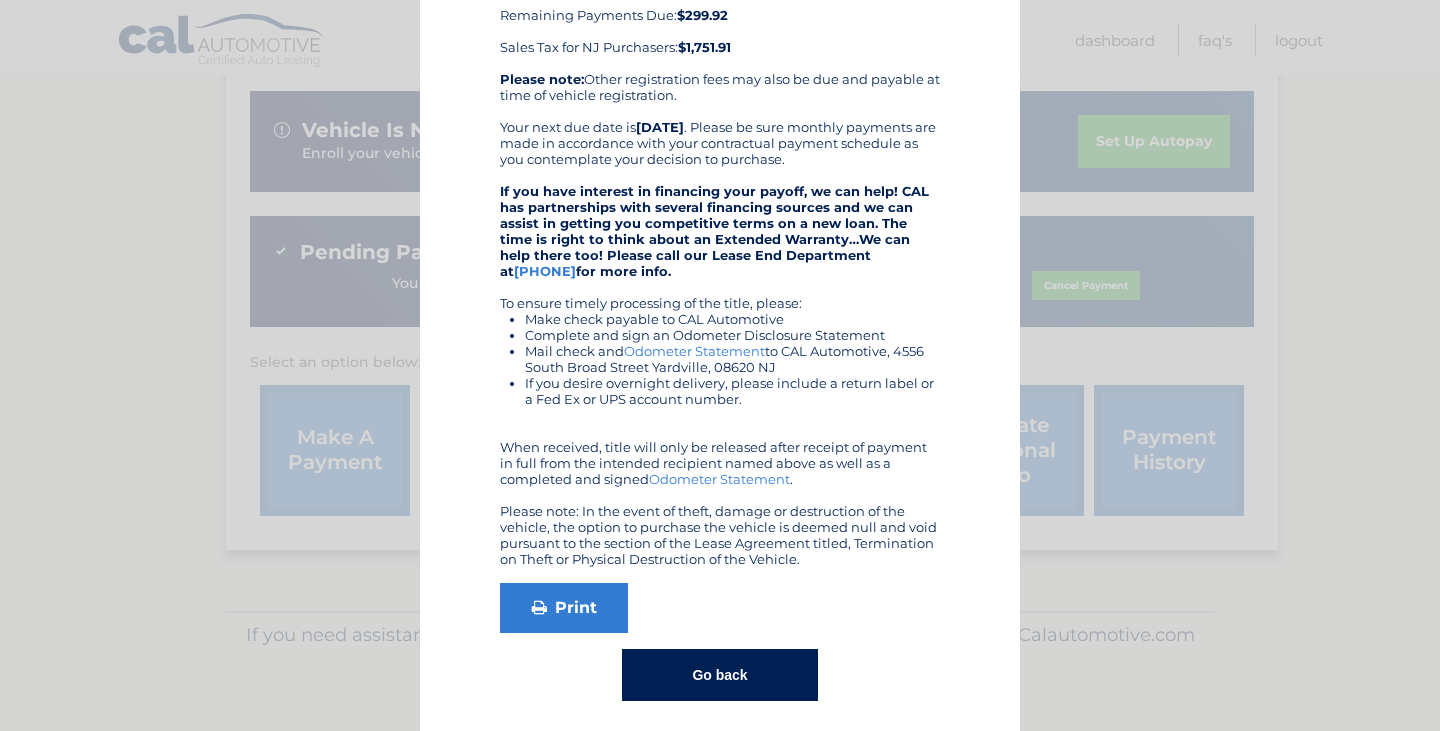 scroll, scrollTop: 334, scrollLeft: 0, axis: vertical 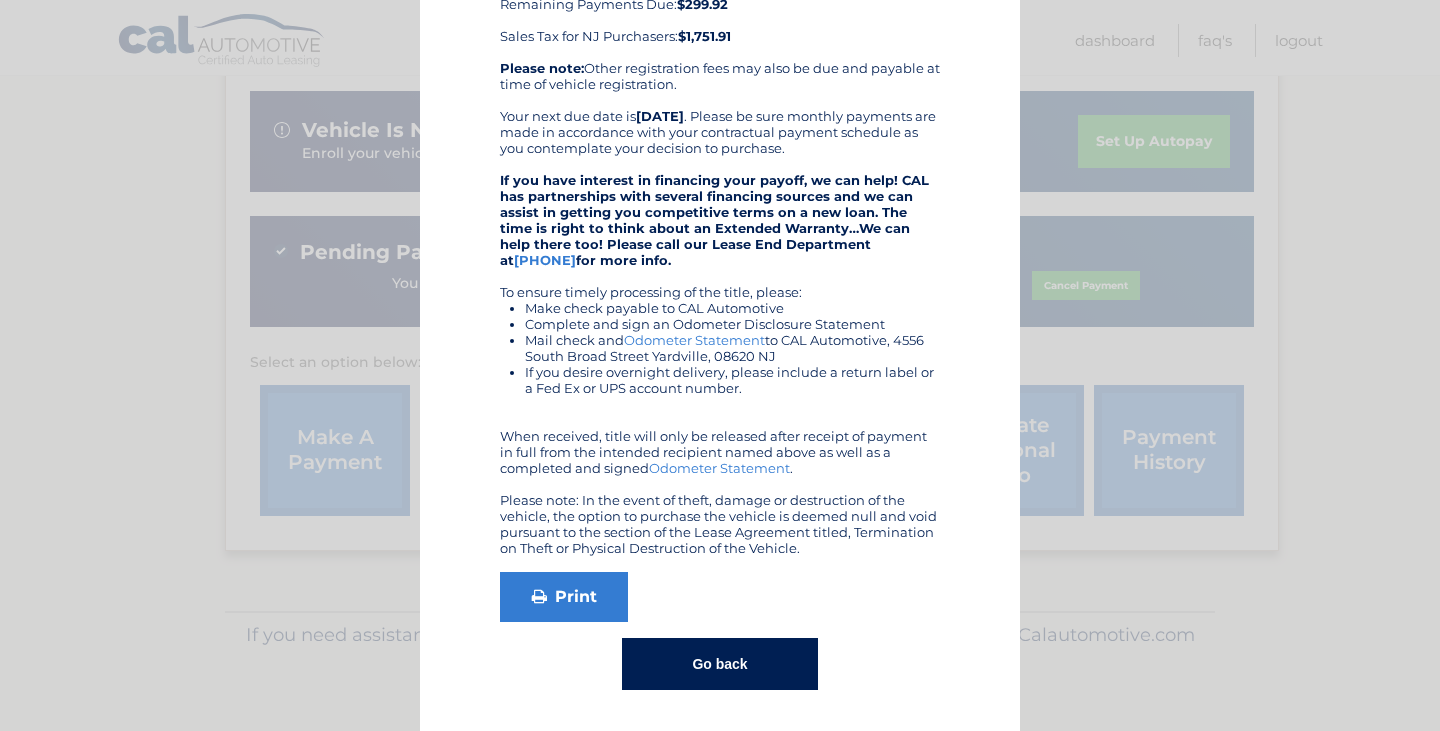 click on "Go back" at bounding box center (719, 664) 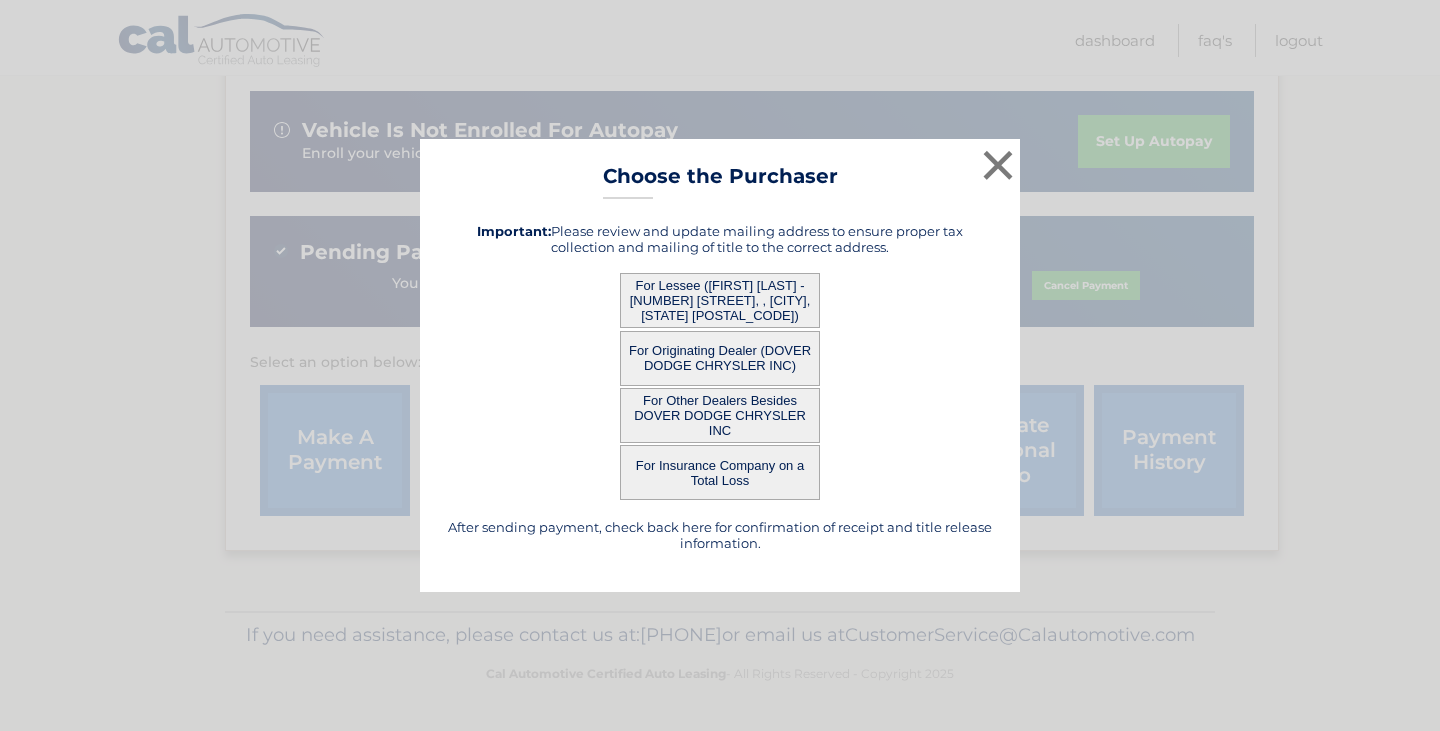 scroll, scrollTop: 0, scrollLeft: 0, axis: both 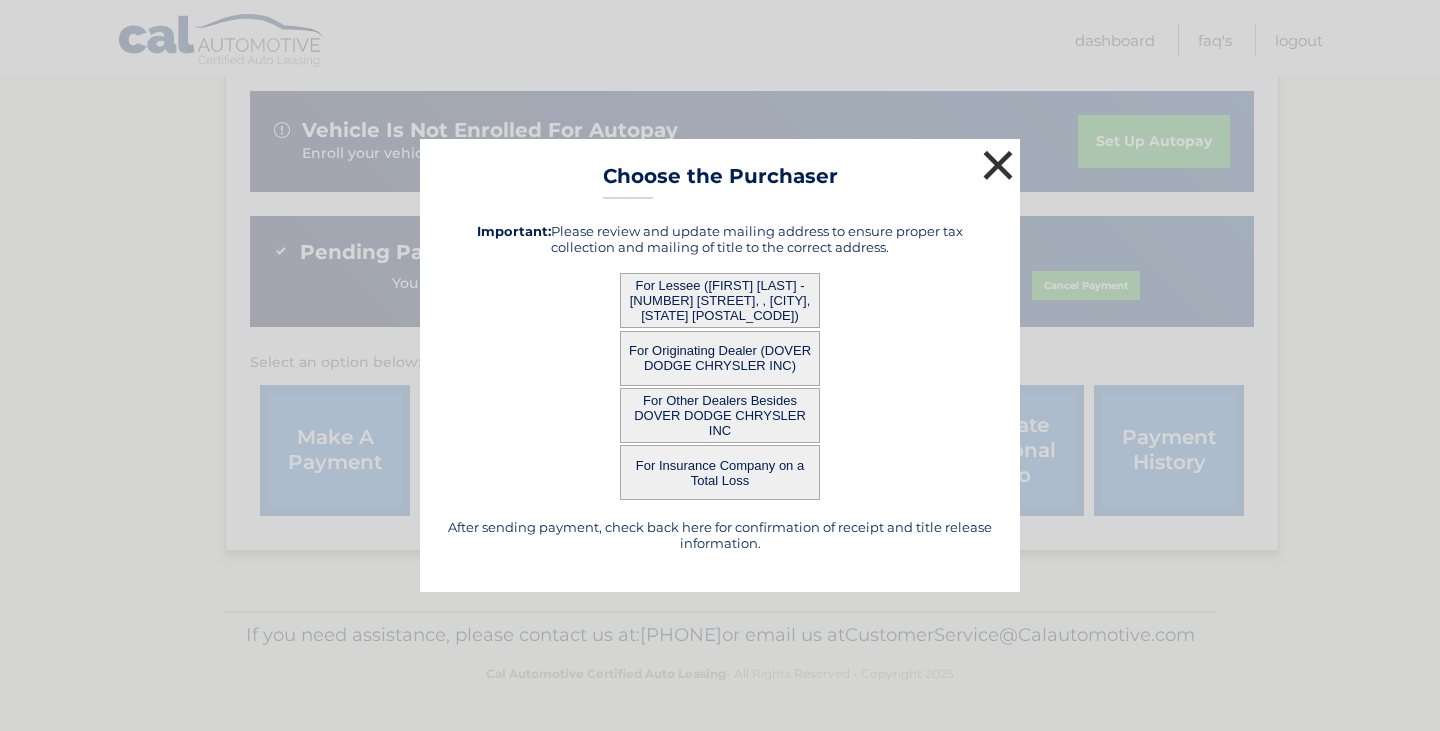 click on "×" at bounding box center (998, 165) 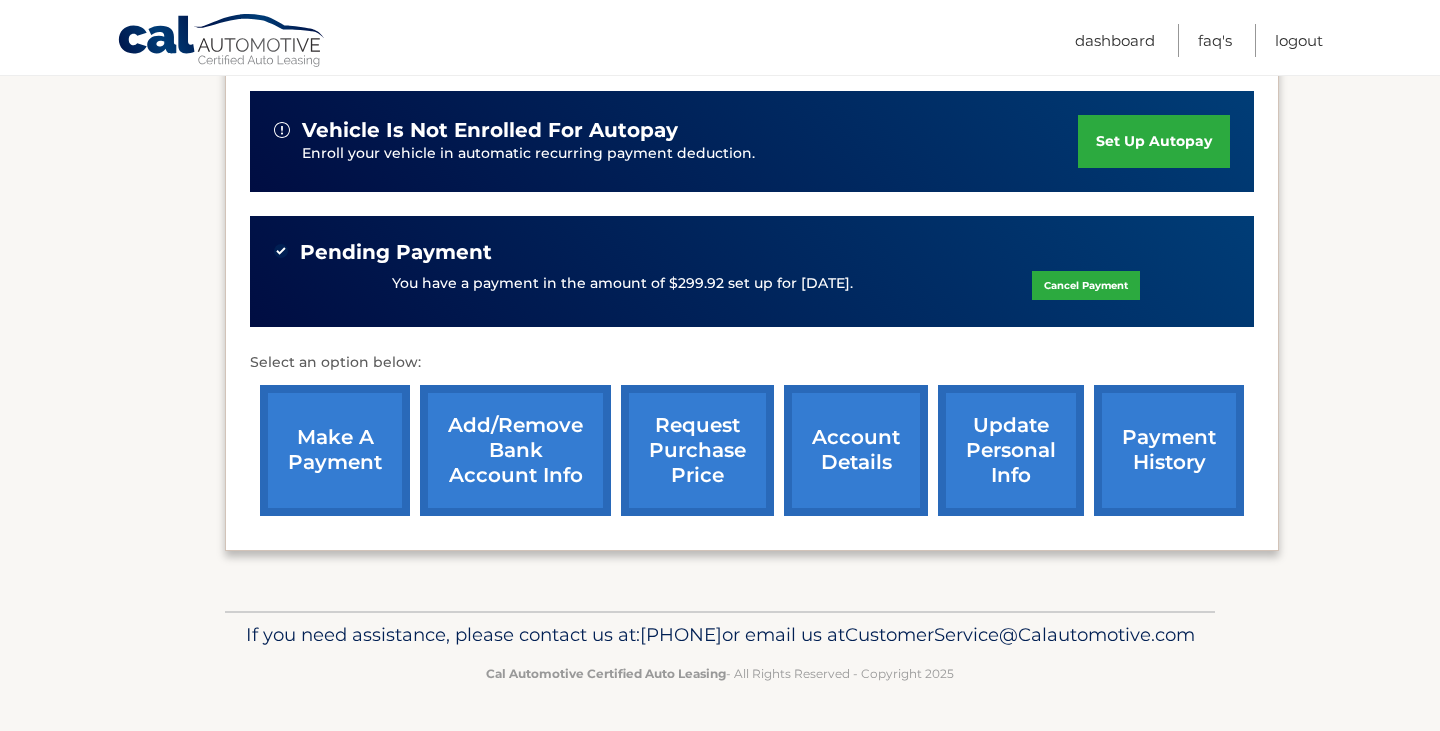 click on "update personal info" at bounding box center [1011, 450] 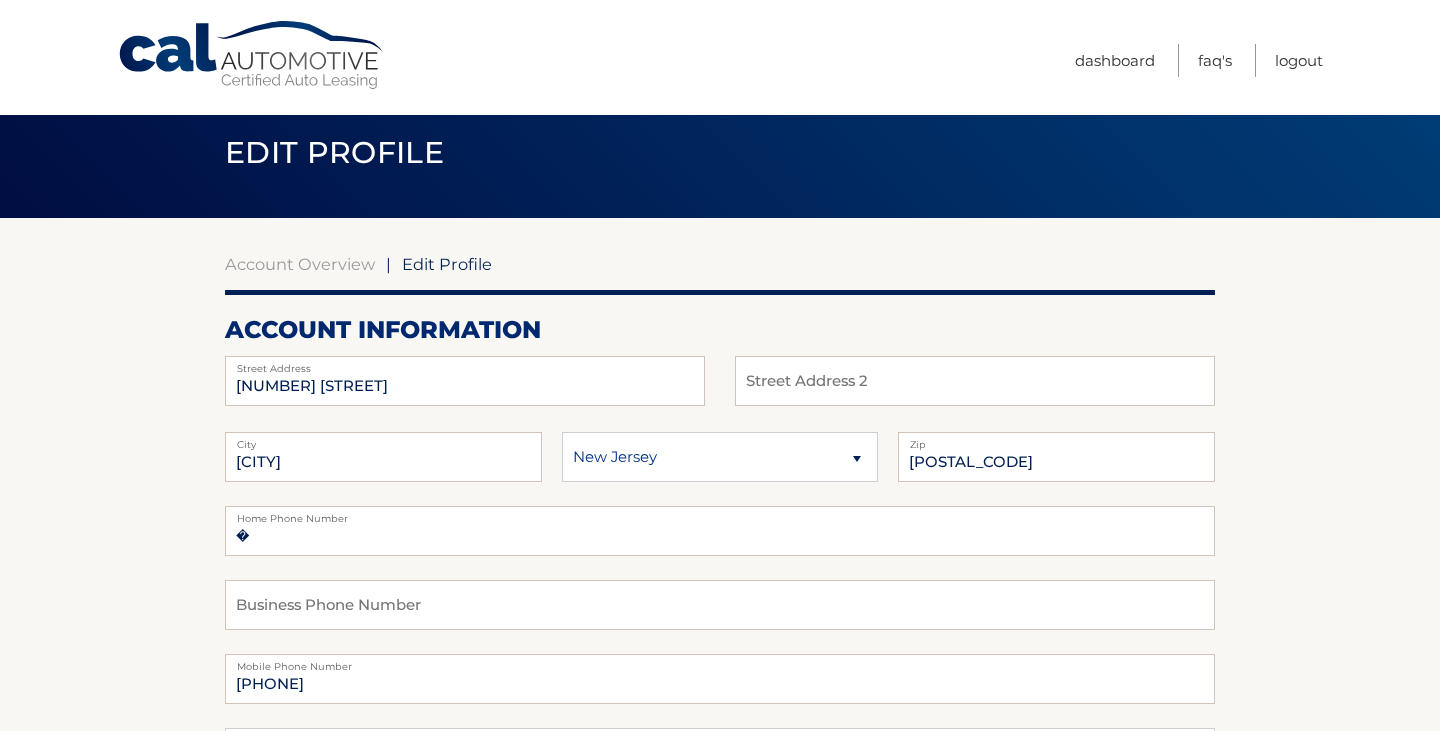 scroll, scrollTop: 30, scrollLeft: 0, axis: vertical 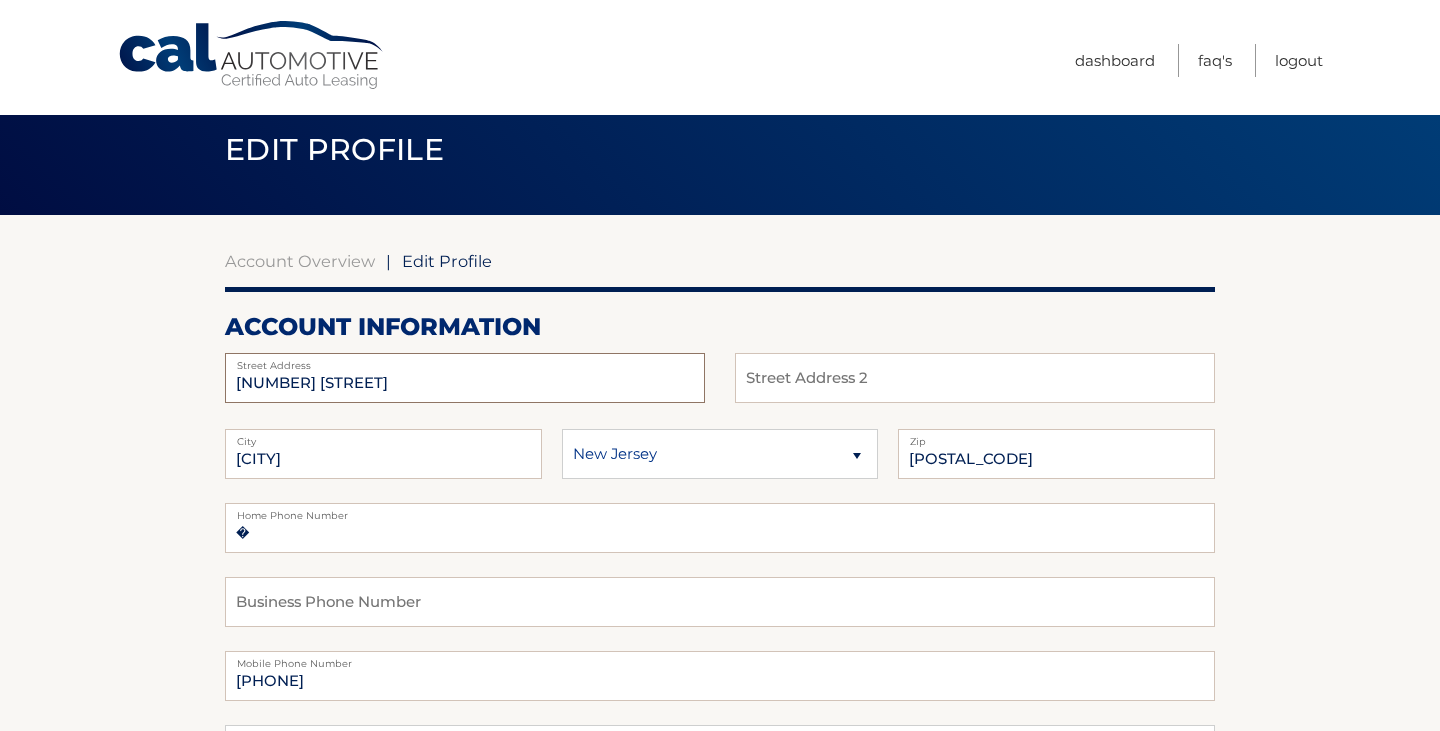 click on "[NUMBER] [STREET]" at bounding box center [465, 378] 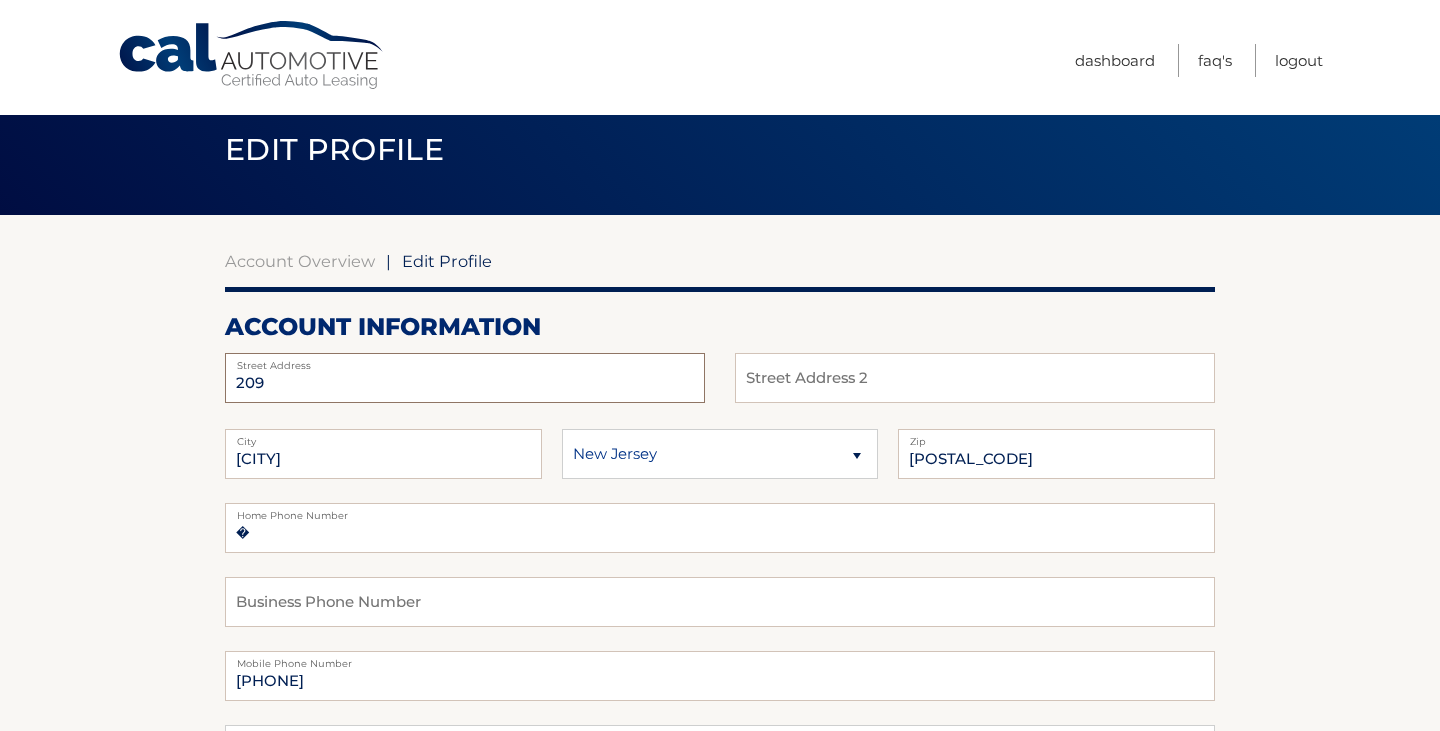 type on "209 E Vineyard Ct" 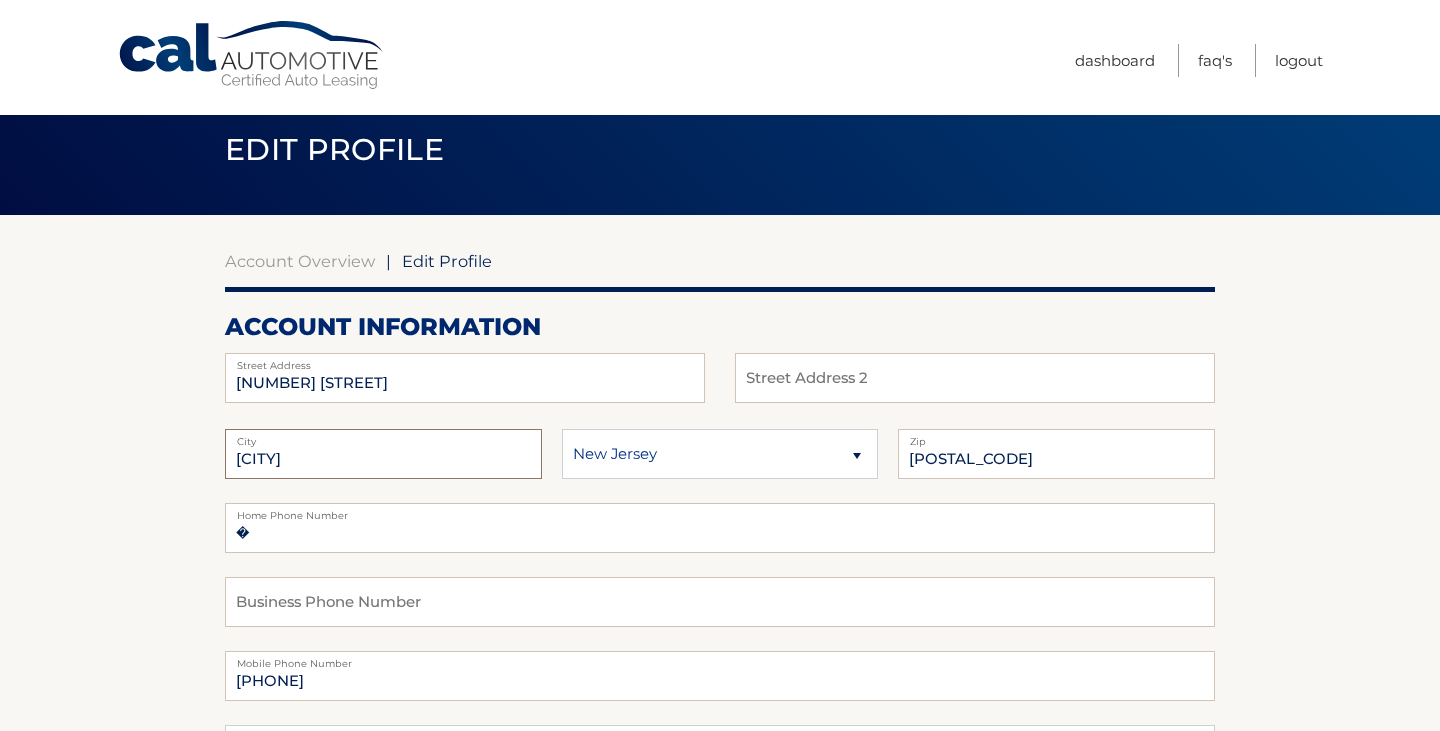 type on "Cape May" 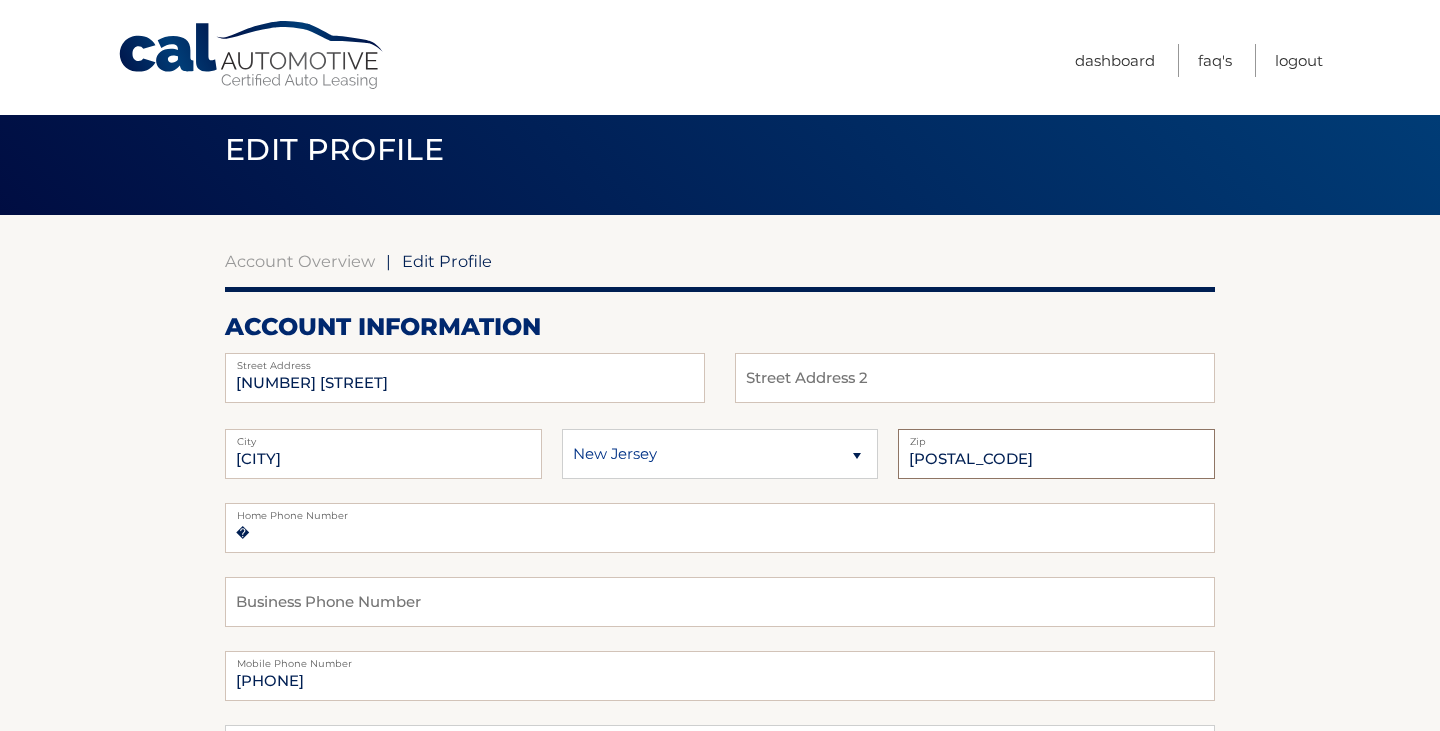 type on "08204" 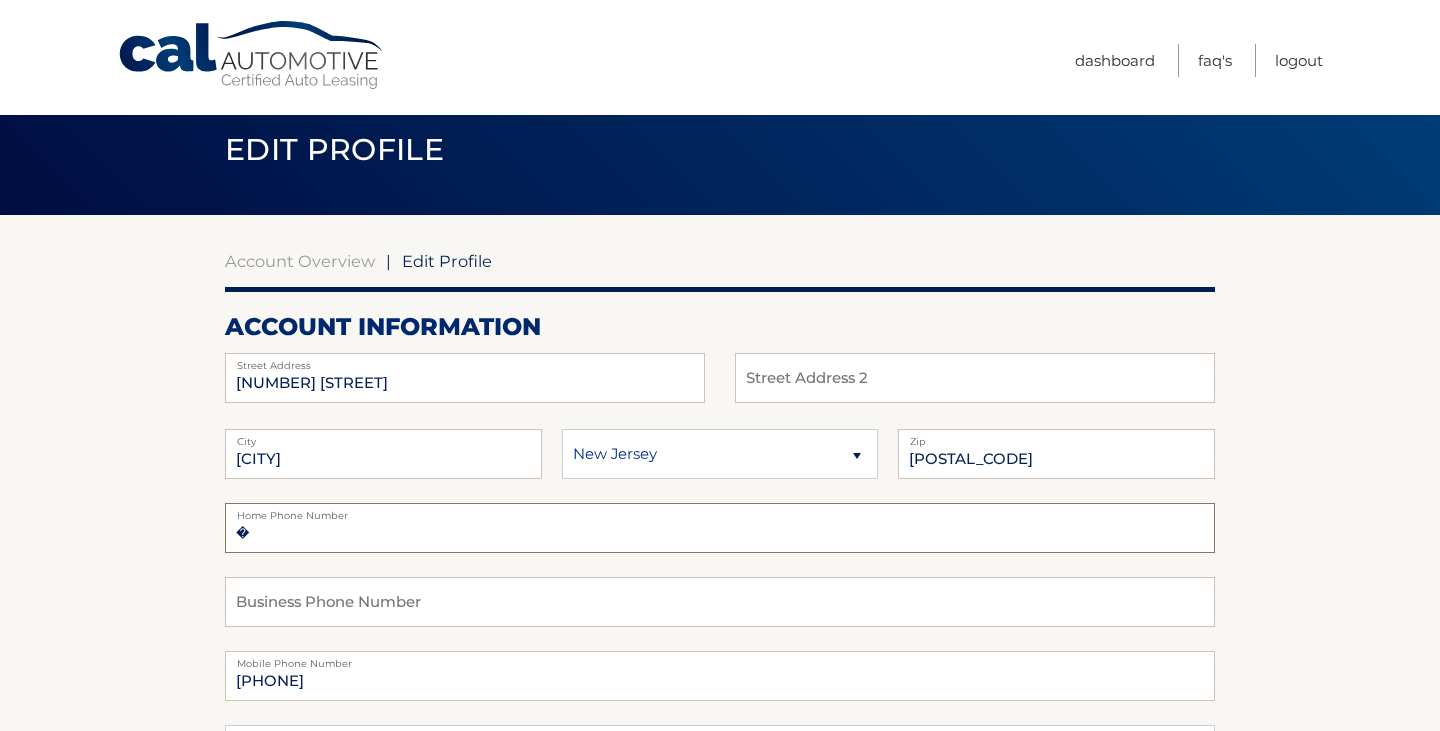 type on "9735254355" 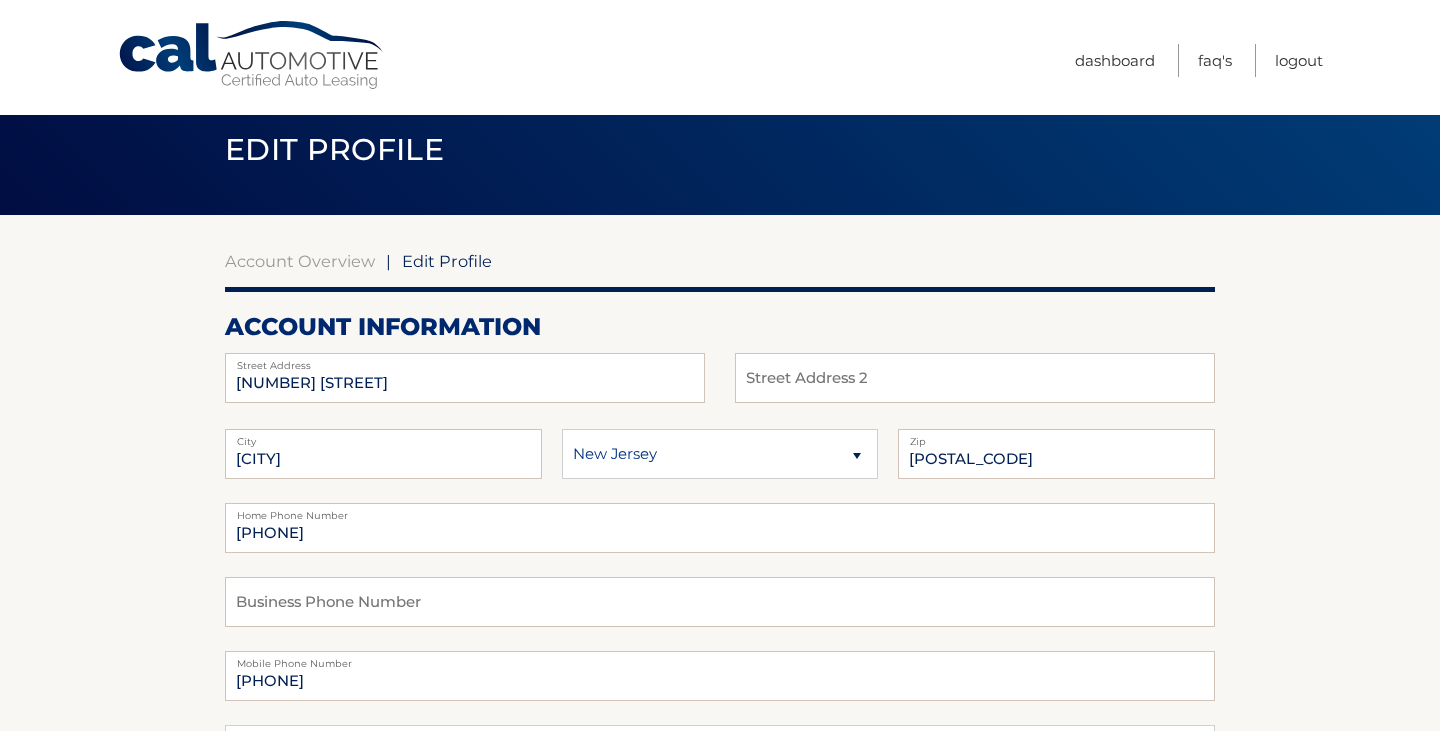 click on "Home Phone Number" at bounding box center (720, 511) 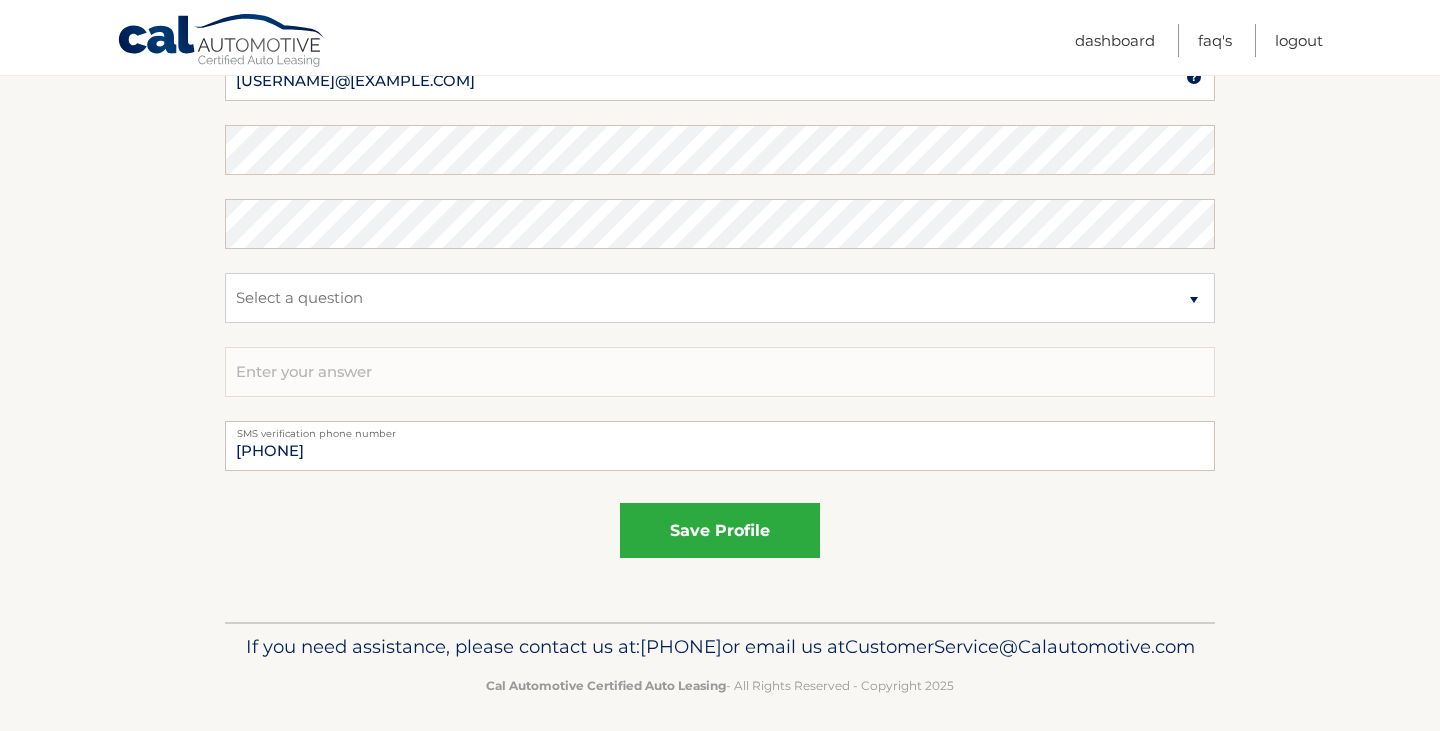 scroll, scrollTop: 1080, scrollLeft: 0, axis: vertical 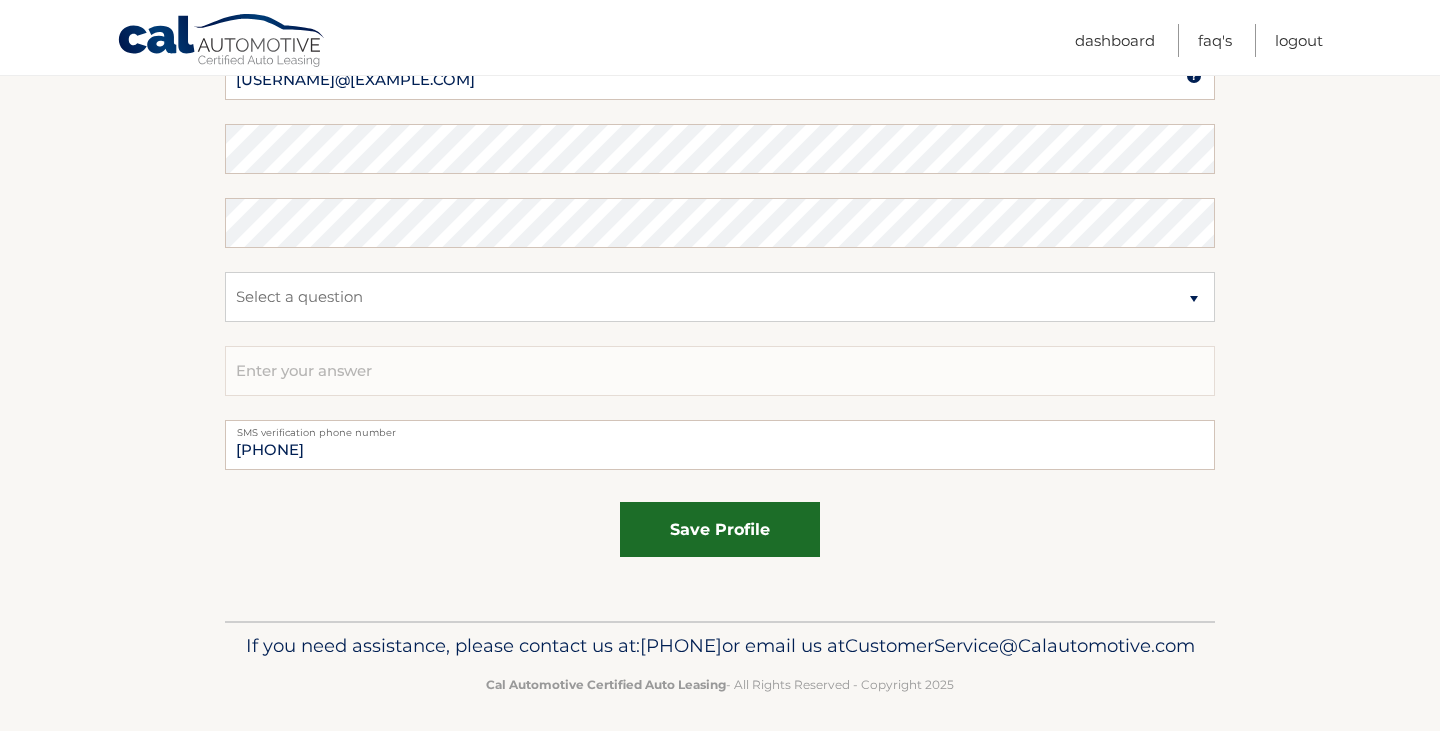 click on "save profile" at bounding box center (720, 529) 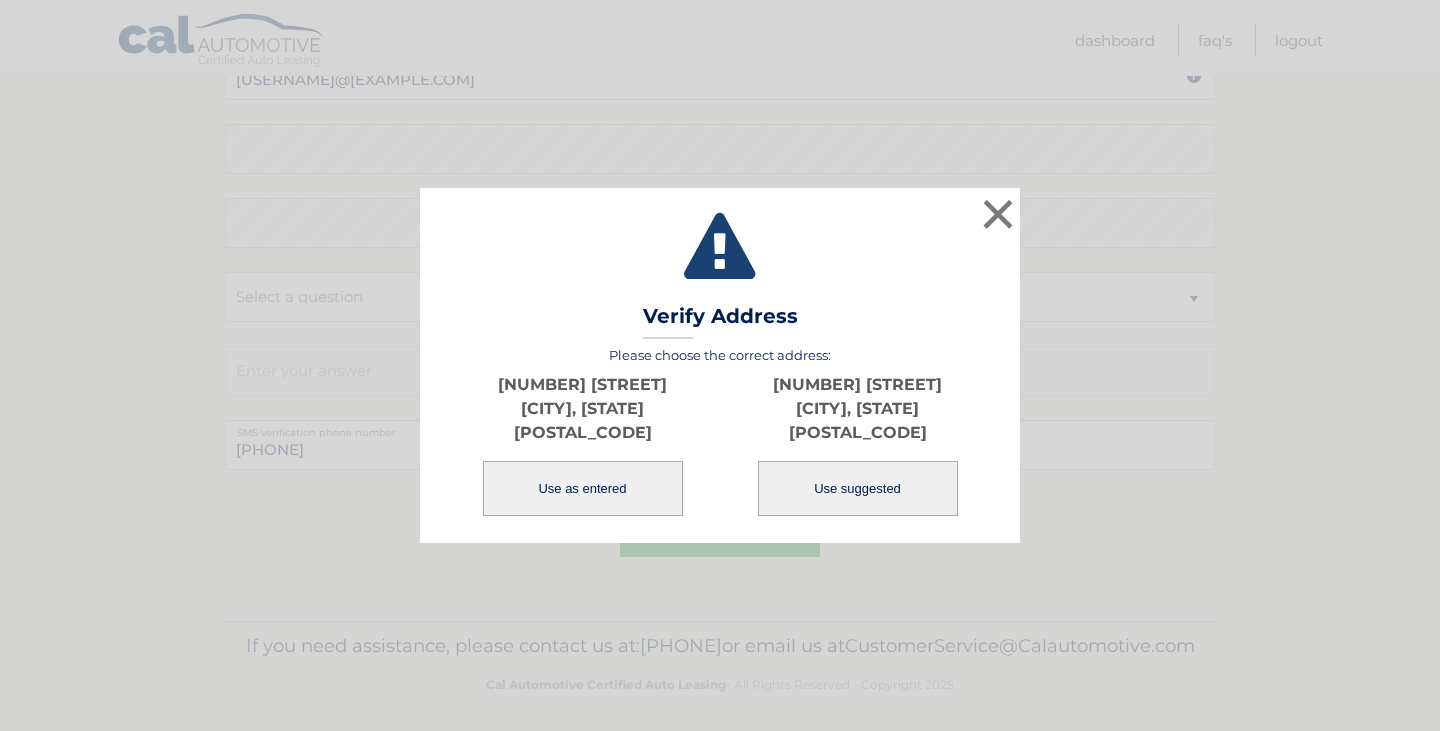 click on "Use suggested" at bounding box center [858, 488] 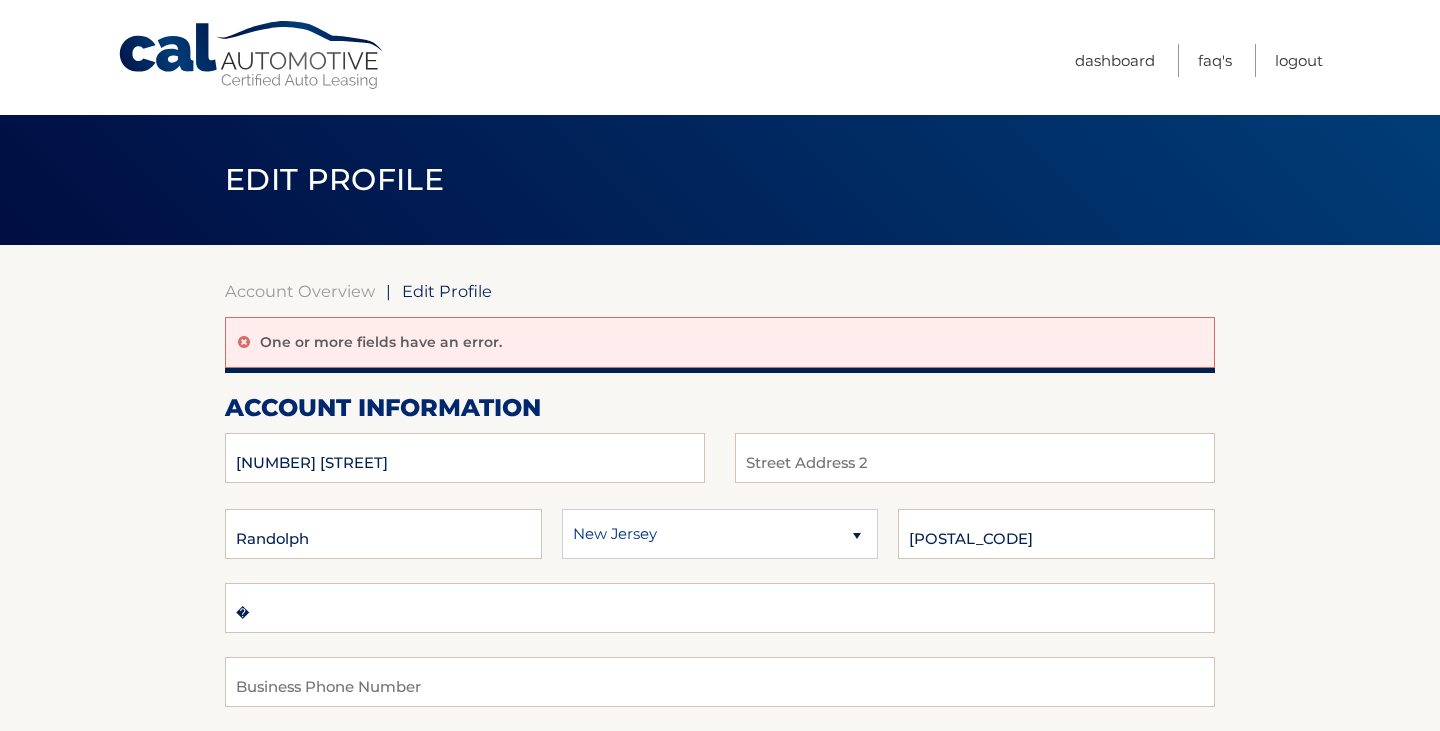 scroll, scrollTop: 0, scrollLeft: 0, axis: both 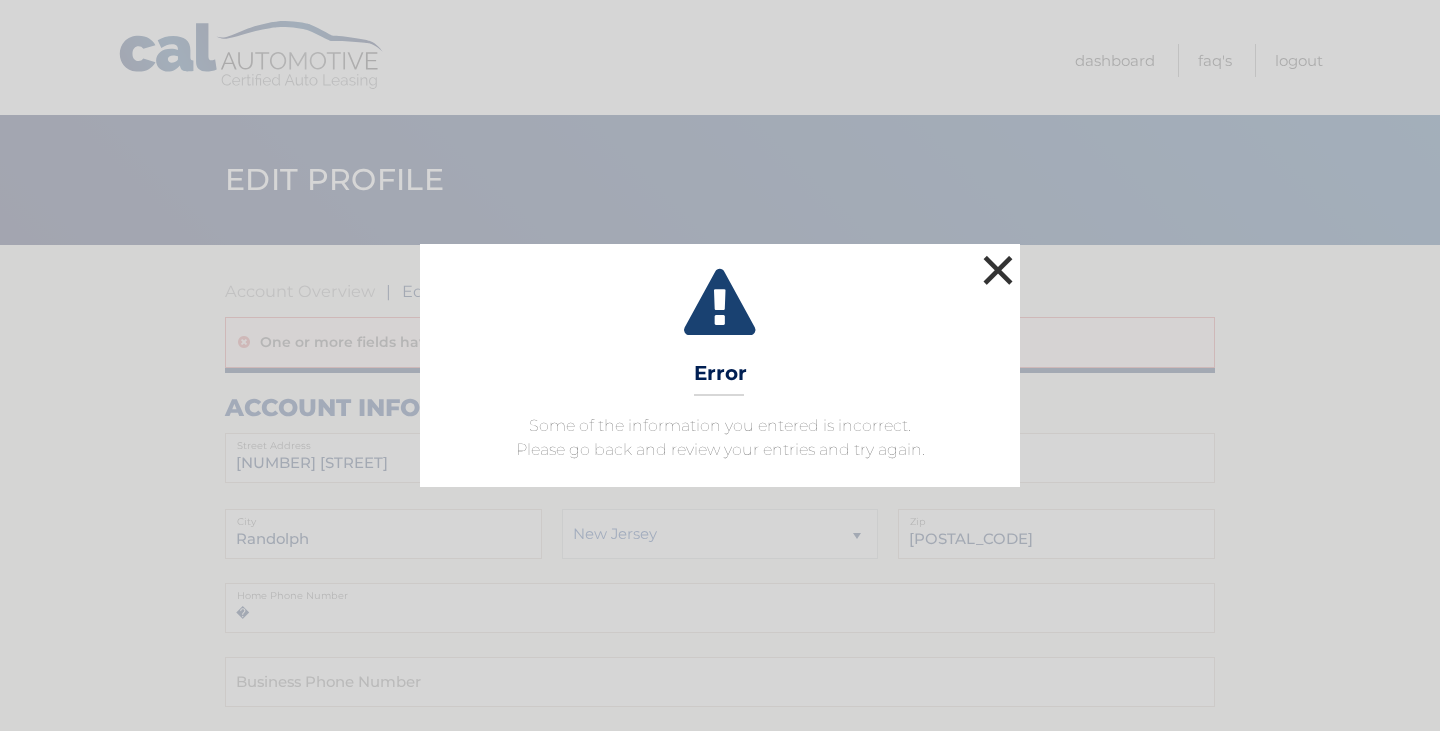 click on "×" at bounding box center [998, 270] 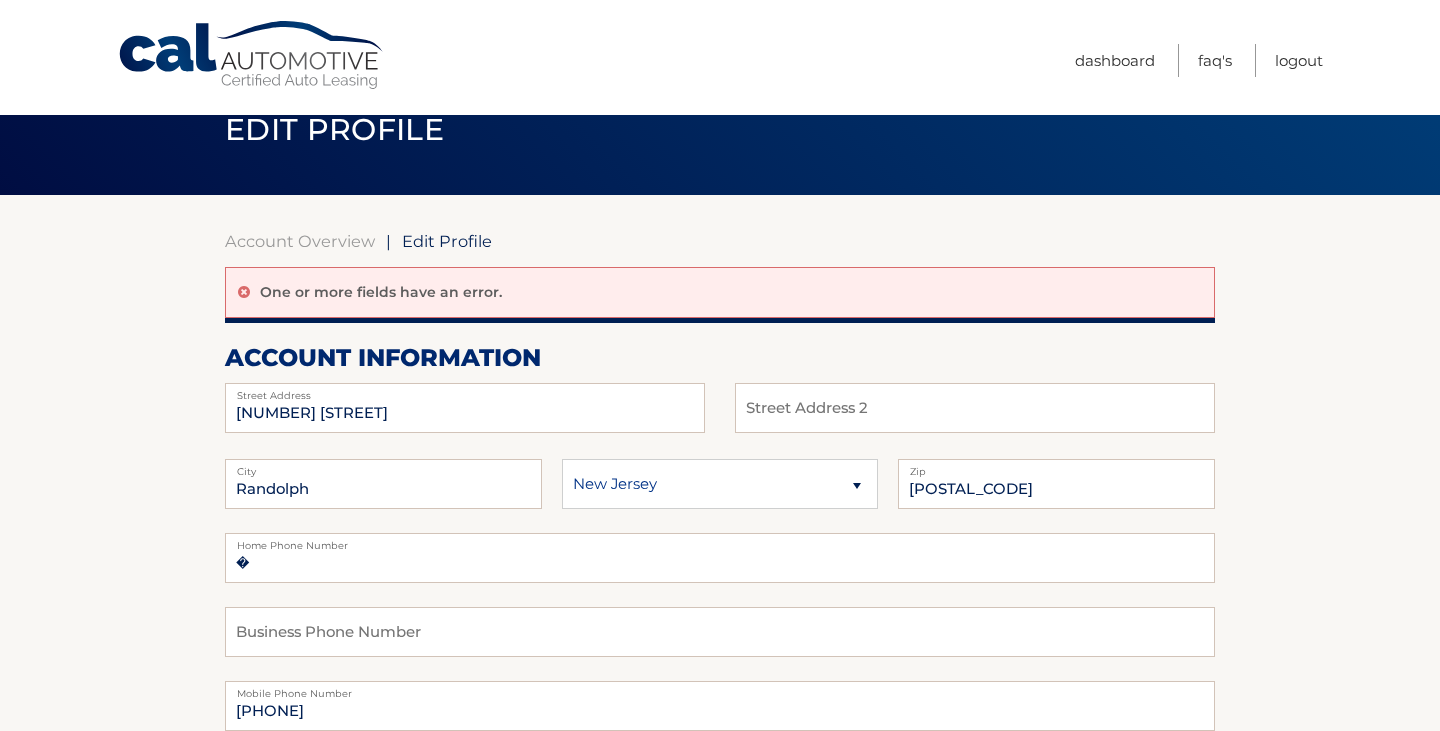 scroll, scrollTop: 59, scrollLeft: 0, axis: vertical 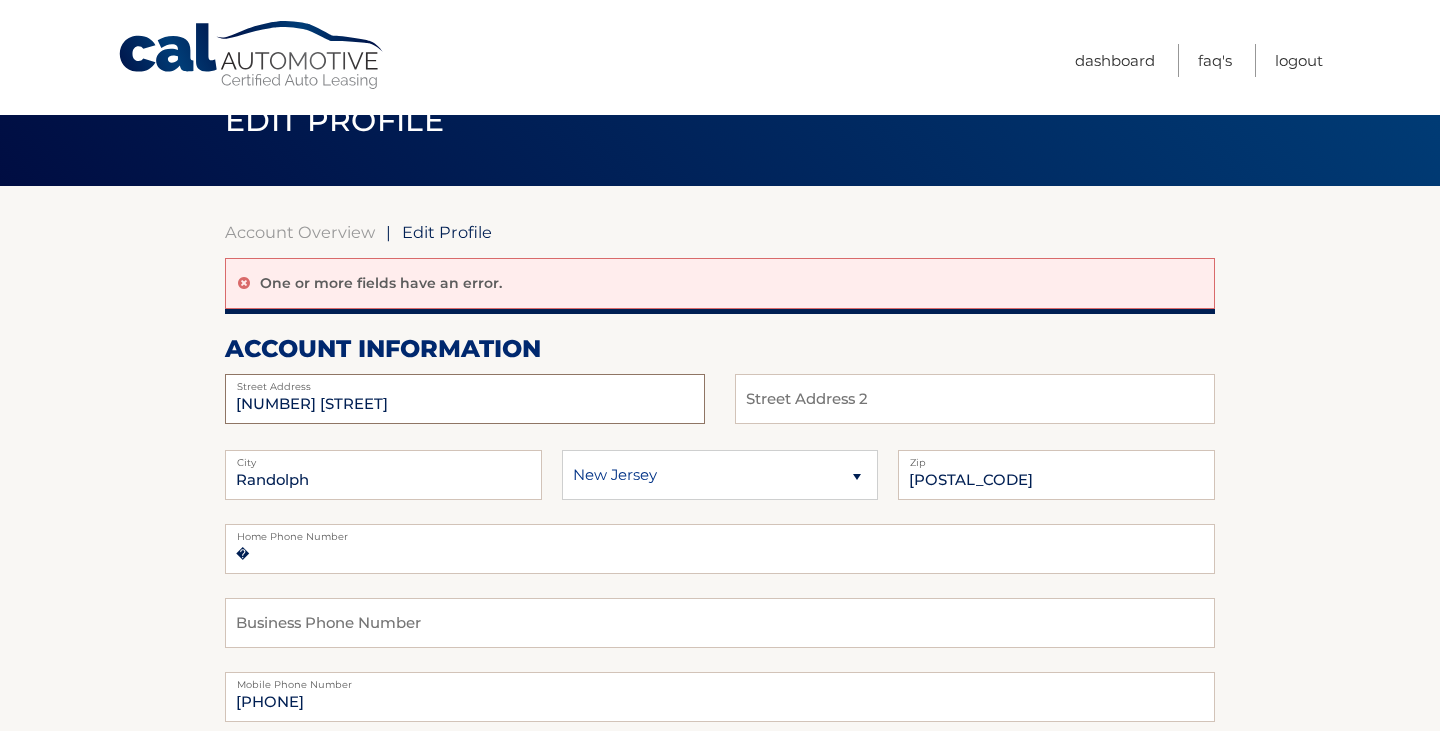 click on "[NUMBER] [STREET]" at bounding box center [465, 399] 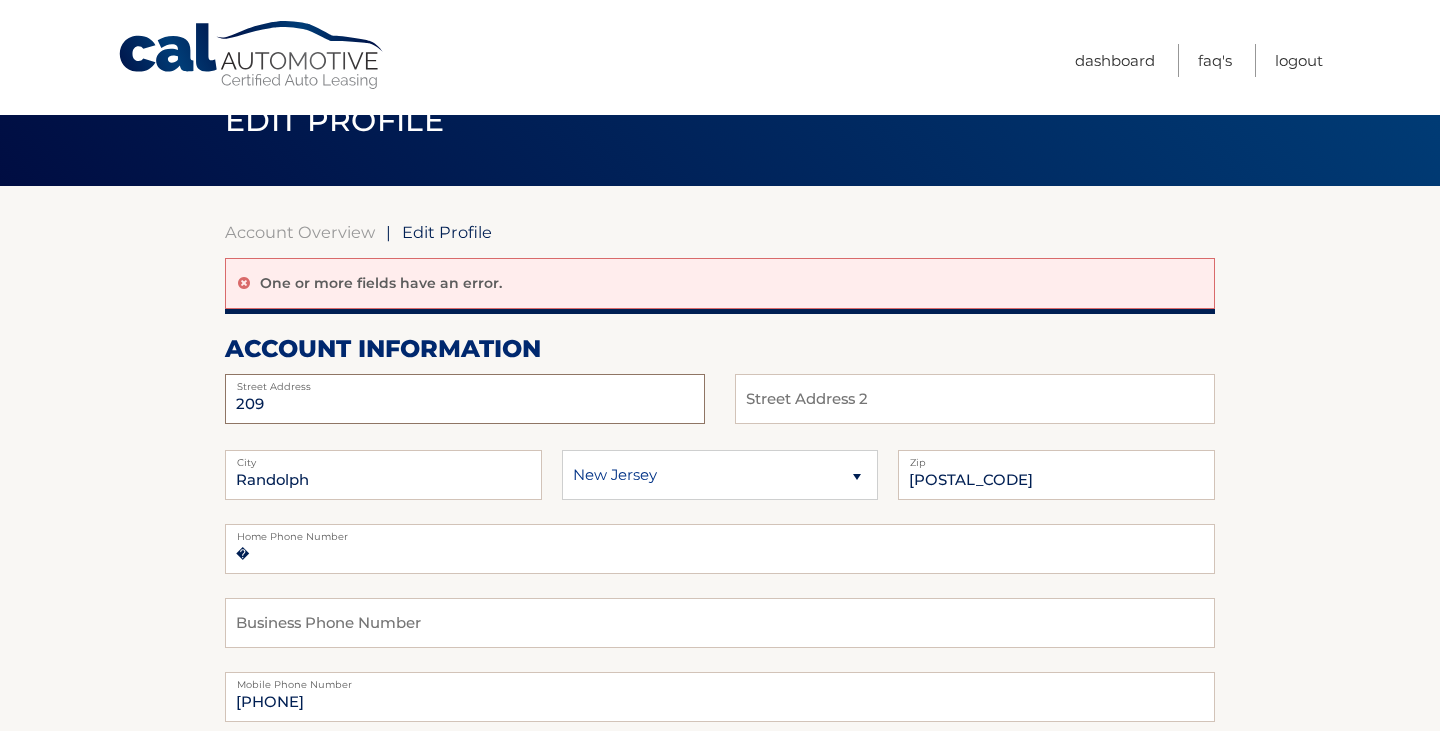 type on "[NUMBER] [STREET]" 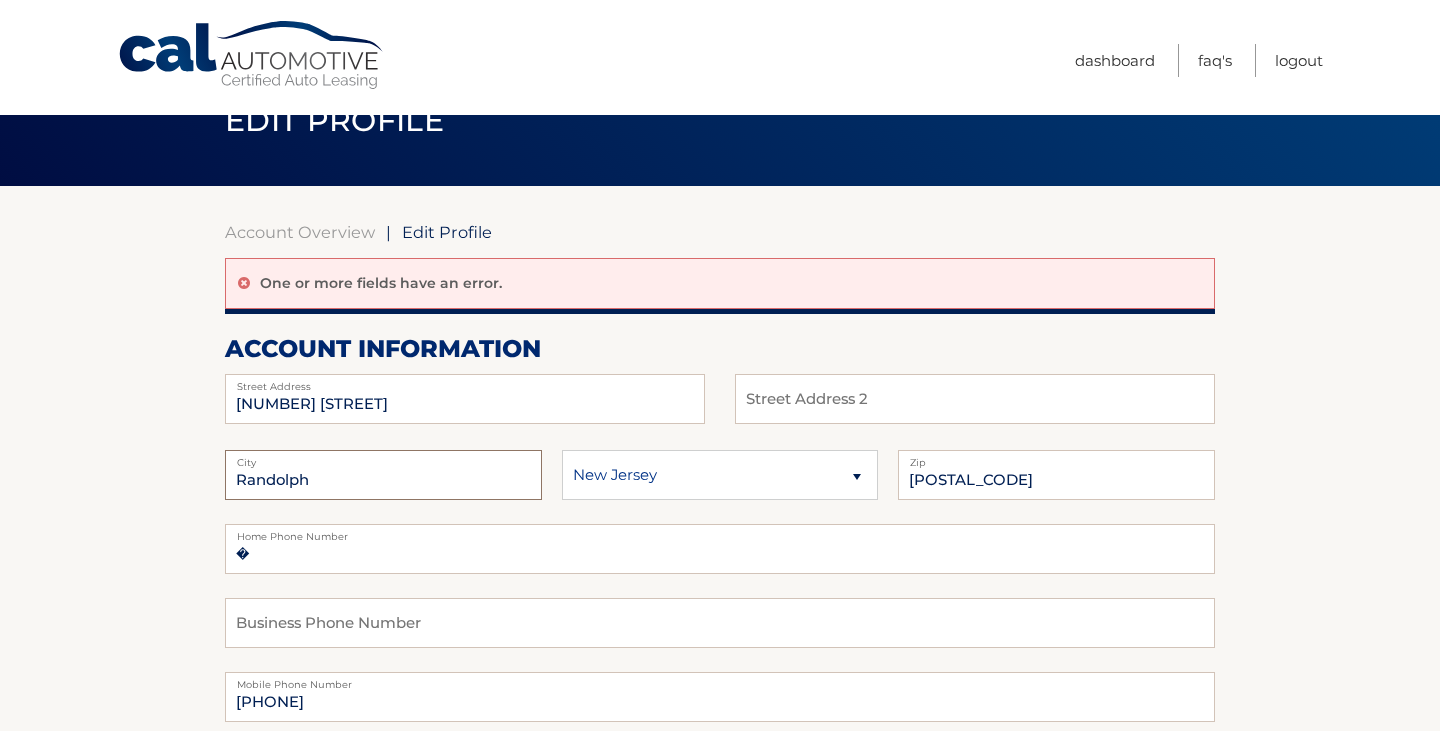 type on "CAPE MAY" 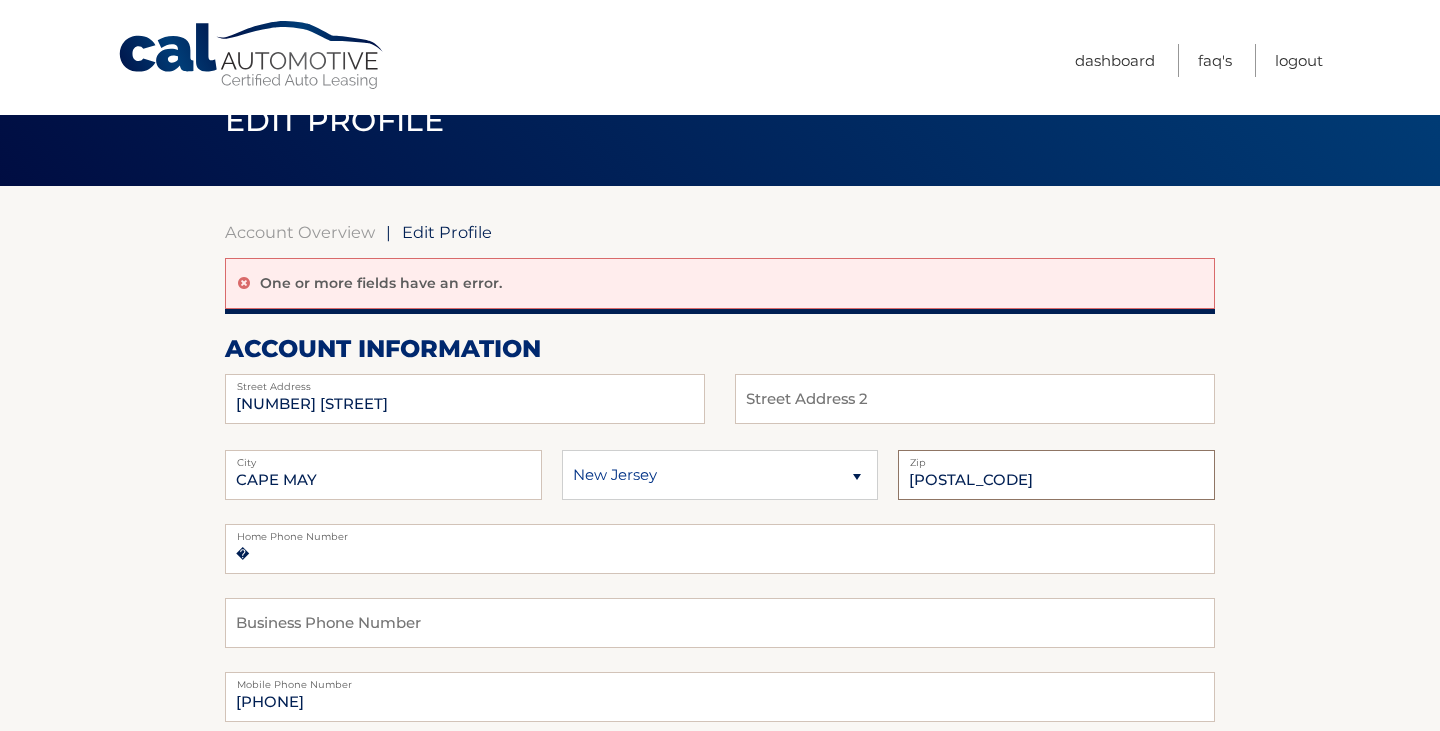 type on "[POSTAL_CODE]" 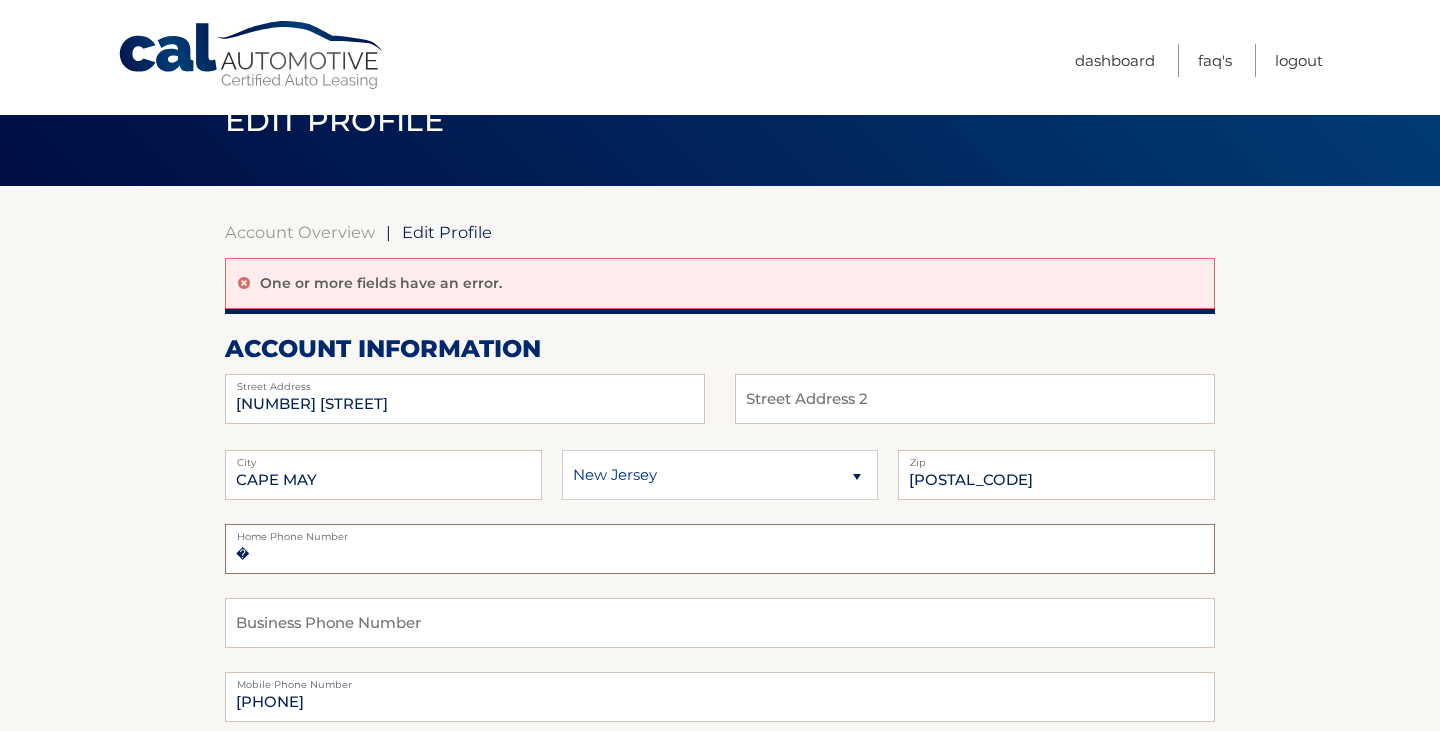type on "[PHONE]" 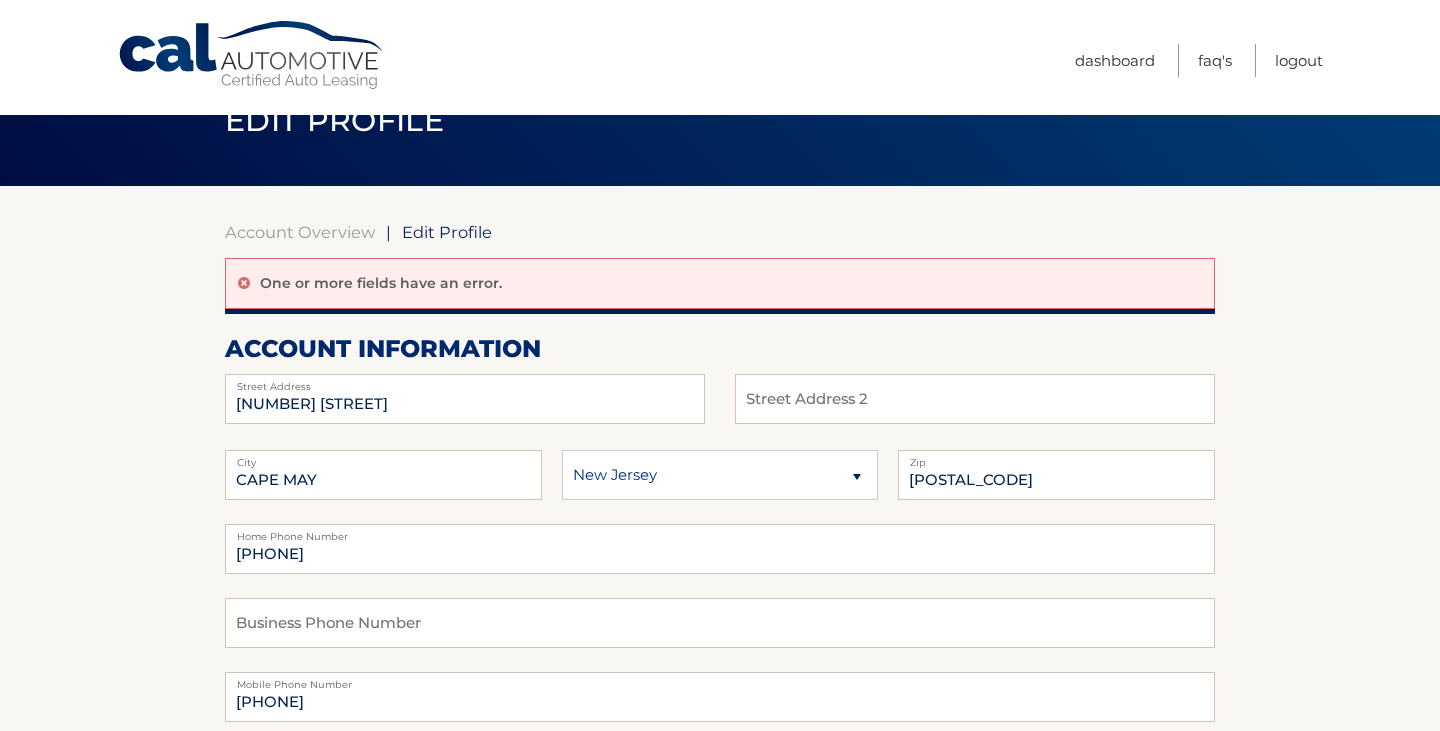 click on "Account Overview
|
Edit Profile
One or more fields have an error.
account information
[NUMBER] [STREET]
Street Address" at bounding box center (720, 939) 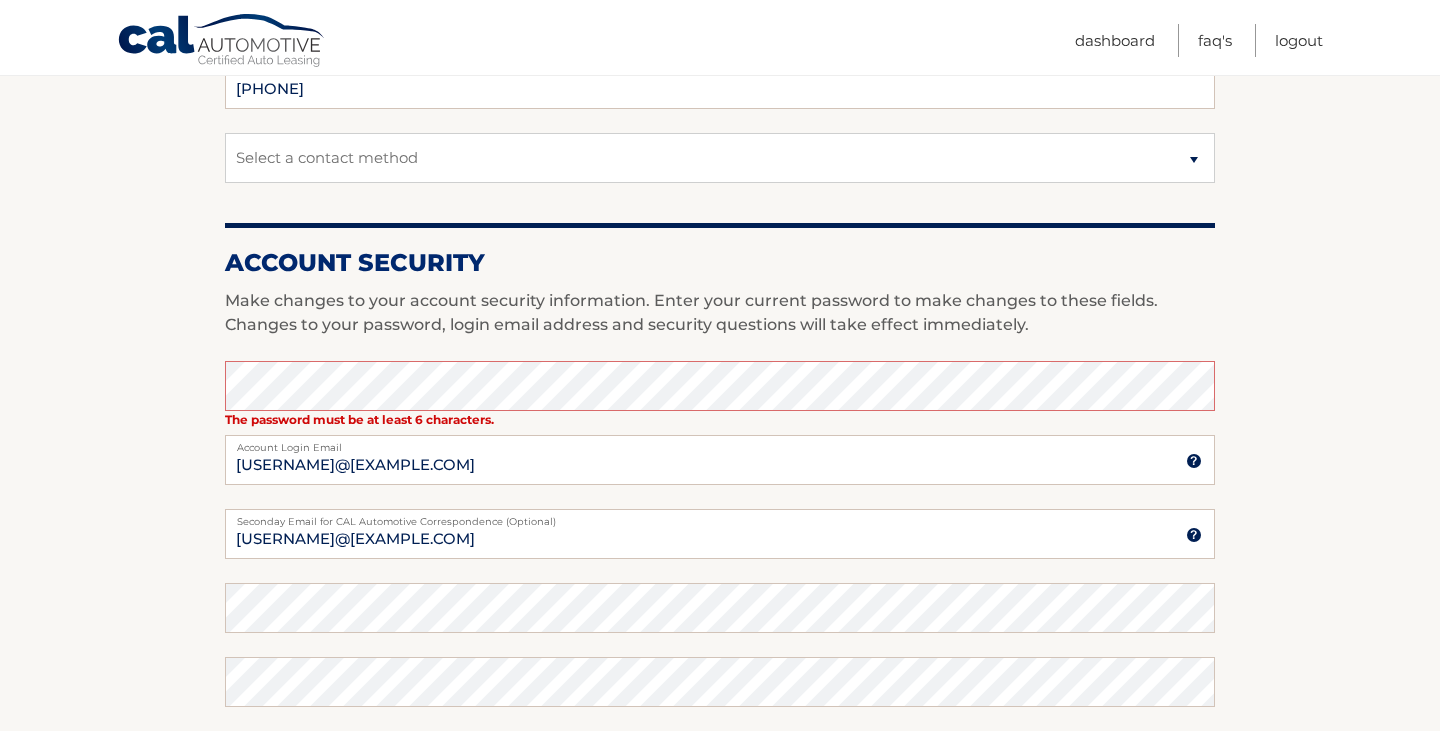 scroll, scrollTop: 685, scrollLeft: 0, axis: vertical 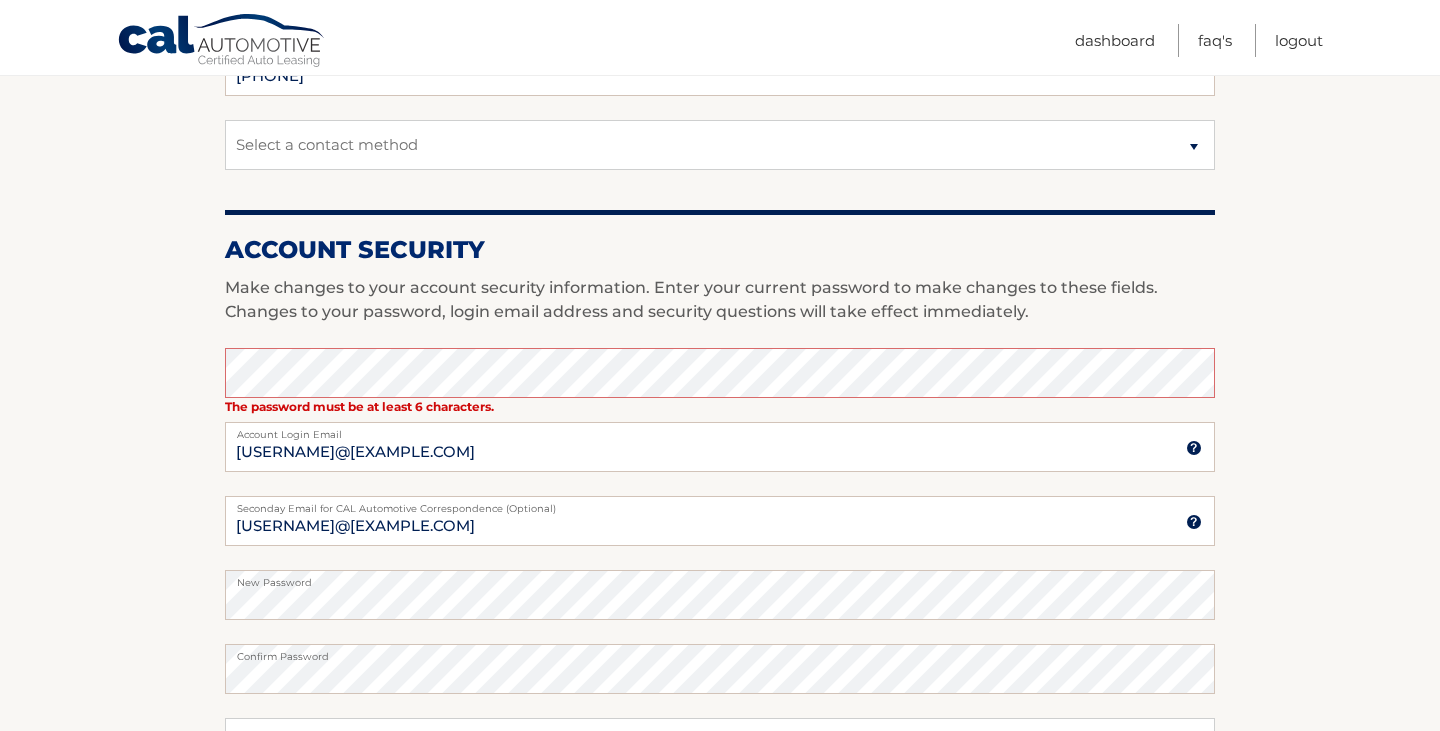 click on "Account Overview
|
Edit Profile
One or more fields have an error.
account information
[NUMBER] [STREET]
Street Address" at bounding box center (720, 313) 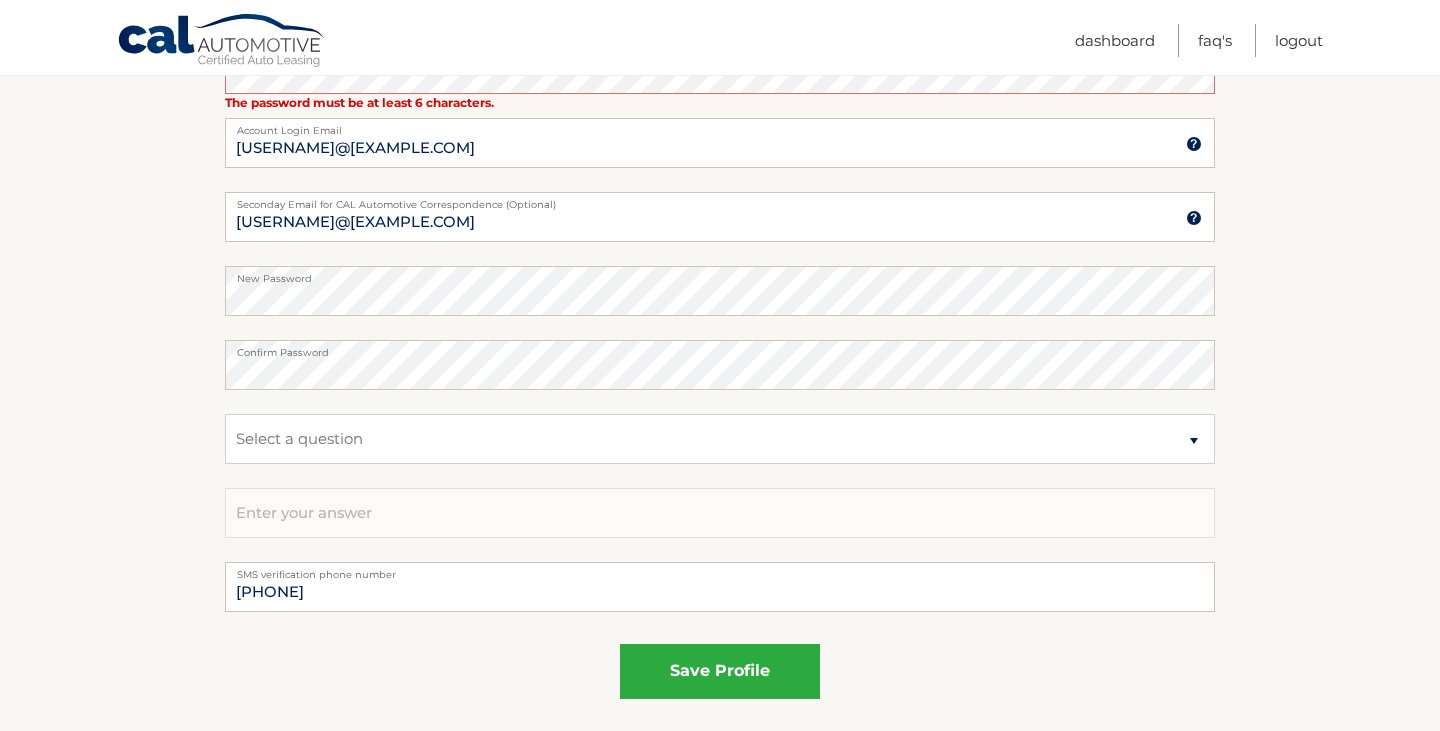 scroll, scrollTop: 1035, scrollLeft: 0, axis: vertical 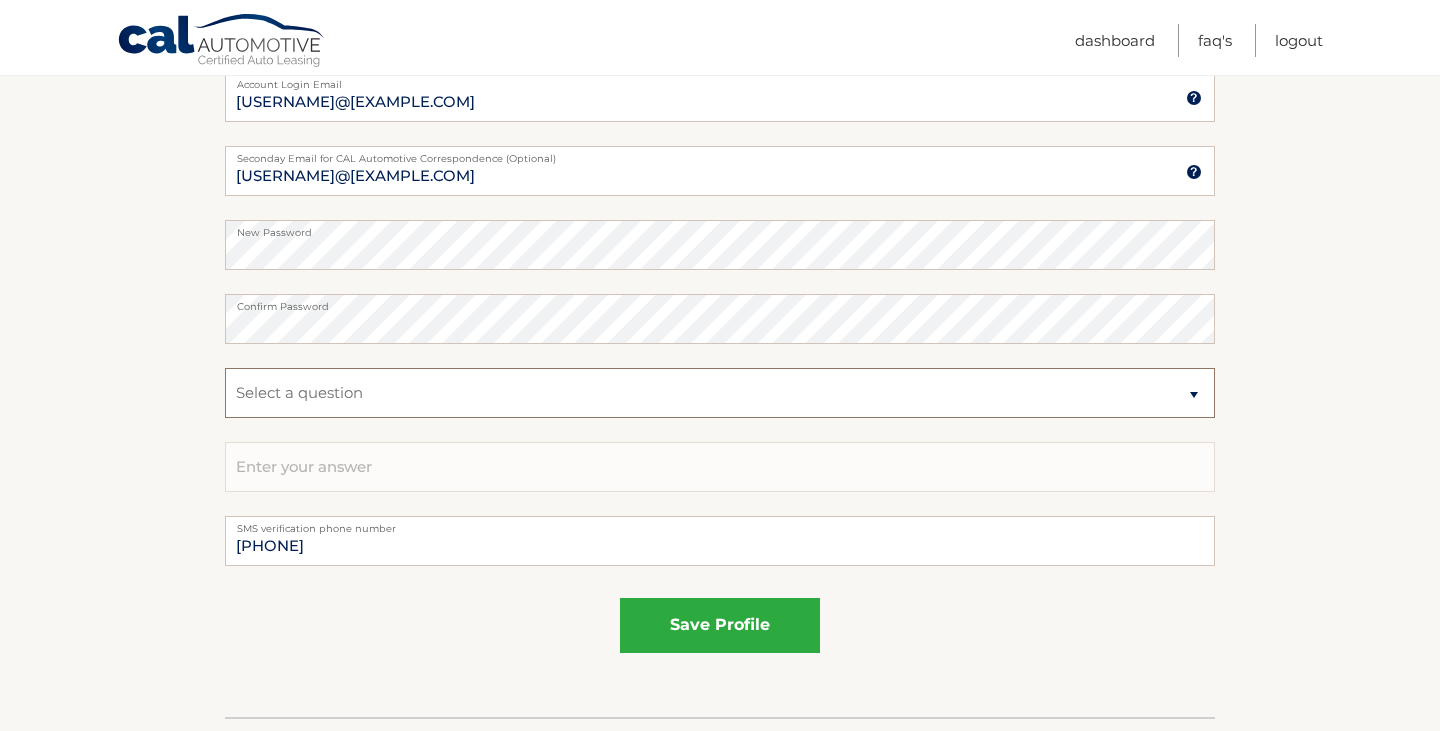 click on "Select a question
What was the name of your elementary school?
What is your mother’s maiden name?
What street did you live on in the third grade?
In what city or town was your first job?" at bounding box center [720, 393] 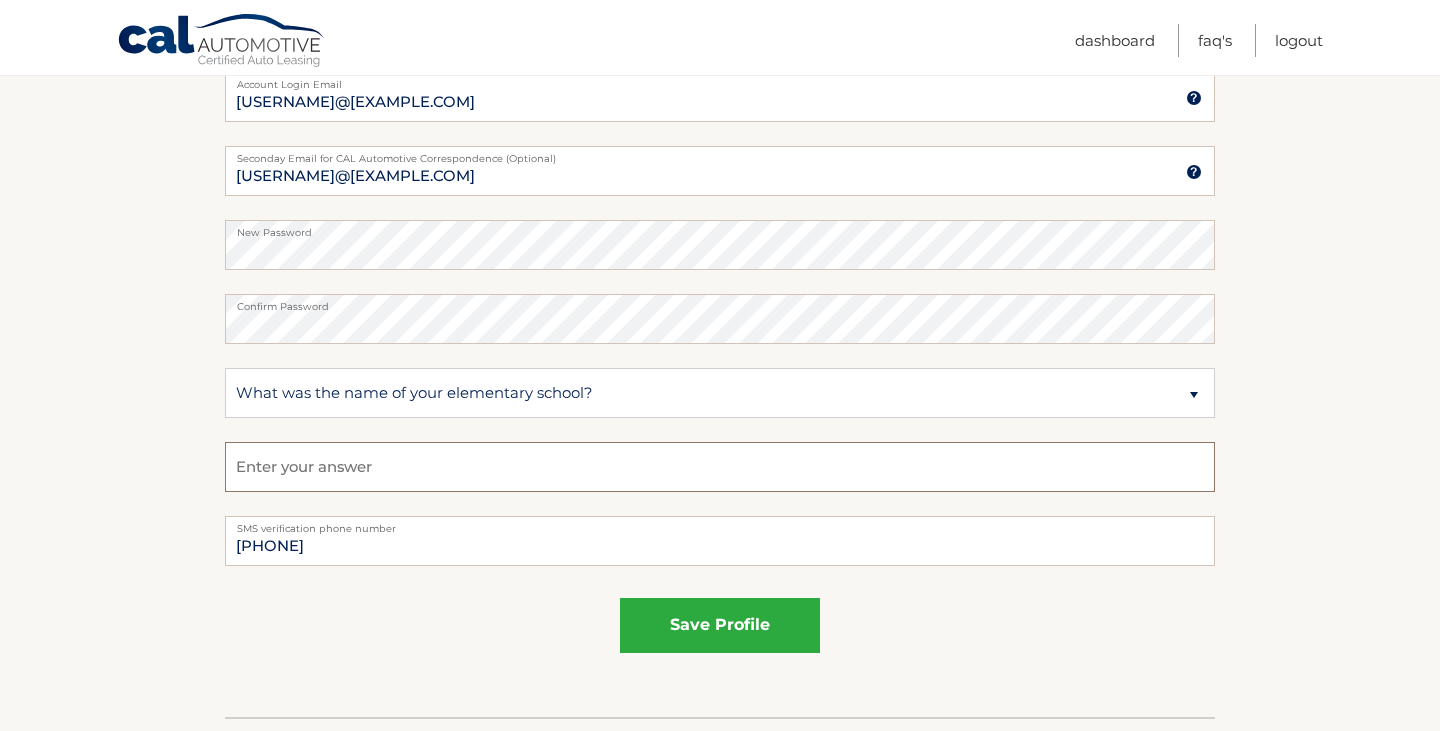 click at bounding box center [720, 467] 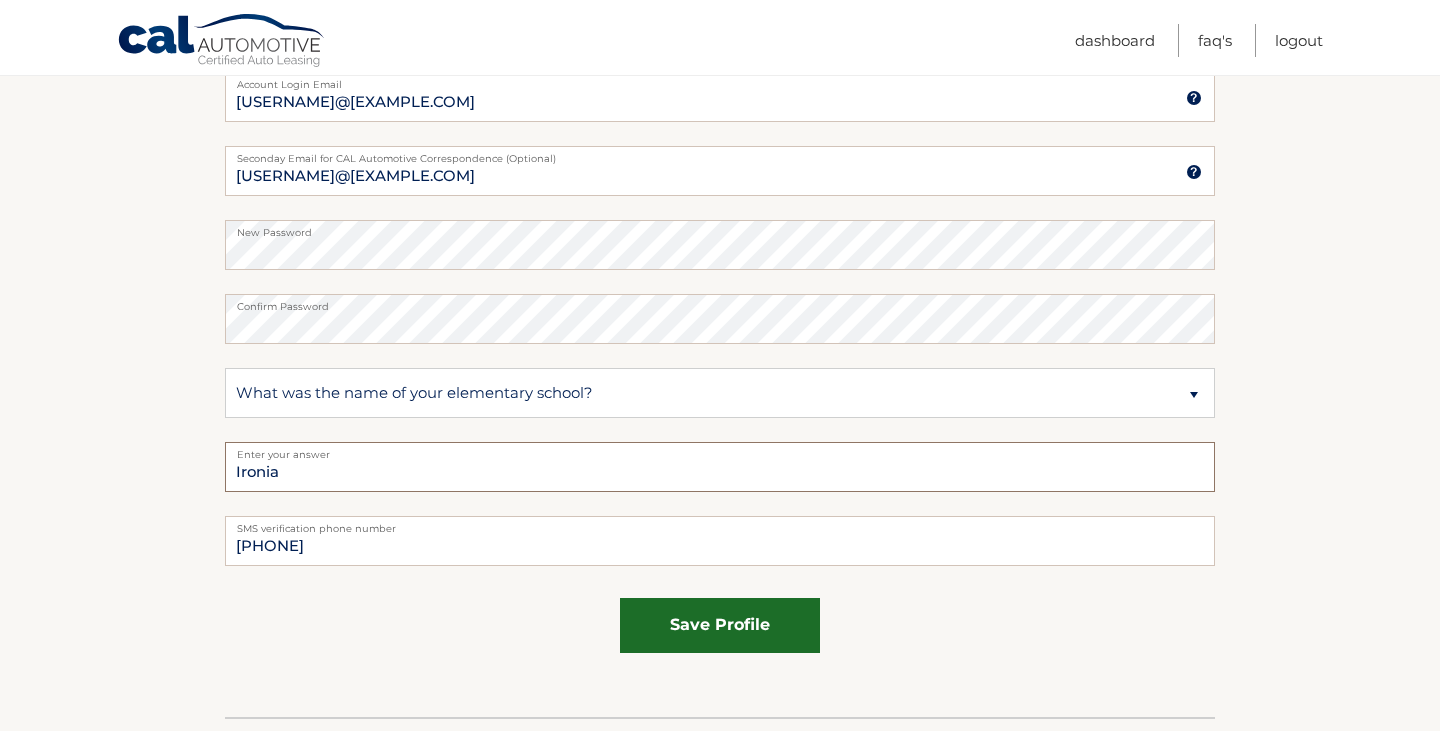 type on "Ironia" 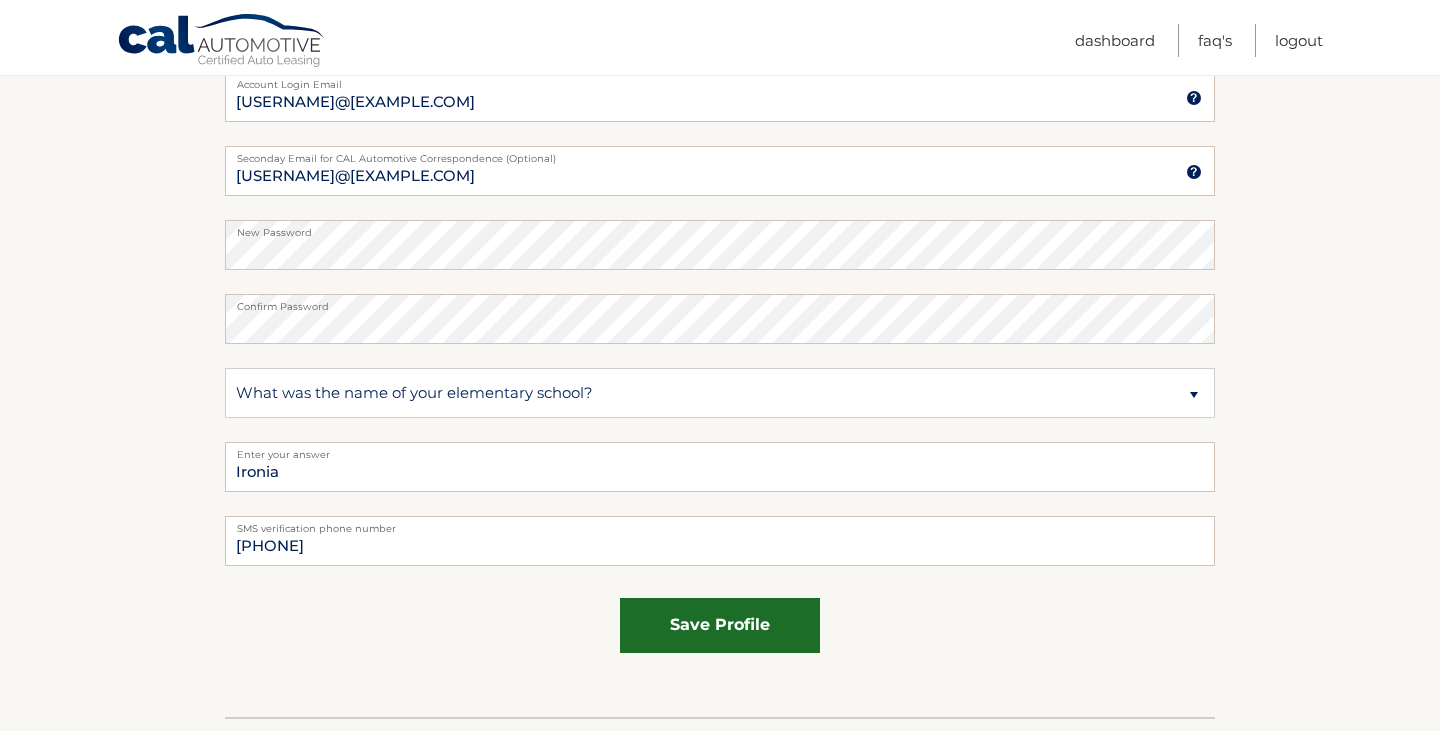 click on "save profile" at bounding box center (720, 625) 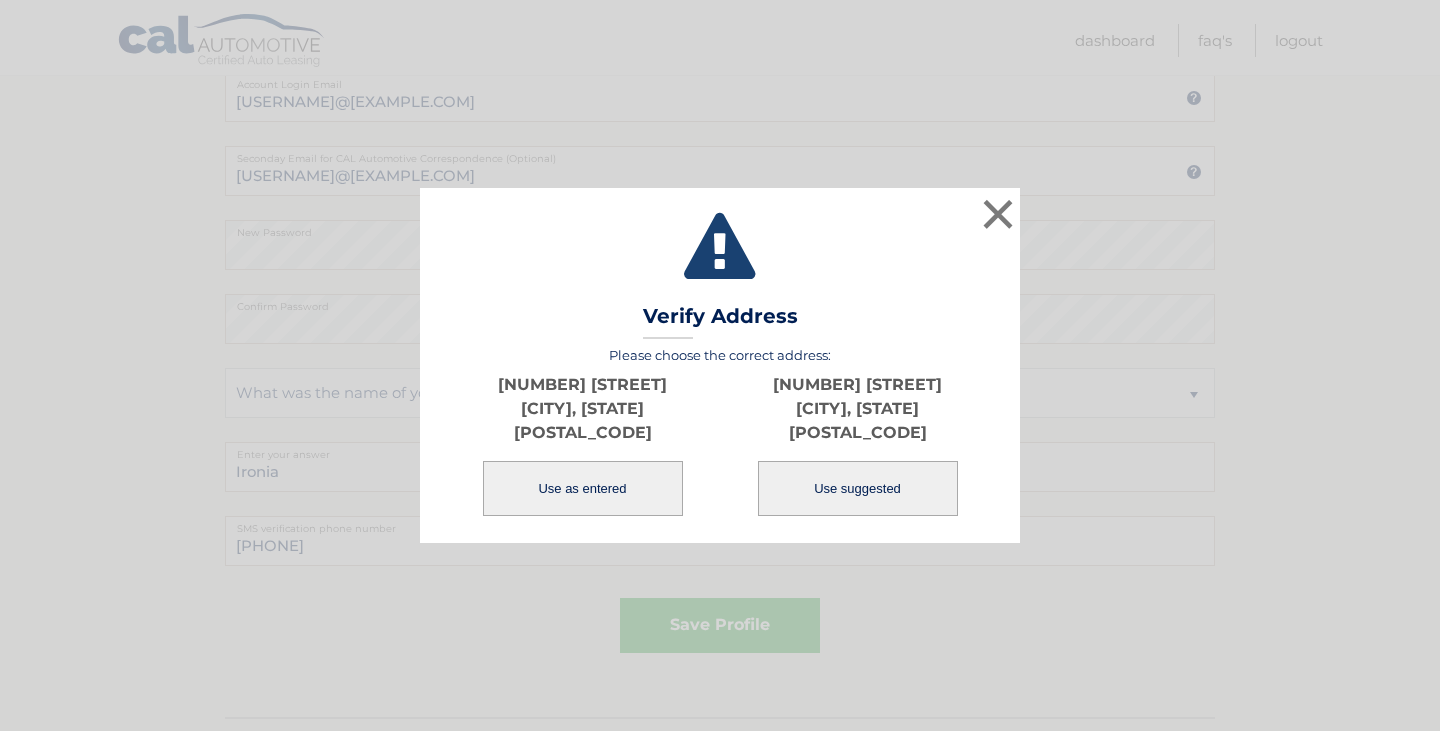 click on "Use suggested" at bounding box center [858, 488] 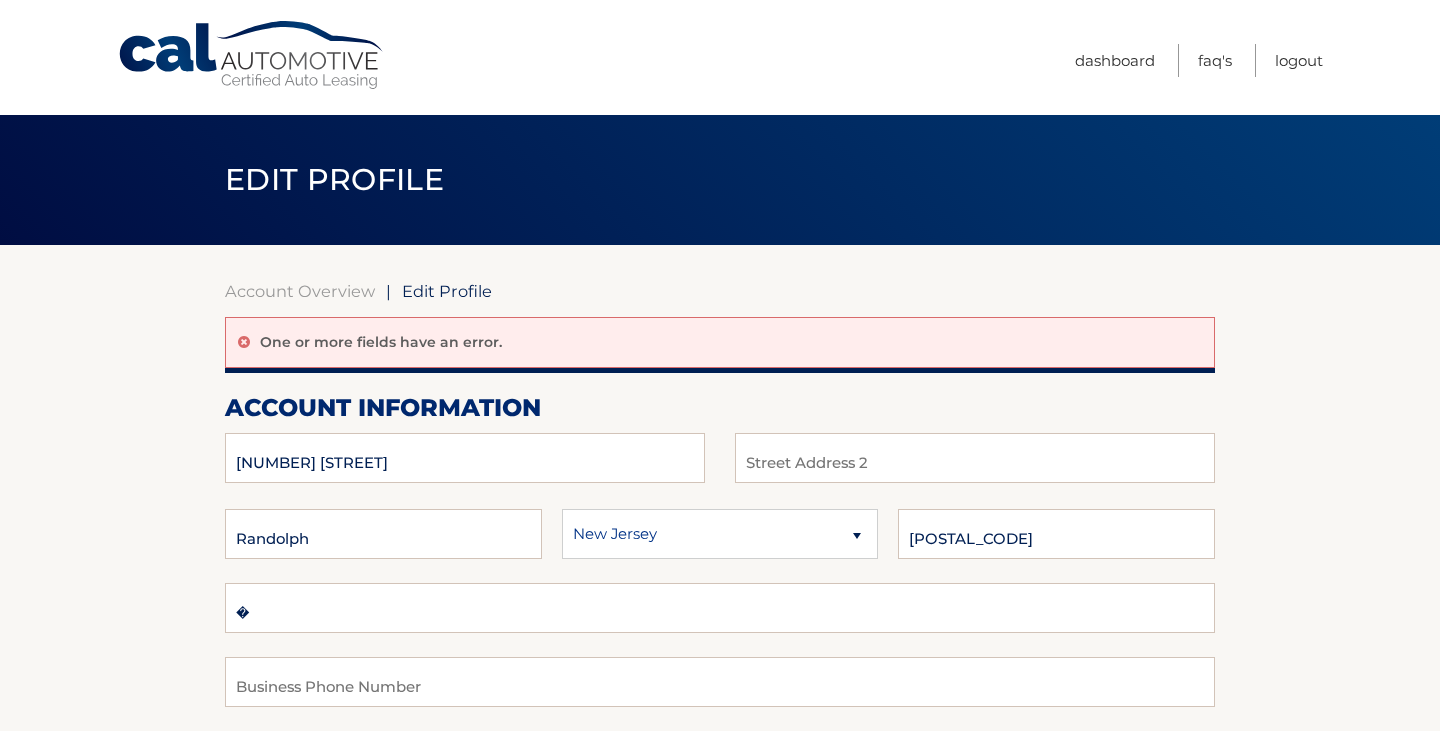 scroll, scrollTop: 0, scrollLeft: 0, axis: both 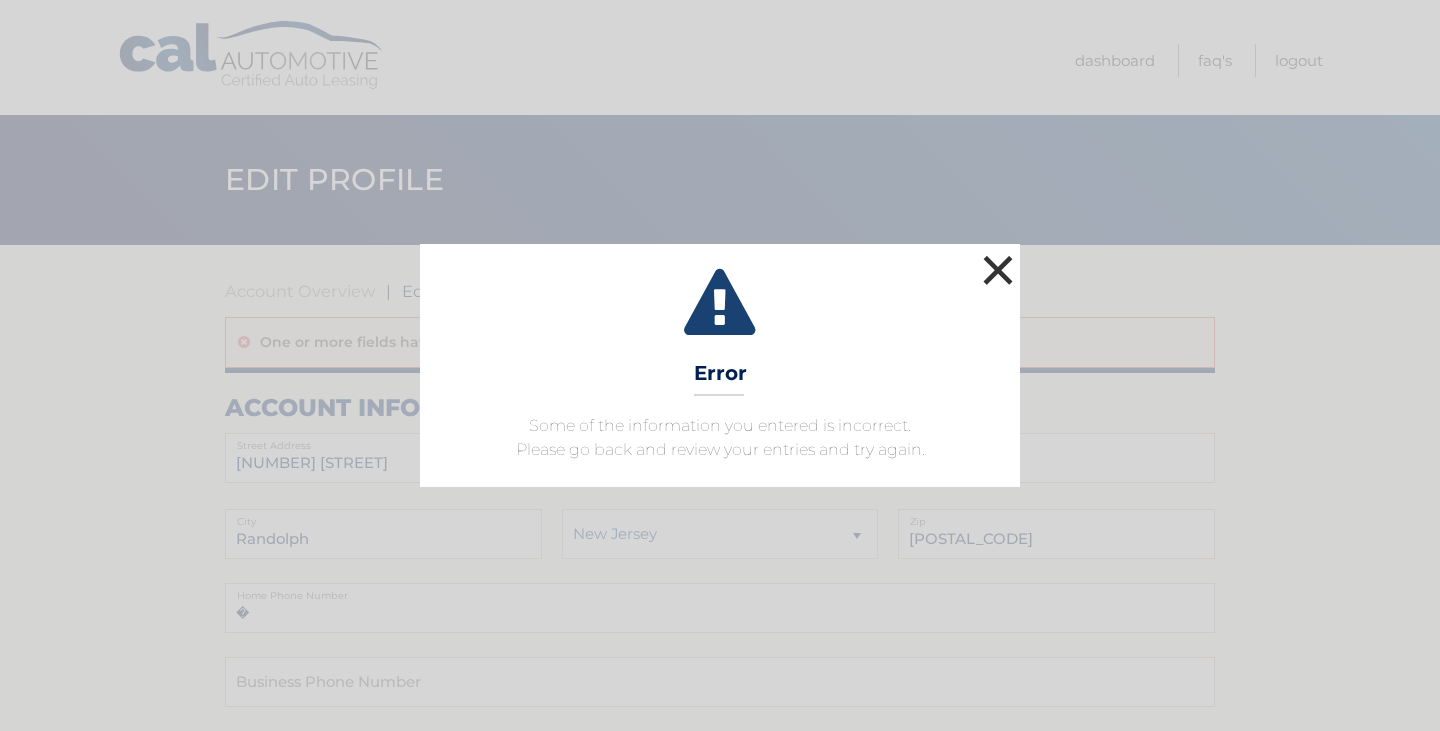 click on "×" at bounding box center [998, 270] 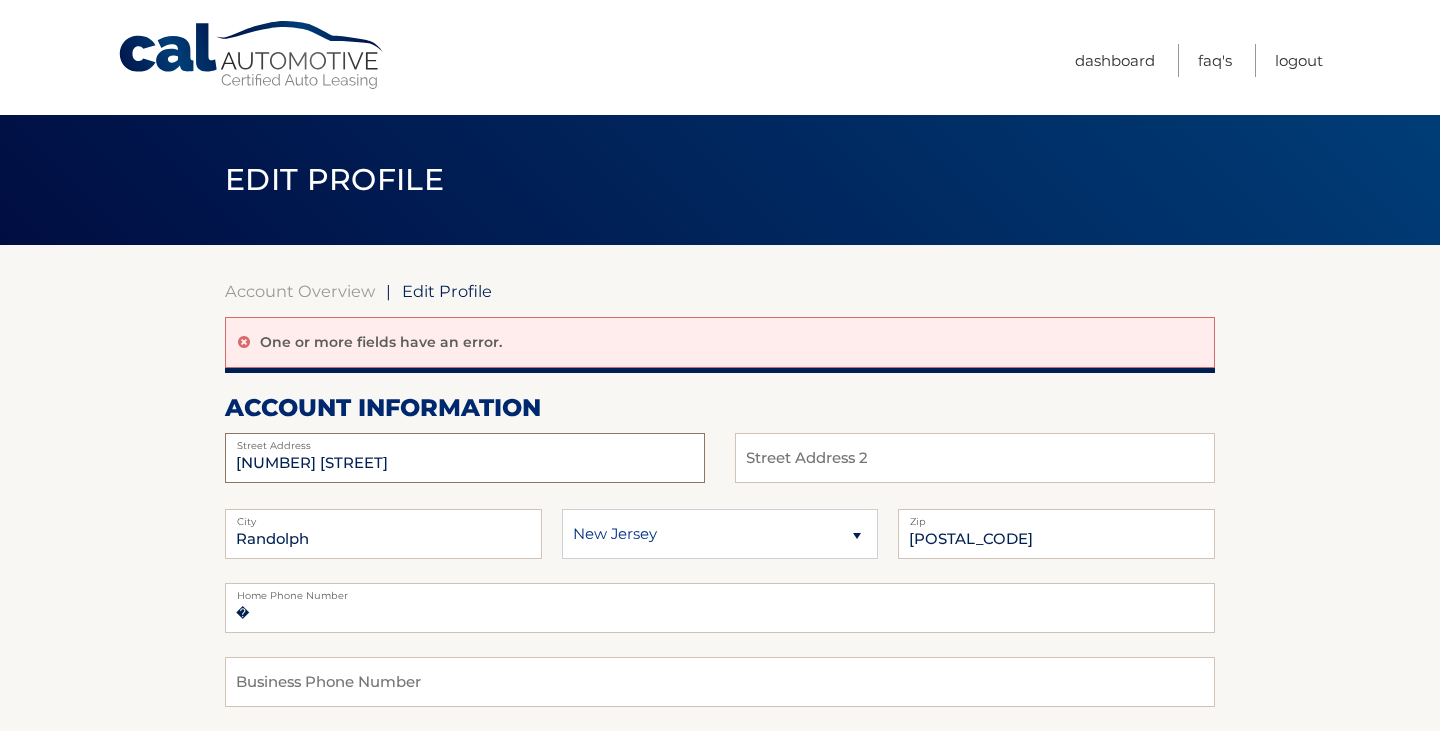 click on "[NUMBER] [STREET]" at bounding box center (465, 458) 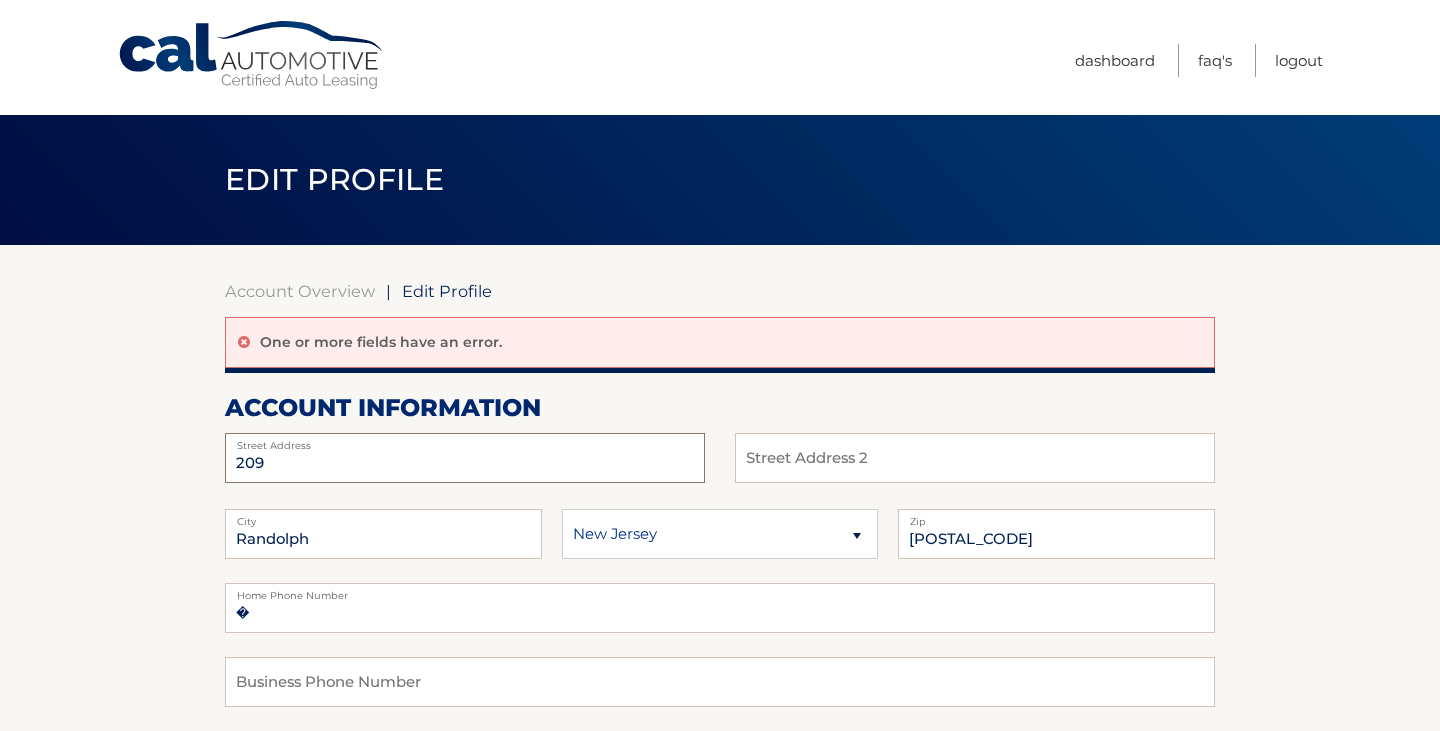 type on "[NUMBER] [STREET]" 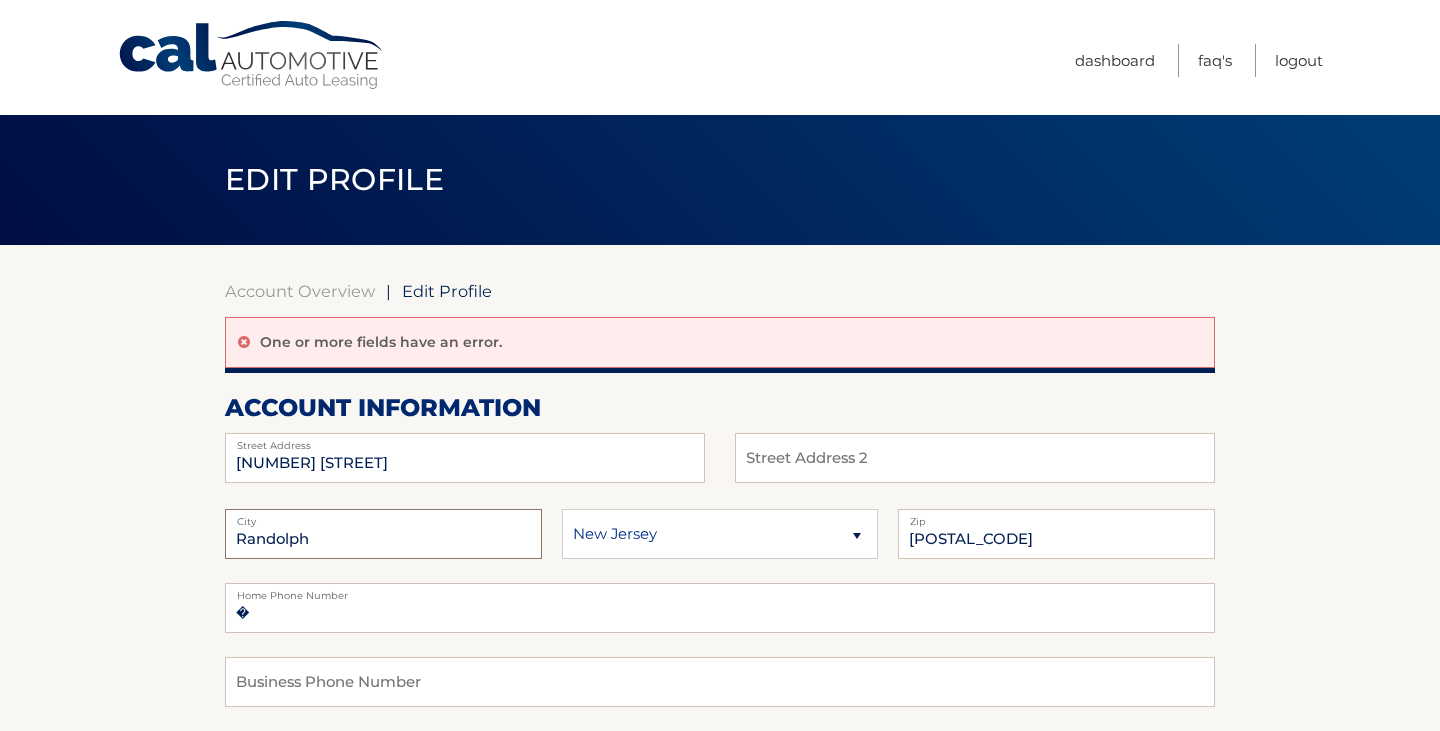 type on "CAPE MAY" 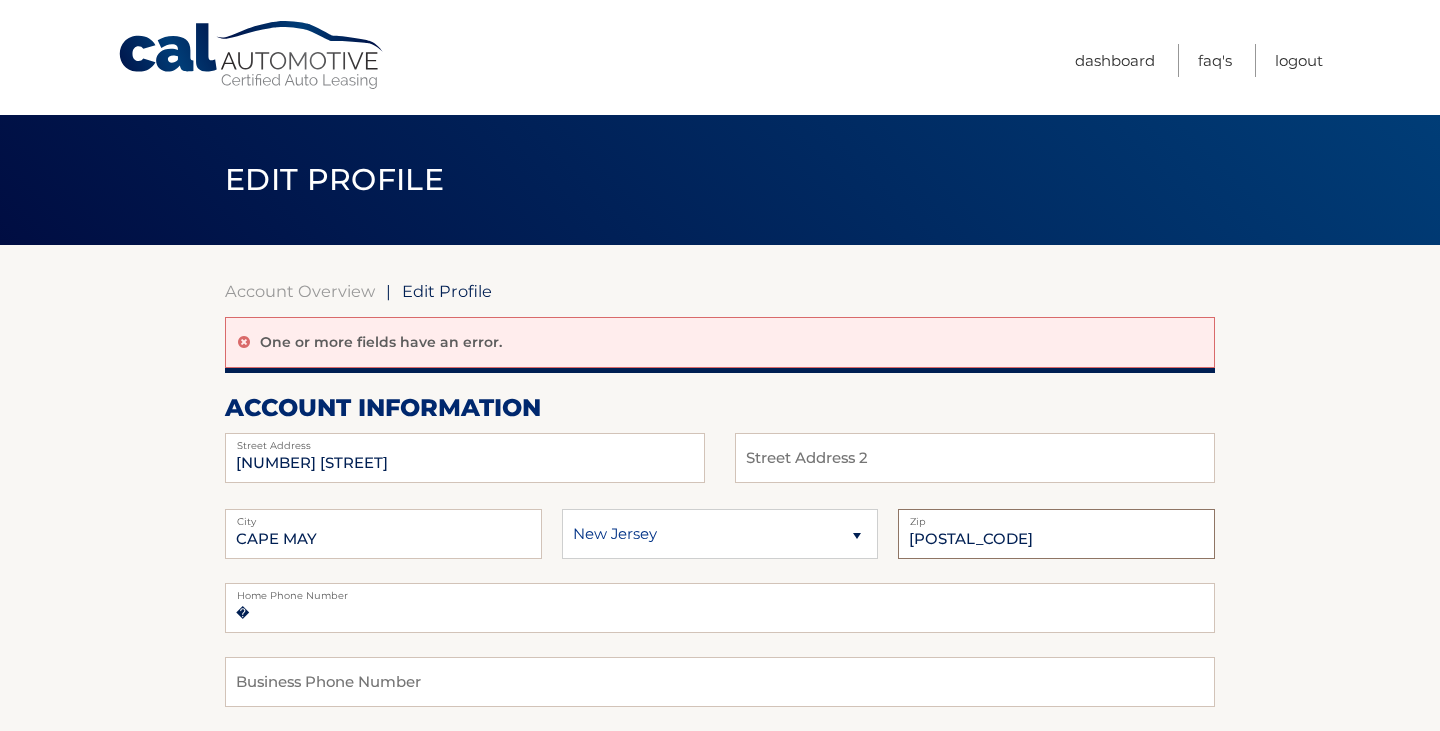 type on "[POSTAL_CODE]" 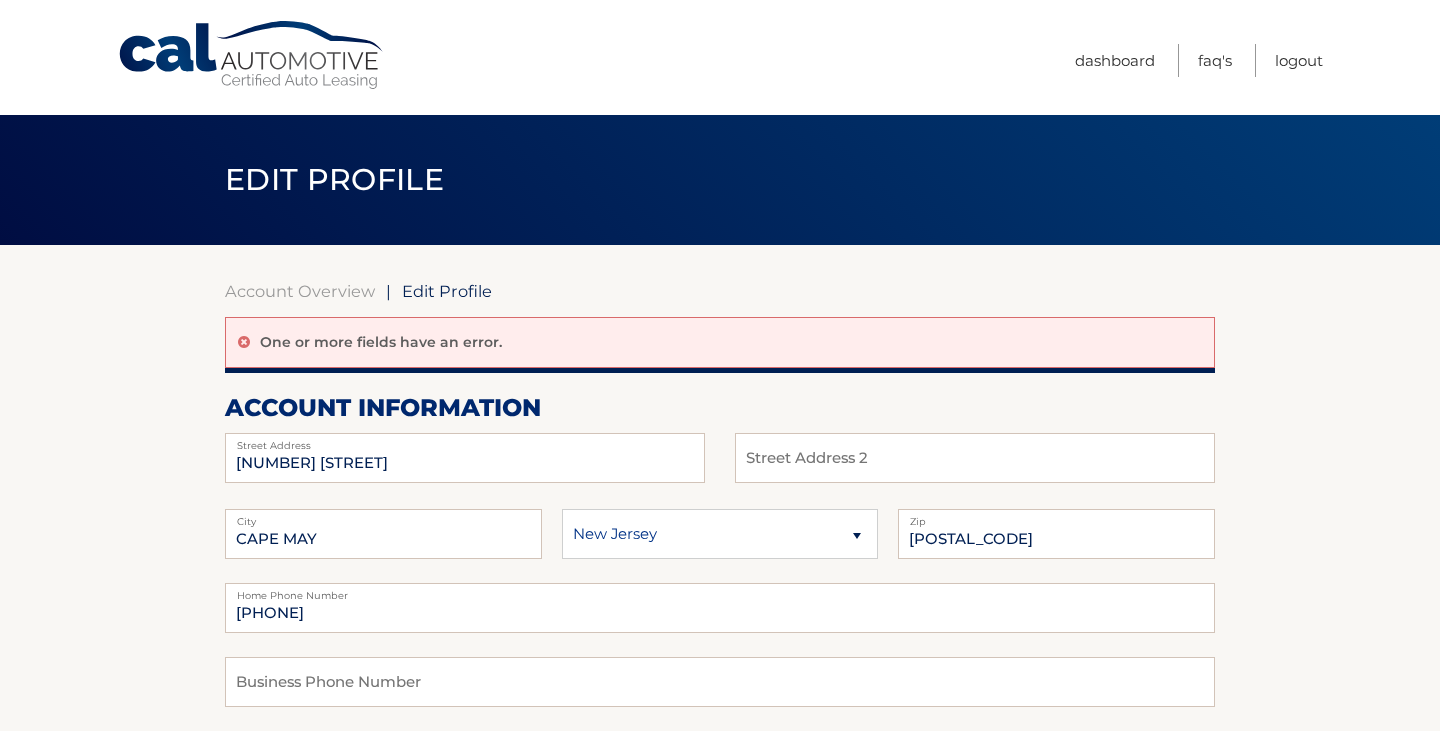 click on "Account Overview
|
Edit Profile
One or more fields have an error.
account information
[NUMBER] [STREET]
Street Address" at bounding box center (720, 998) 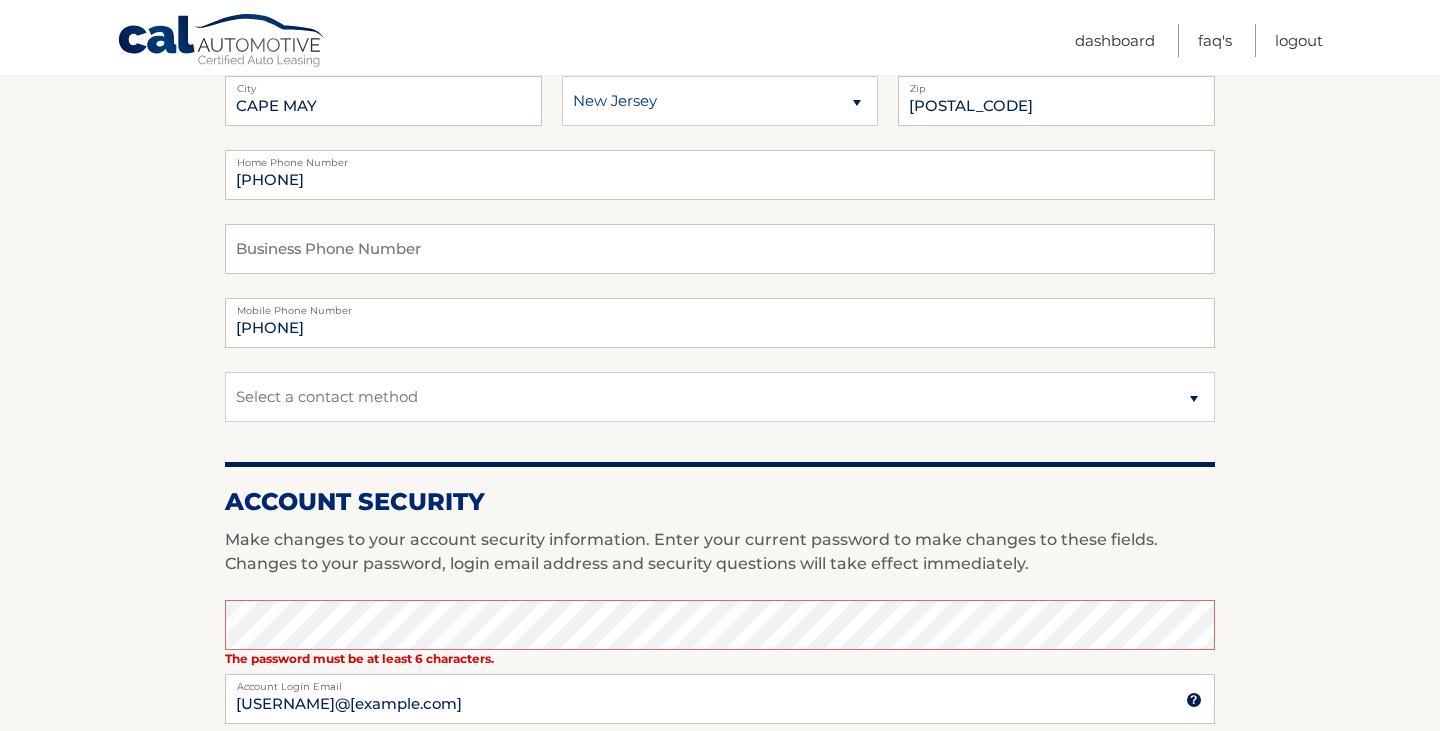 scroll, scrollTop: 435, scrollLeft: 0, axis: vertical 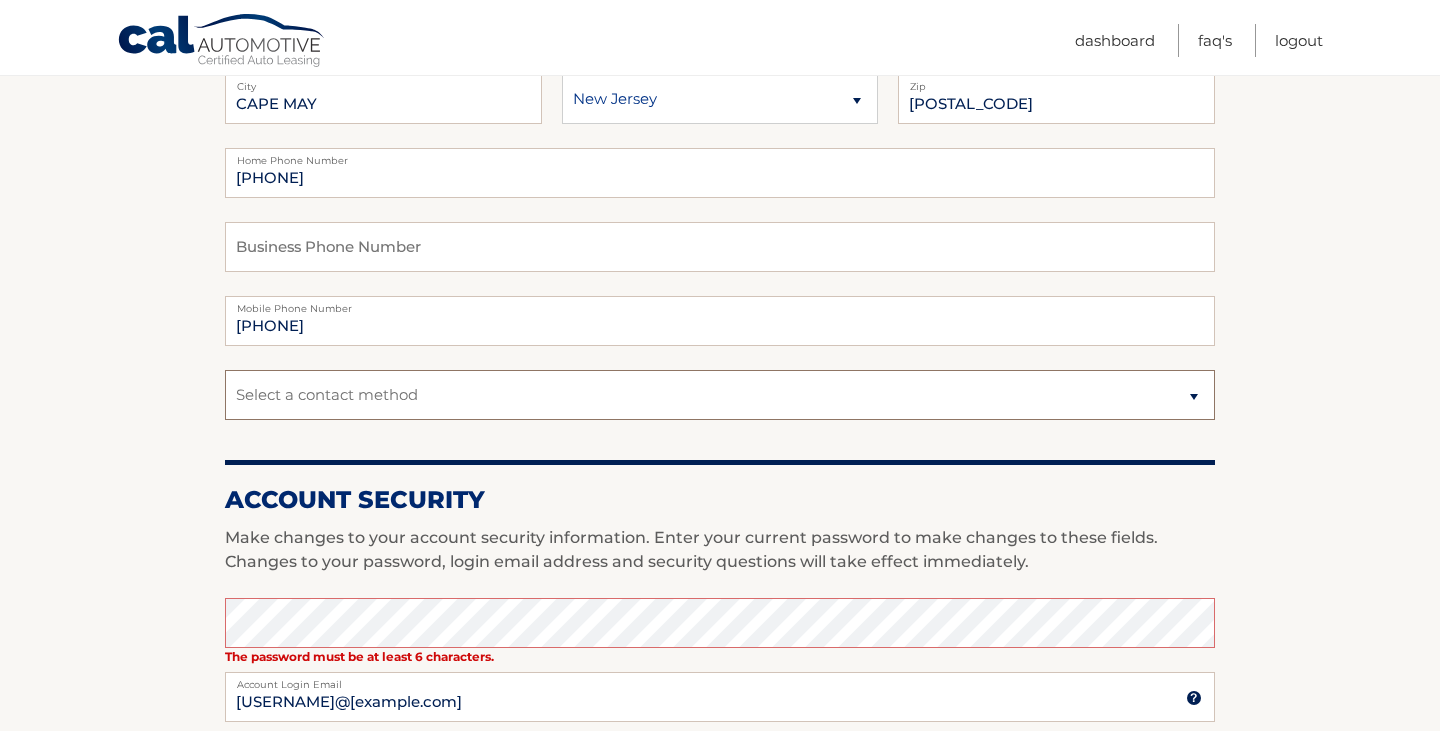 click on "Select a contact method
Mobile
Home" at bounding box center (720, 395) 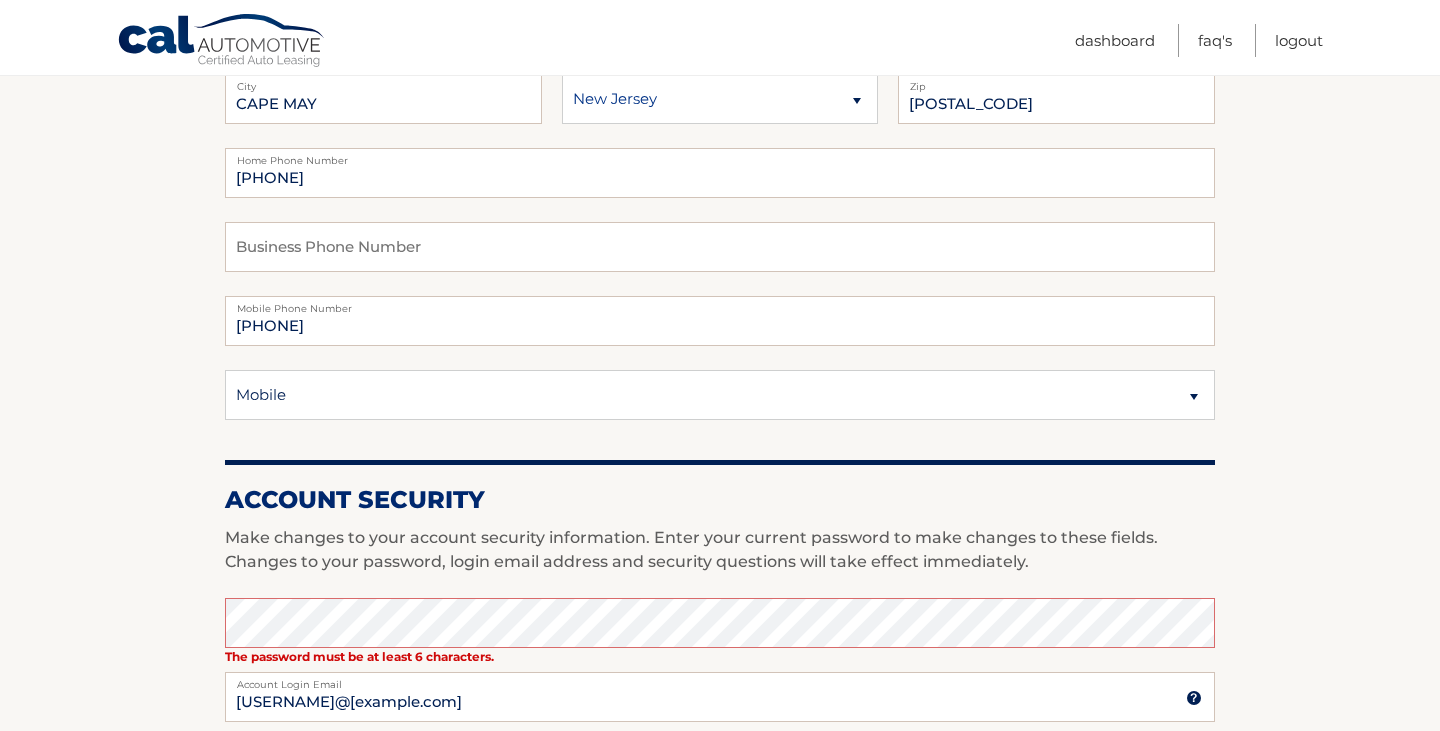 click on "Account Overview
|
Edit Profile
One or more fields have an error.
account information
[NUMBER] [STREET]
Street Address" at bounding box center (720, 563) 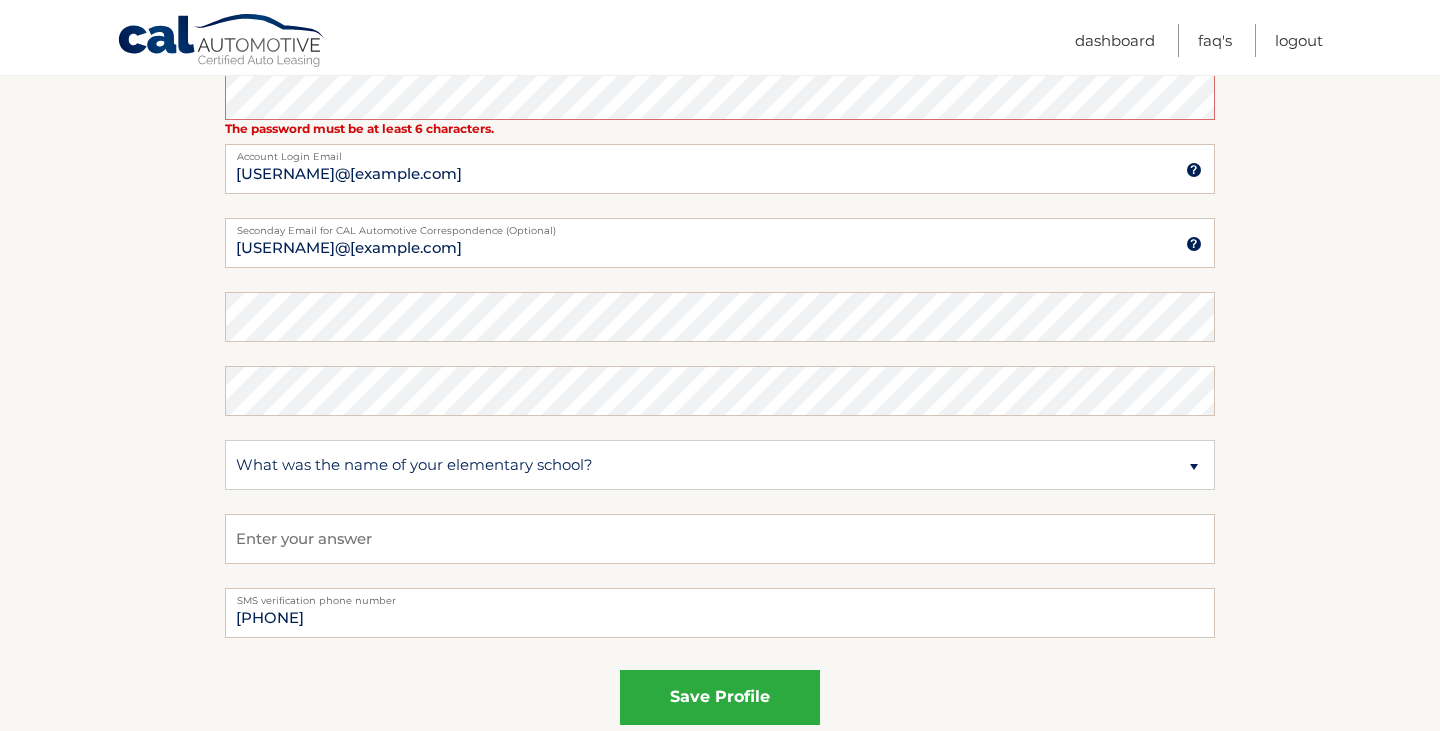 scroll, scrollTop: 966, scrollLeft: 0, axis: vertical 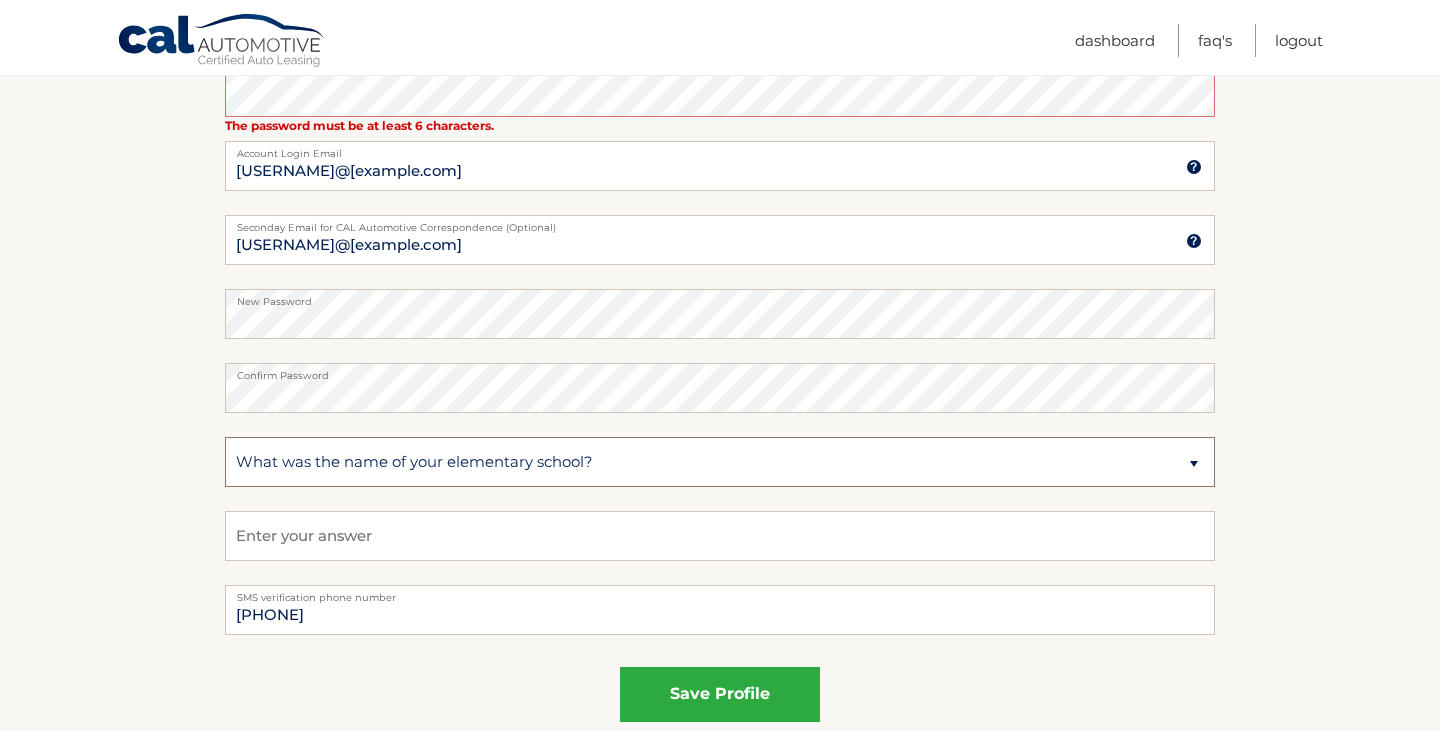 click on "Select a question
What was the name of your elementary school?
What is your mother’s maiden name?
What street did you live on in the third grade?
In what city or town was your first job?" at bounding box center (720, 462) 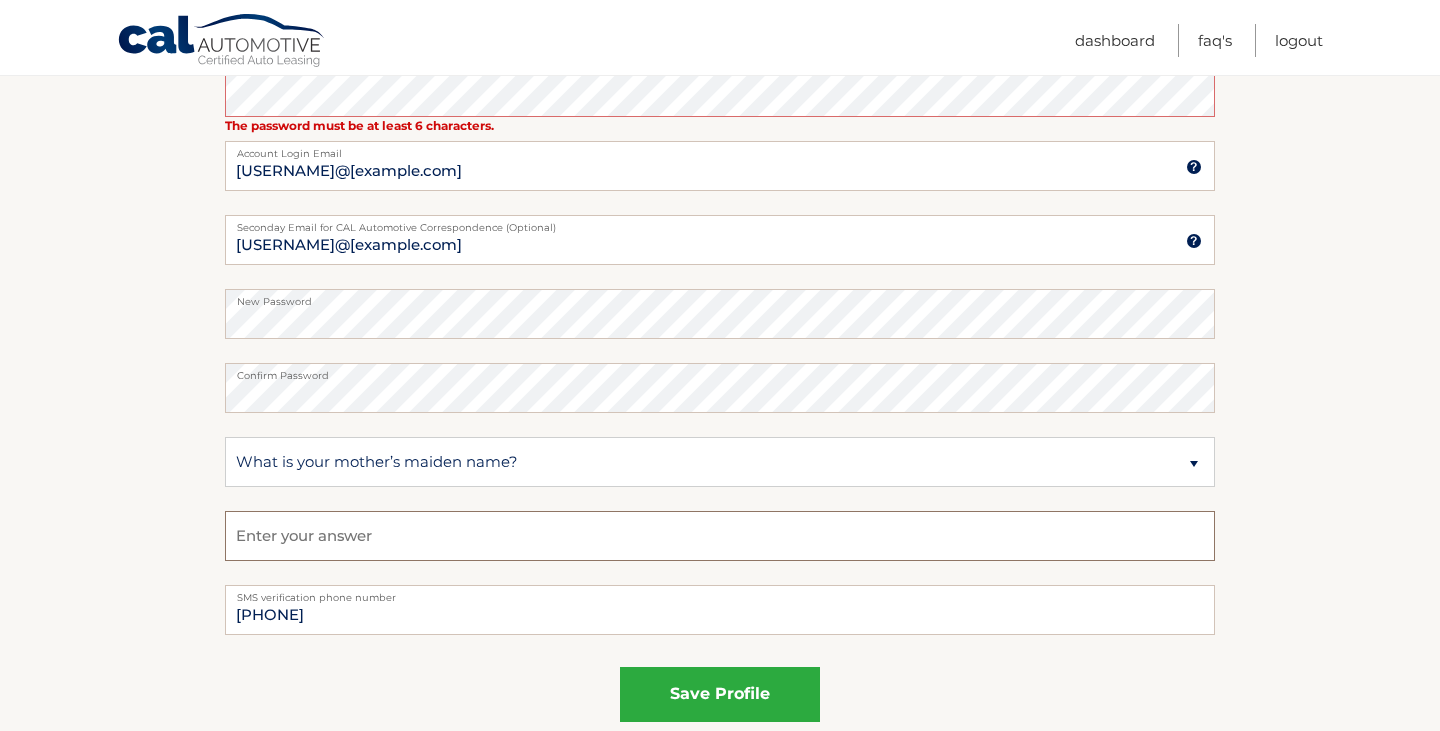 click at bounding box center (720, 536) 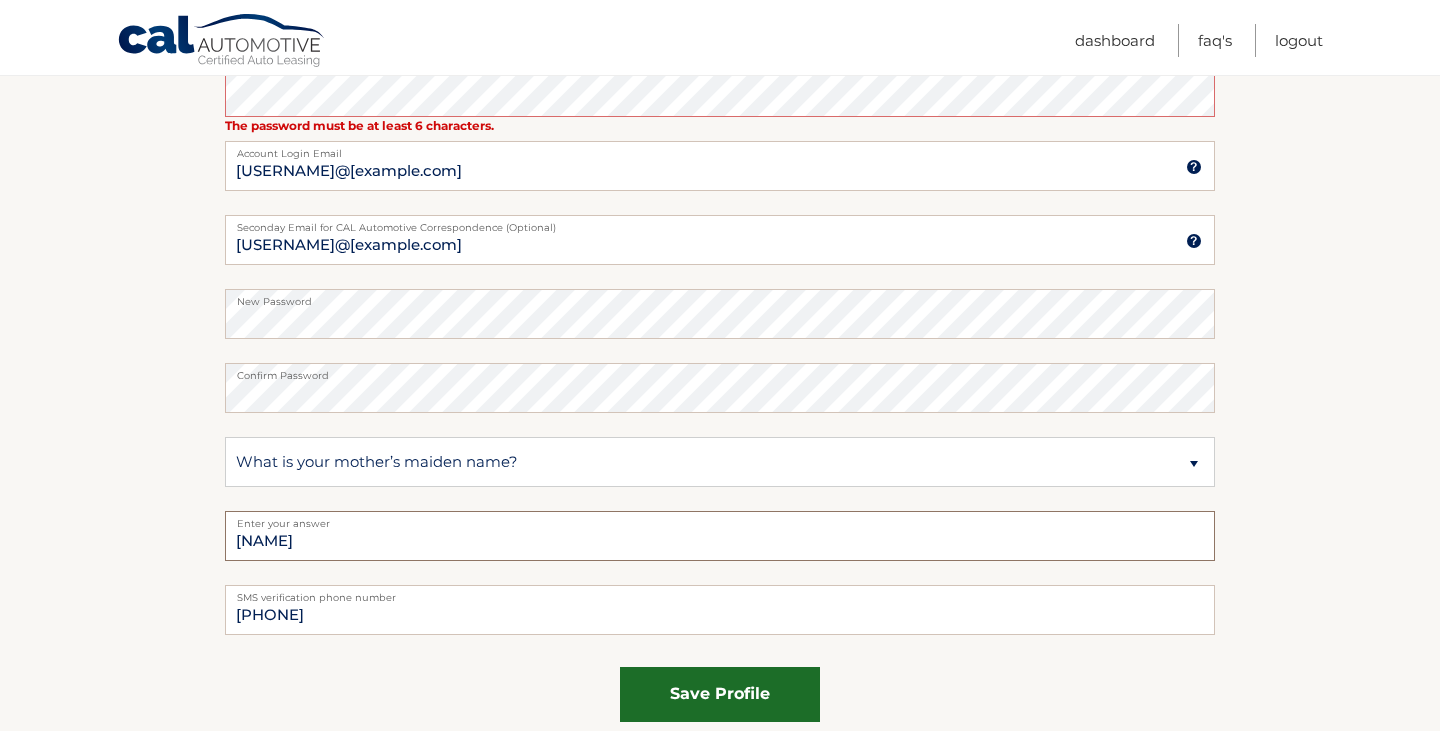 type on "Massaro" 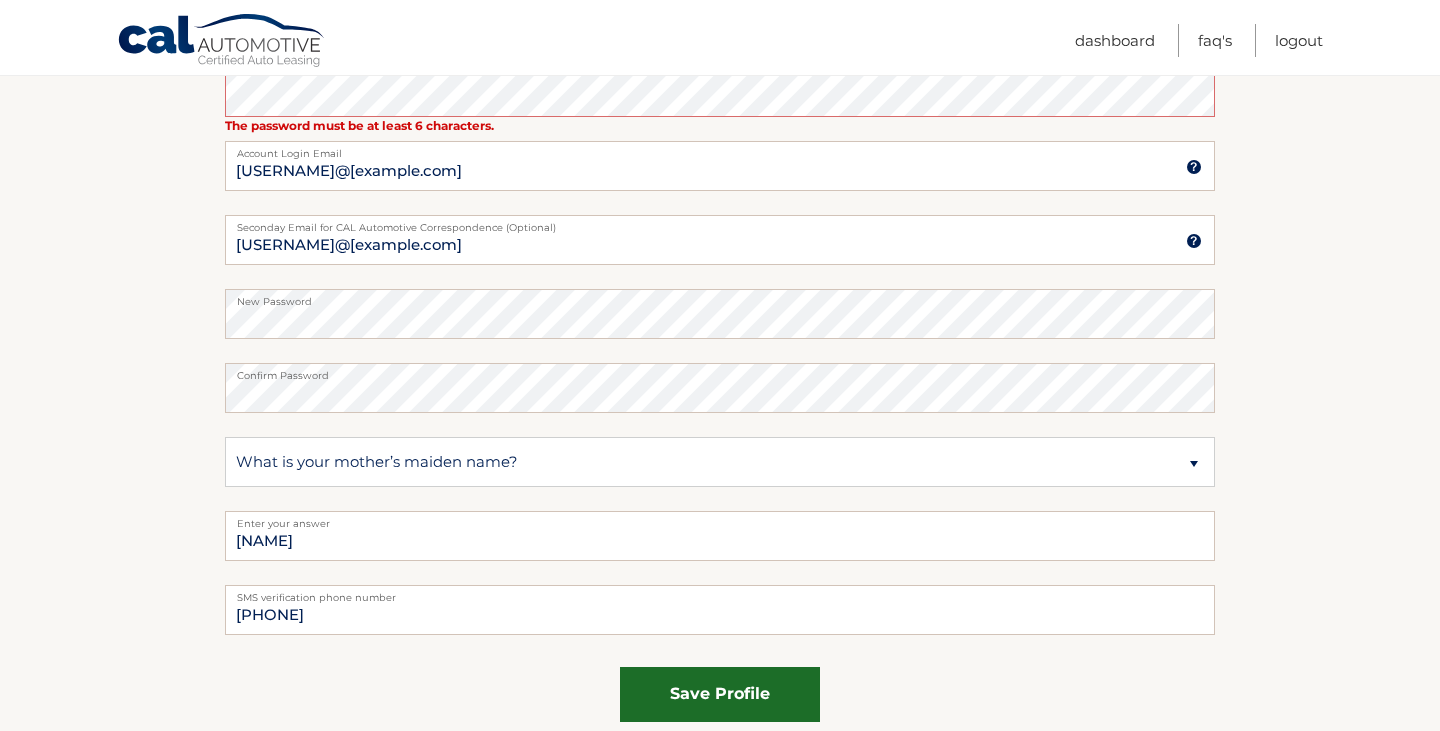 click on "save profile" at bounding box center [720, 694] 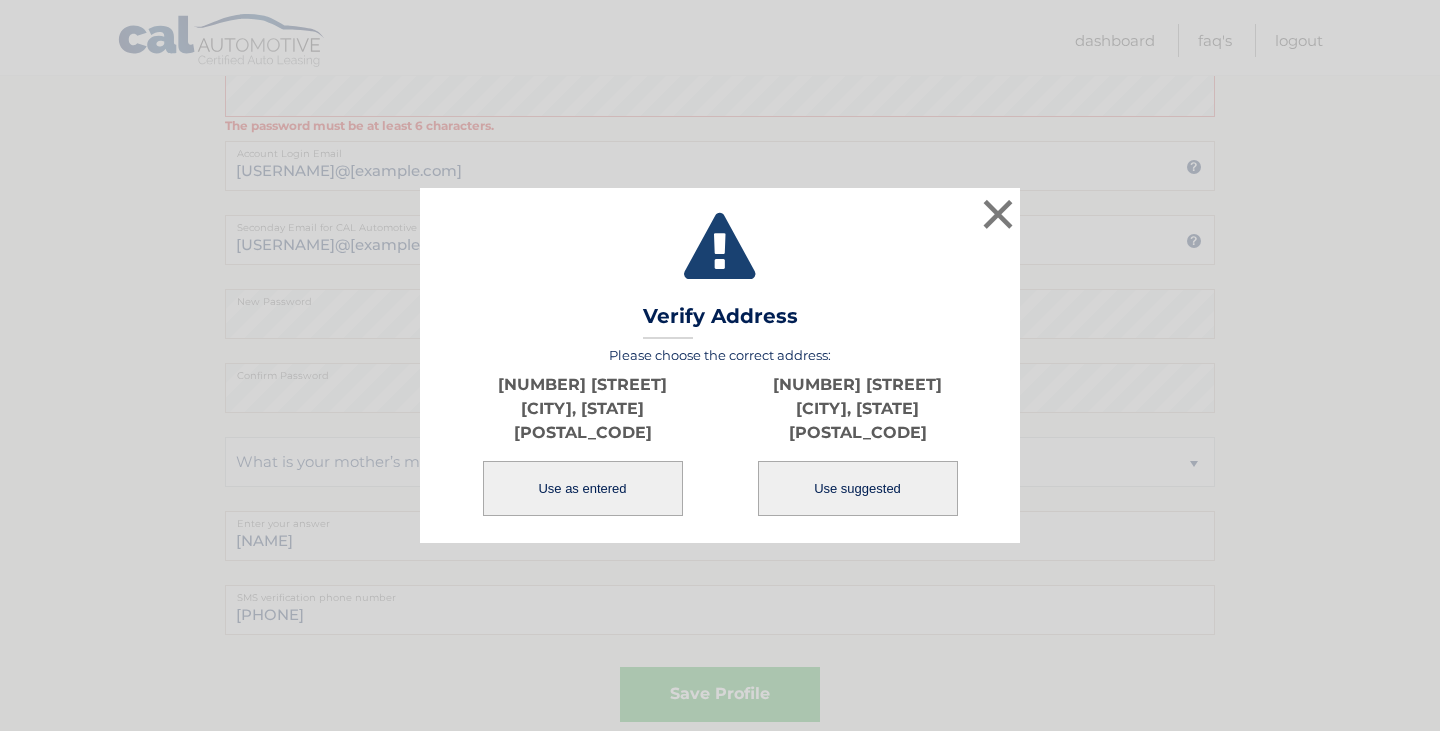 click on "Use as entered" at bounding box center (583, 488) 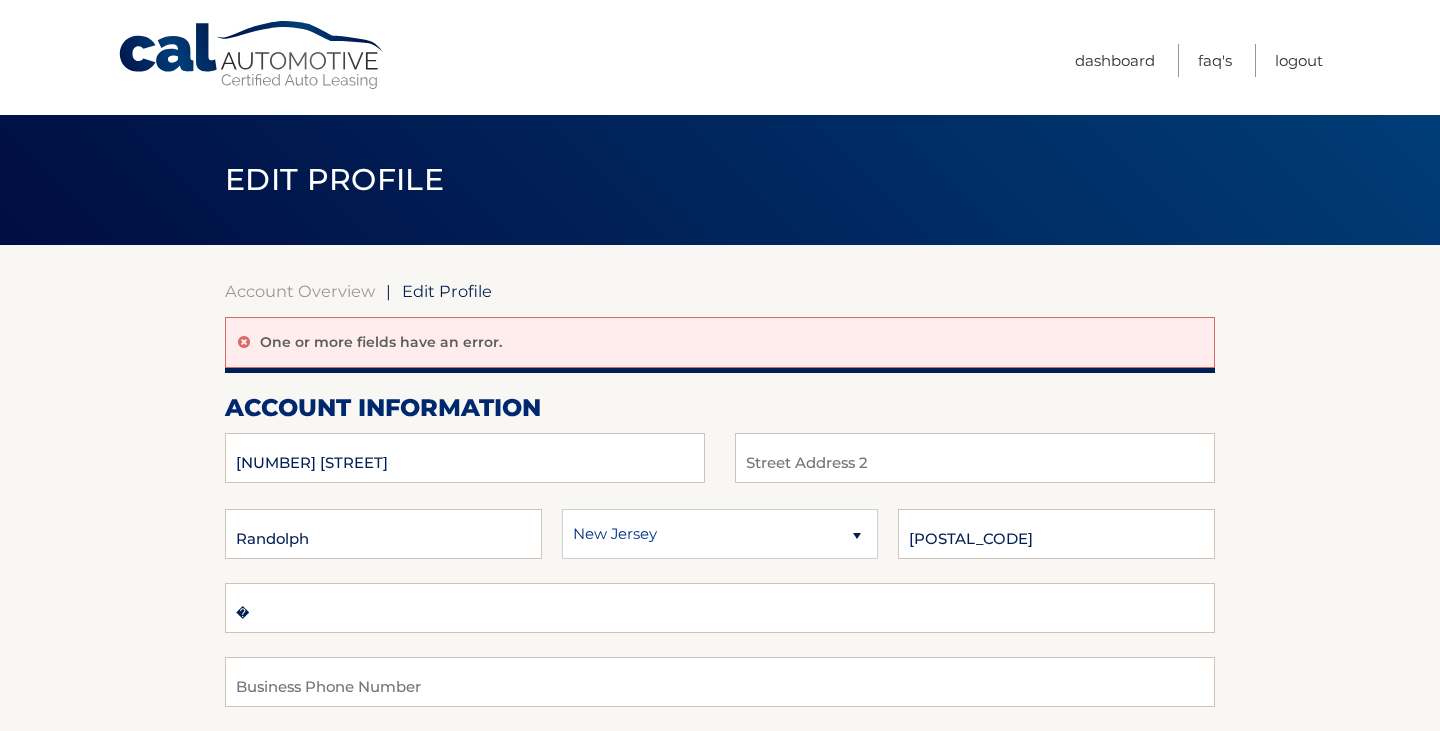 scroll, scrollTop: 0, scrollLeft: 0, axis: both 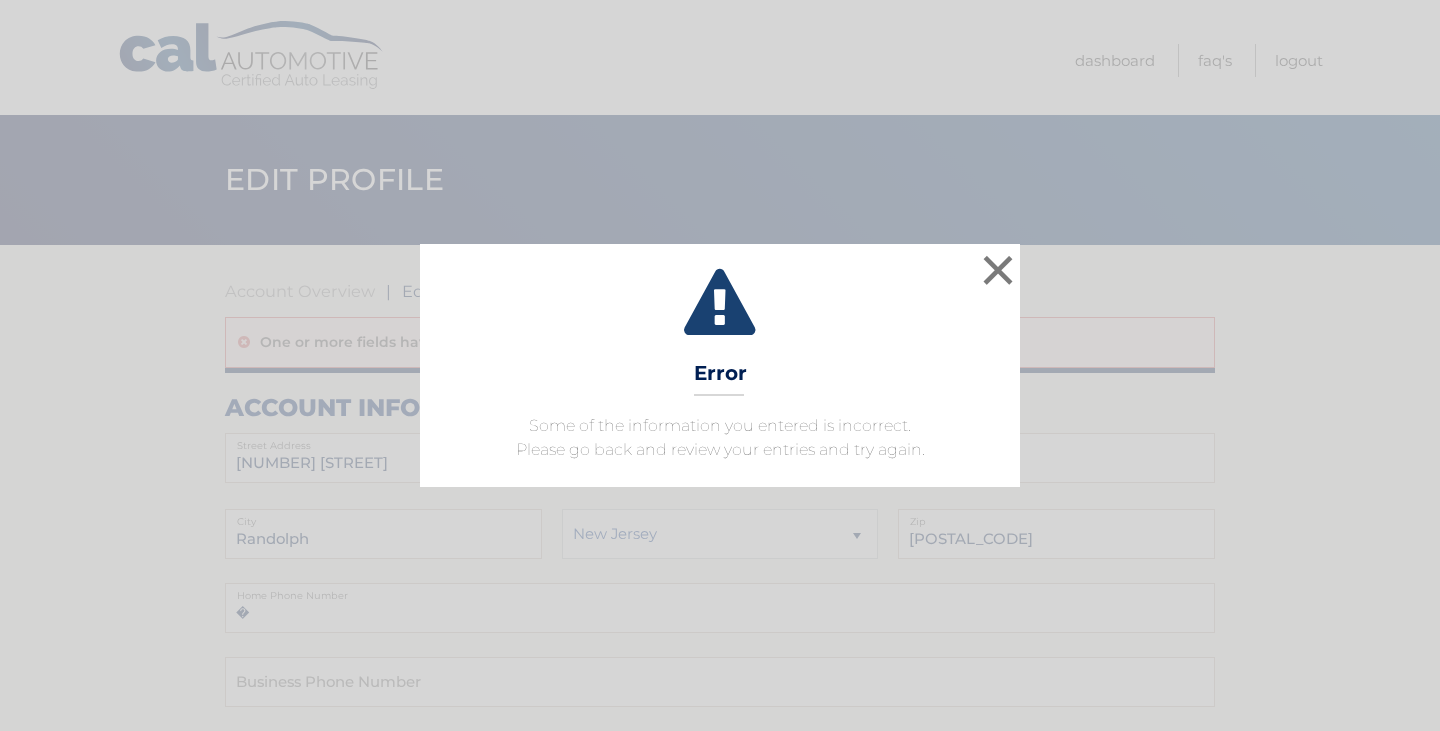 click on "×
Error
Some of the information you entered is incorrect. Please go back and
review your entries and try again.
Loading..." at bounding box center [720, 365] 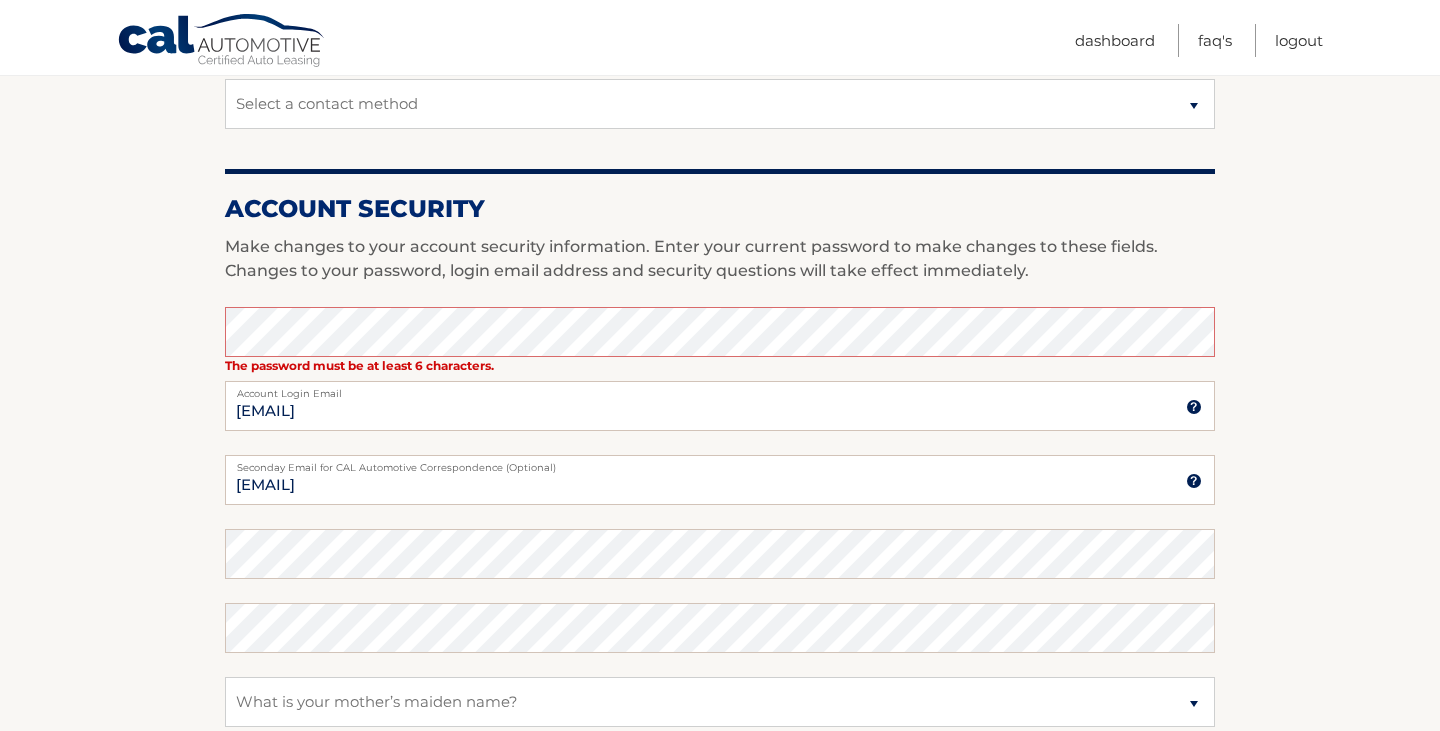scroll, scrollTop: 731, scrollLeft: 0, axis: vertical 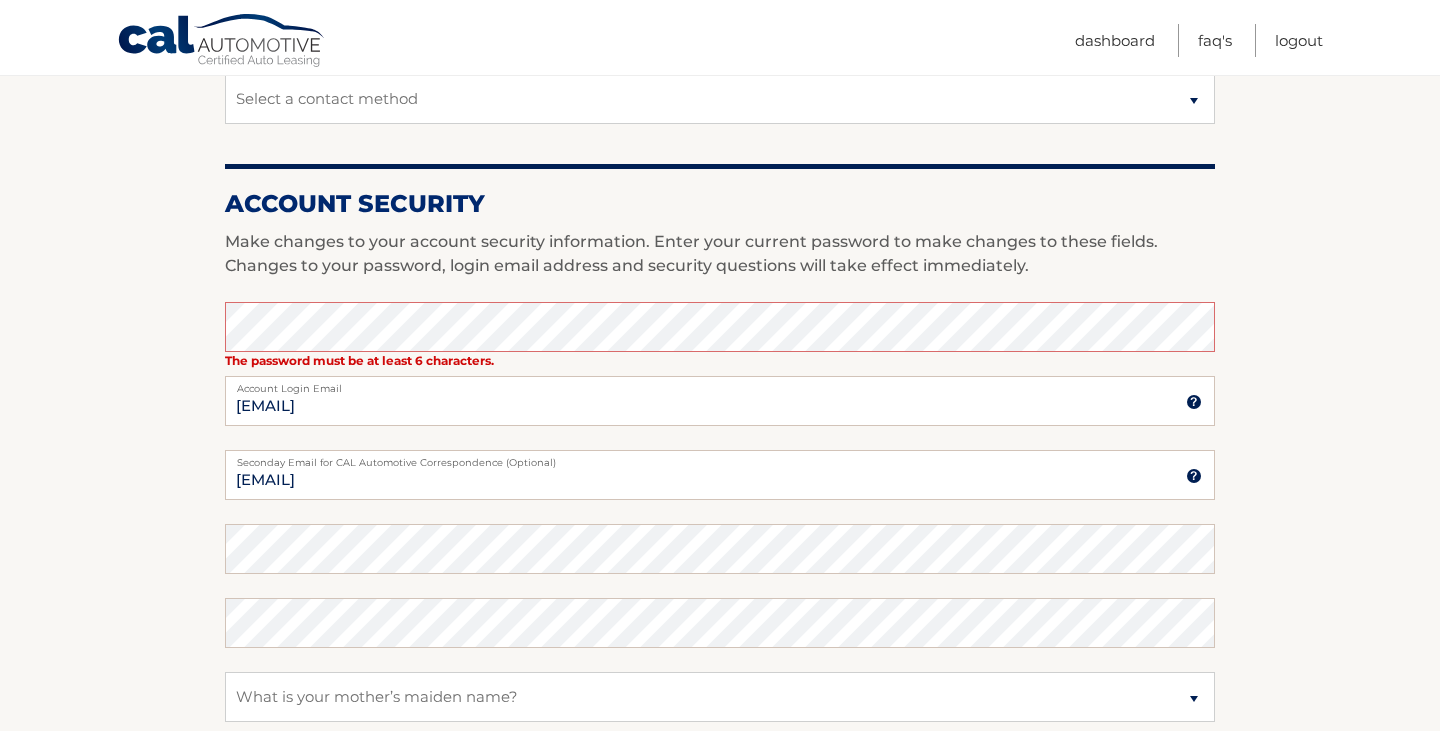 click on "Account Overview
|
Edit Profile
One or more fields have an error.
account information
[NUMBER] [STREET]
Street Address" at bounding box center (720, 267) 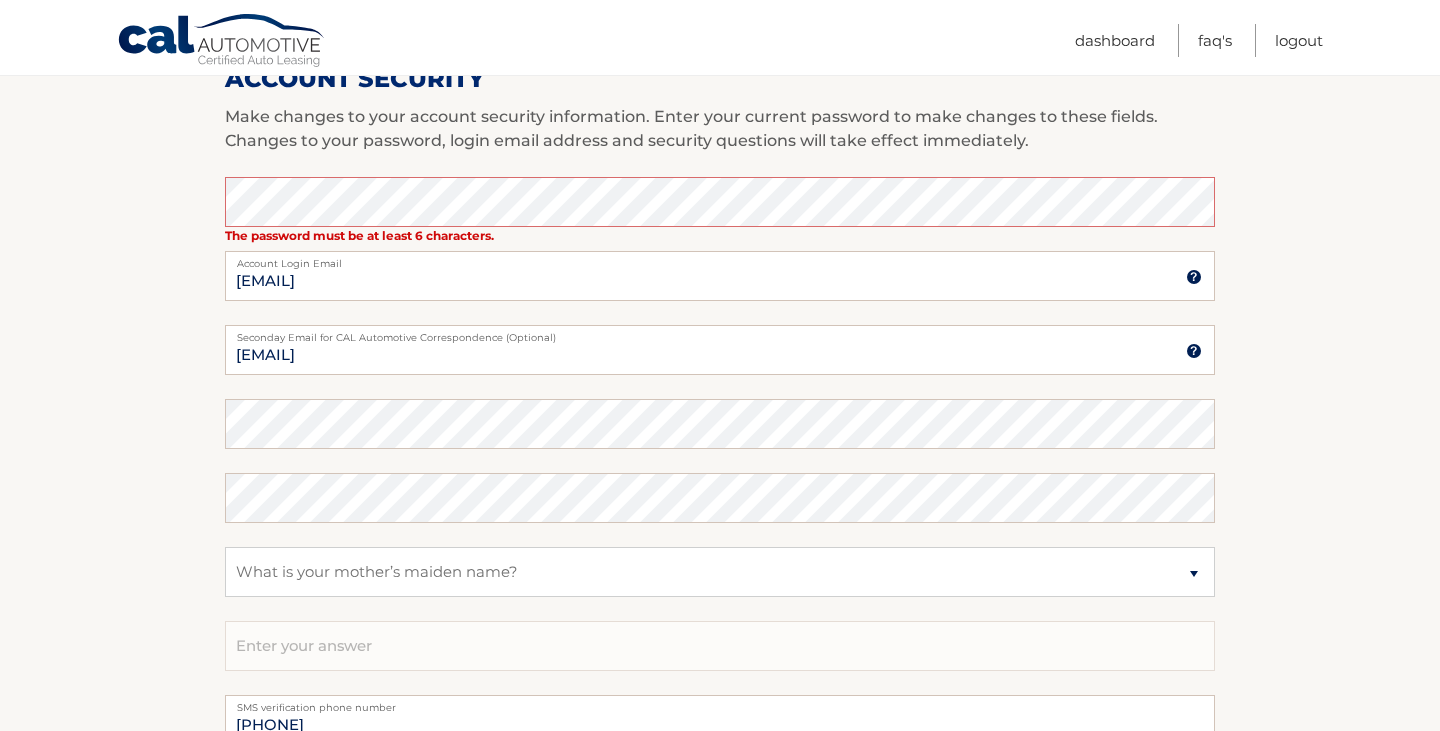 scroll, scrollTop: 904, scrollLeft: 0, axis: vertical 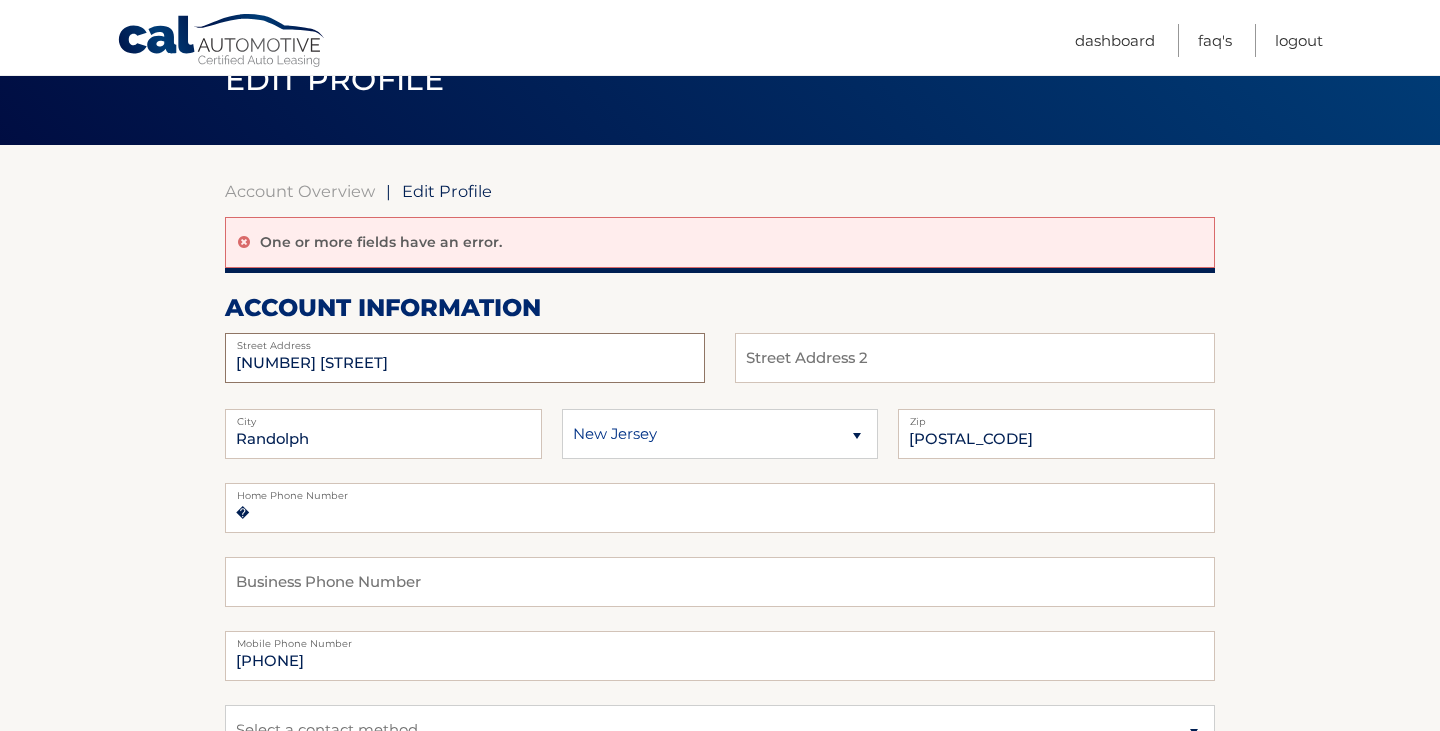 click on "[NUMBER] [STREET]" at bounding box center (465, 358) 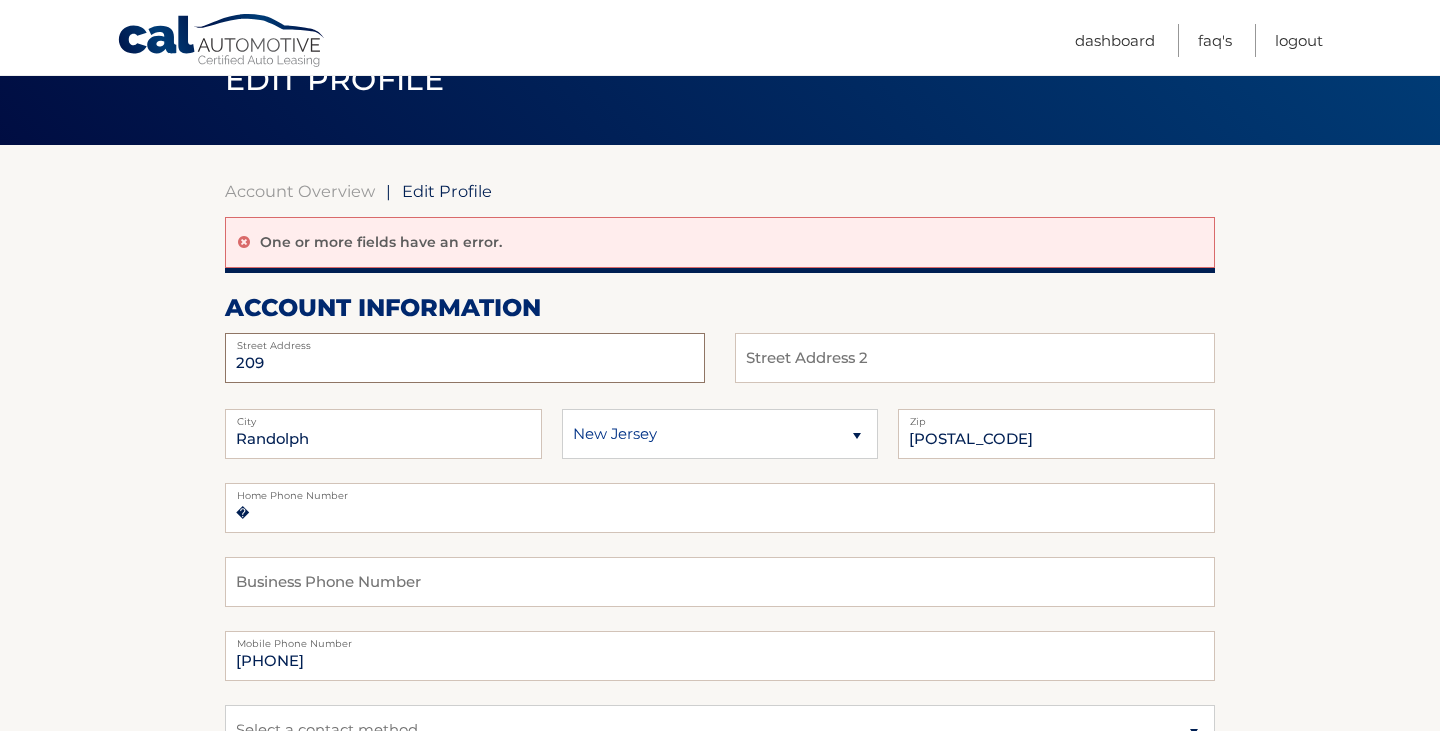 type on "[NUMBER] [STREET]" 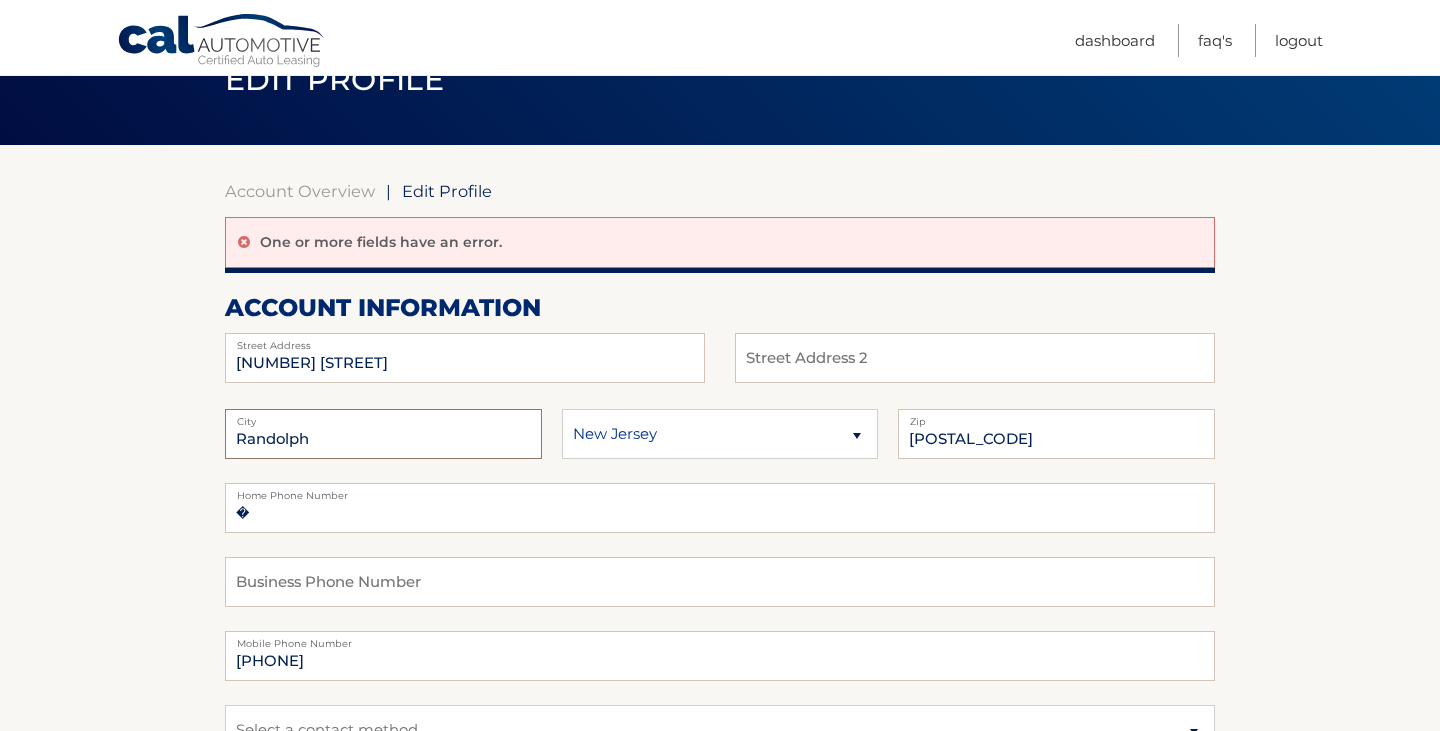 type on "CAPE MAY" 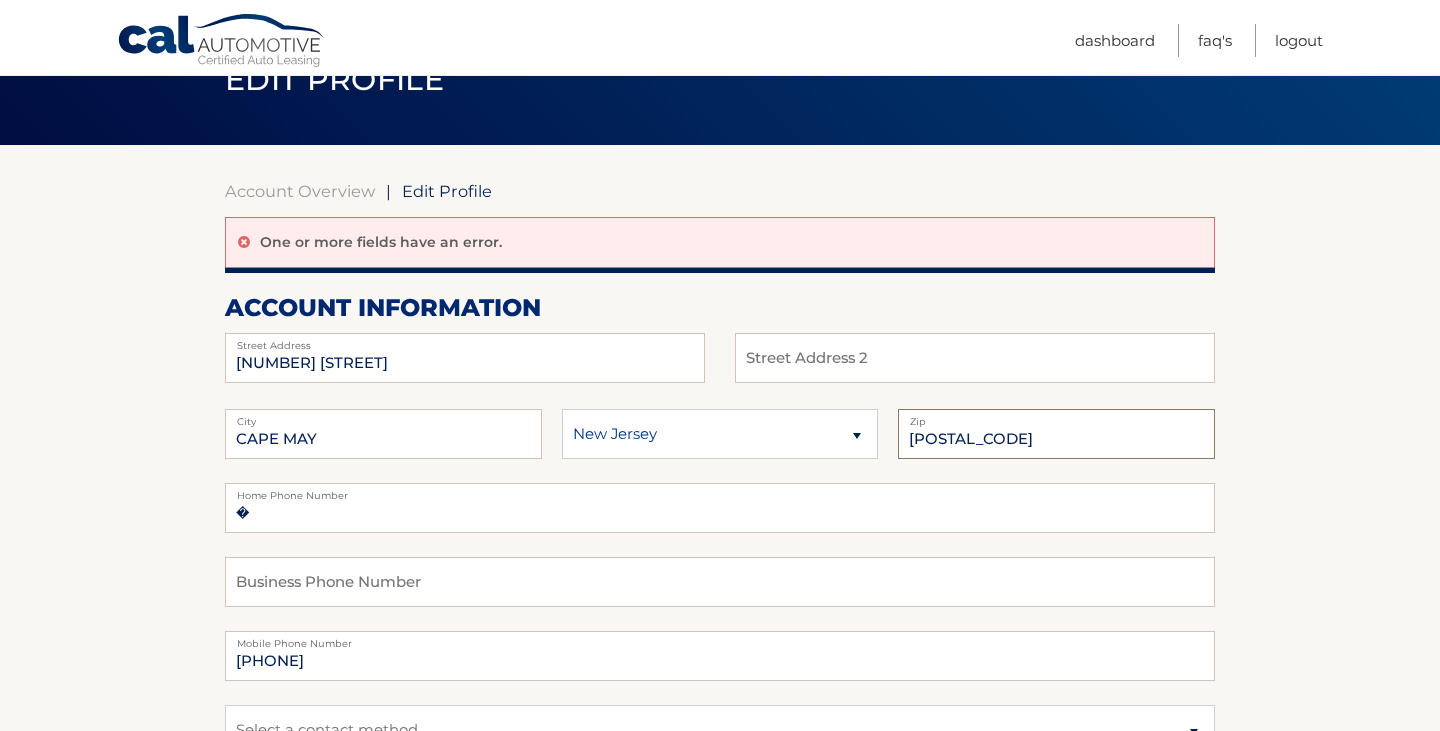 type on "[POSTAL_CODE]" 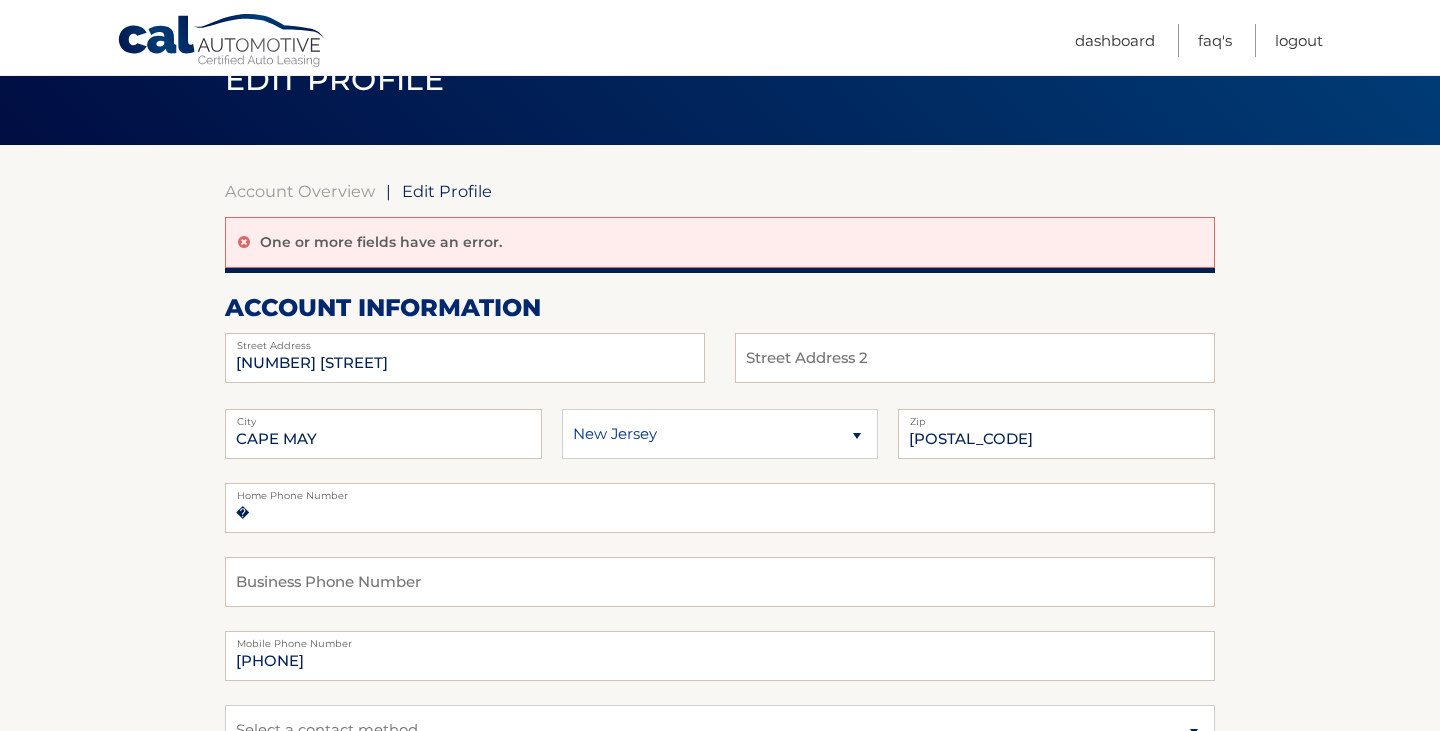 type on "[PHONE]" 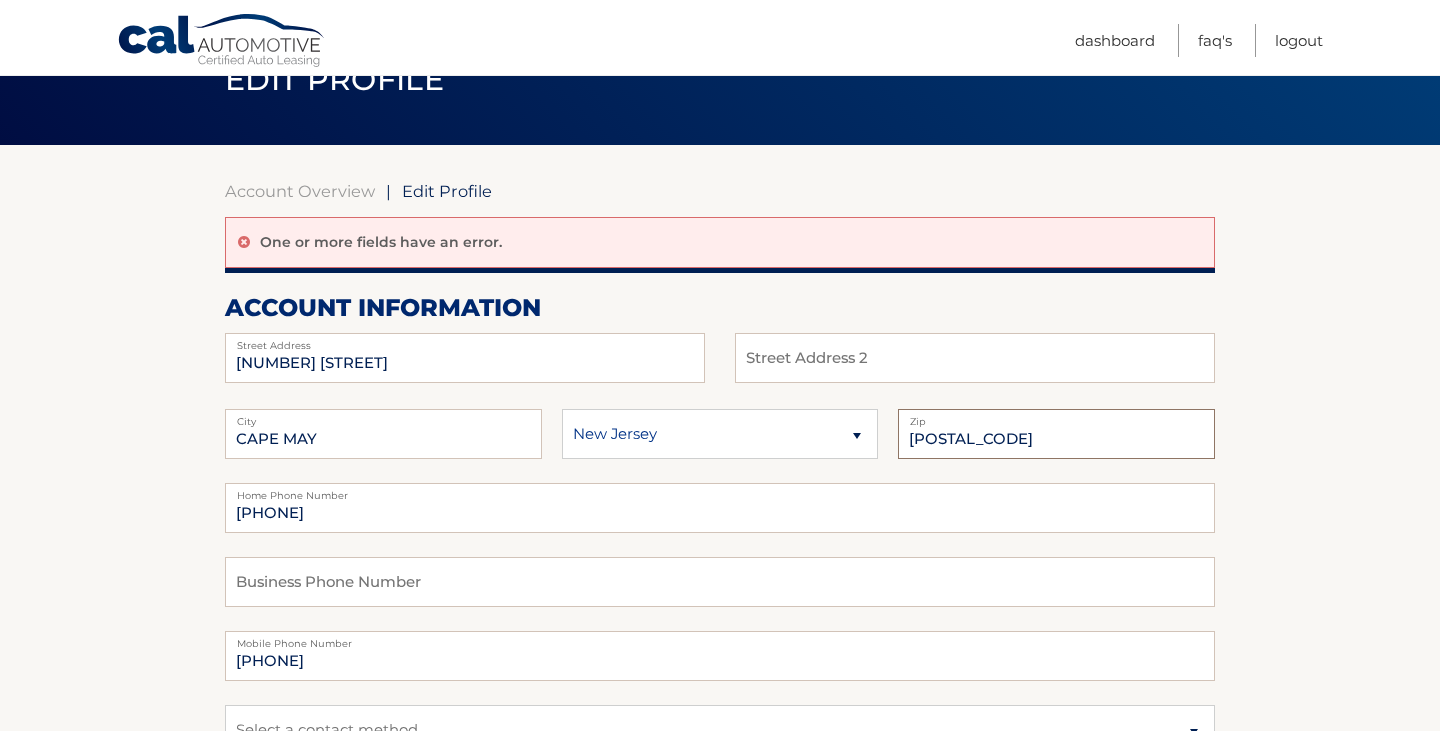 click on "[POSTAL_CODE]" at bounding box center [1056, 434] 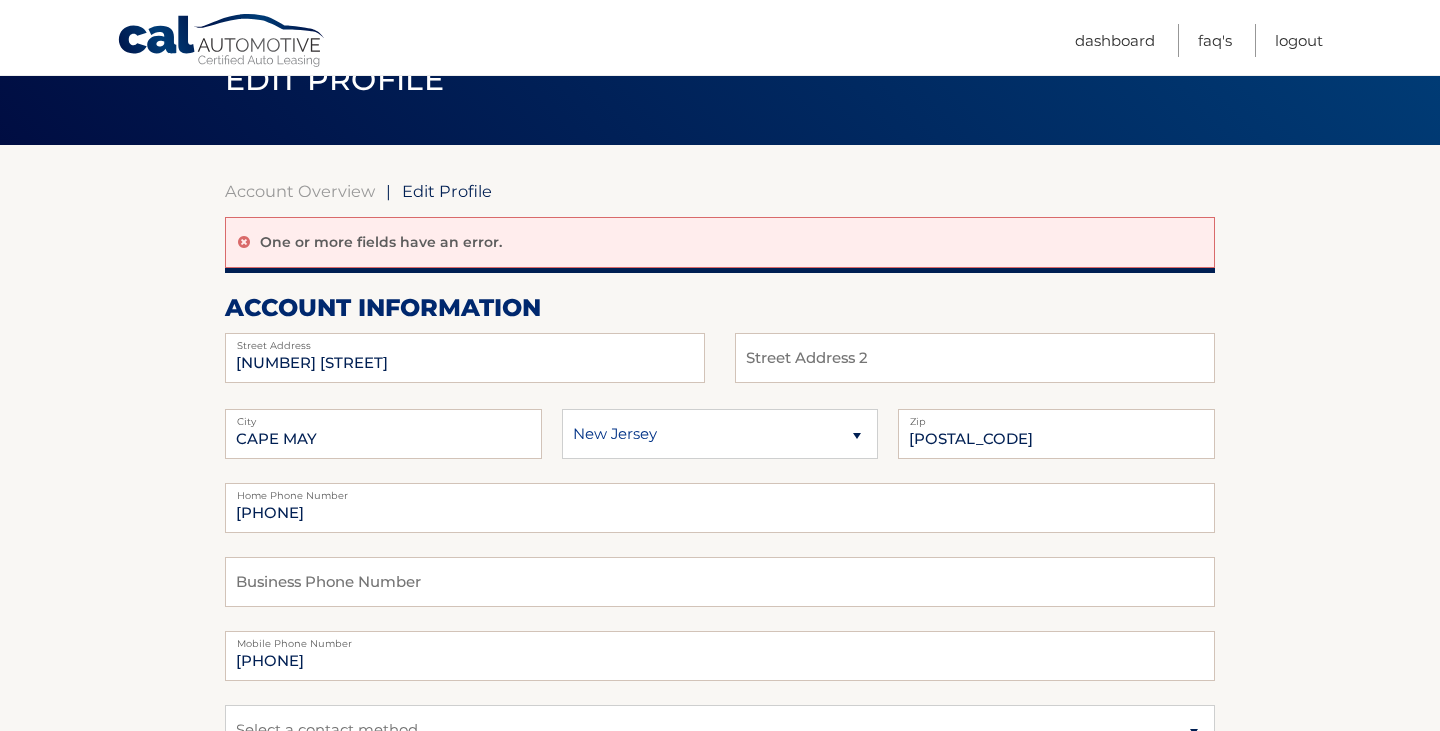 click on "Account Overview
|
Edit Profile
One or more fields have an error.
account information
[NUMBER] [STREET]
Street Address" at bounding box center [720, 898] 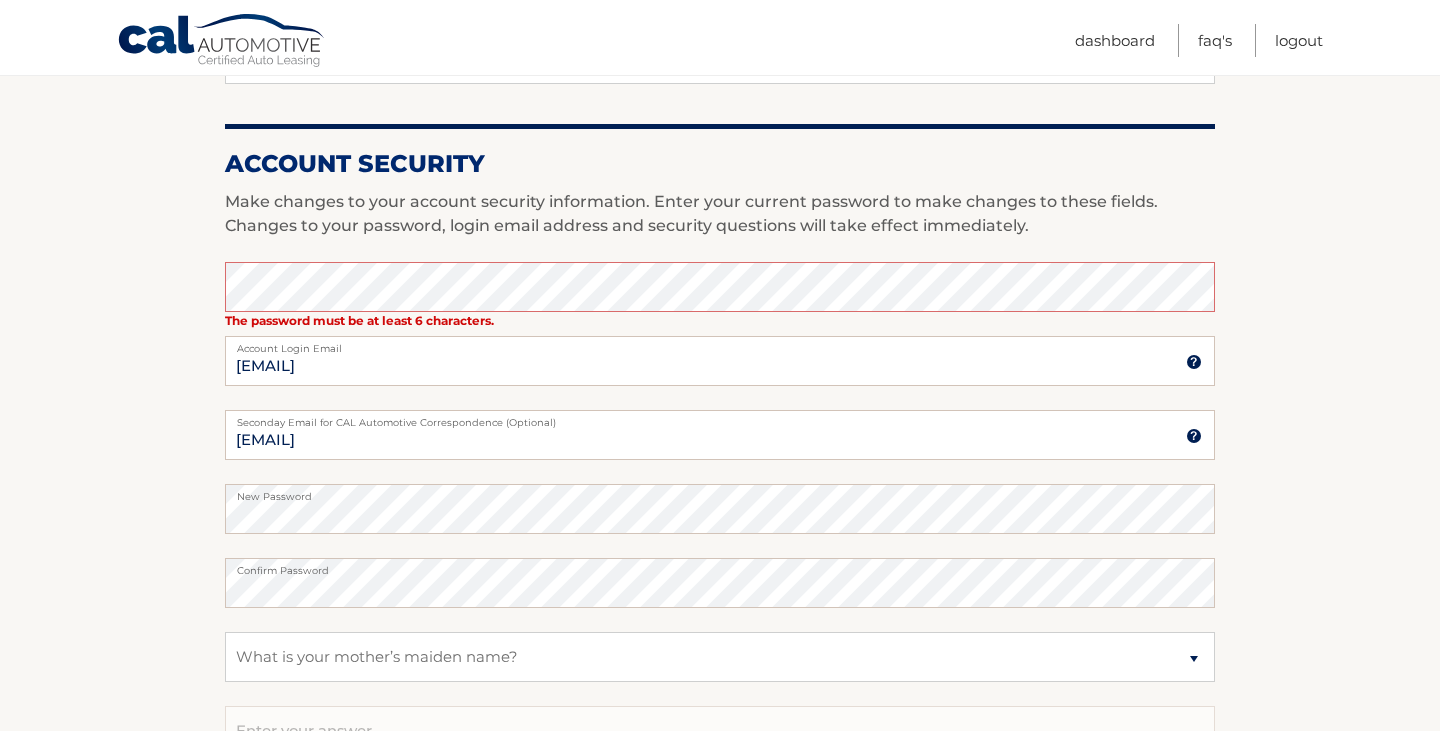 scroll, scrollTop: 1153, scrollLeft: 0, axis: vertical 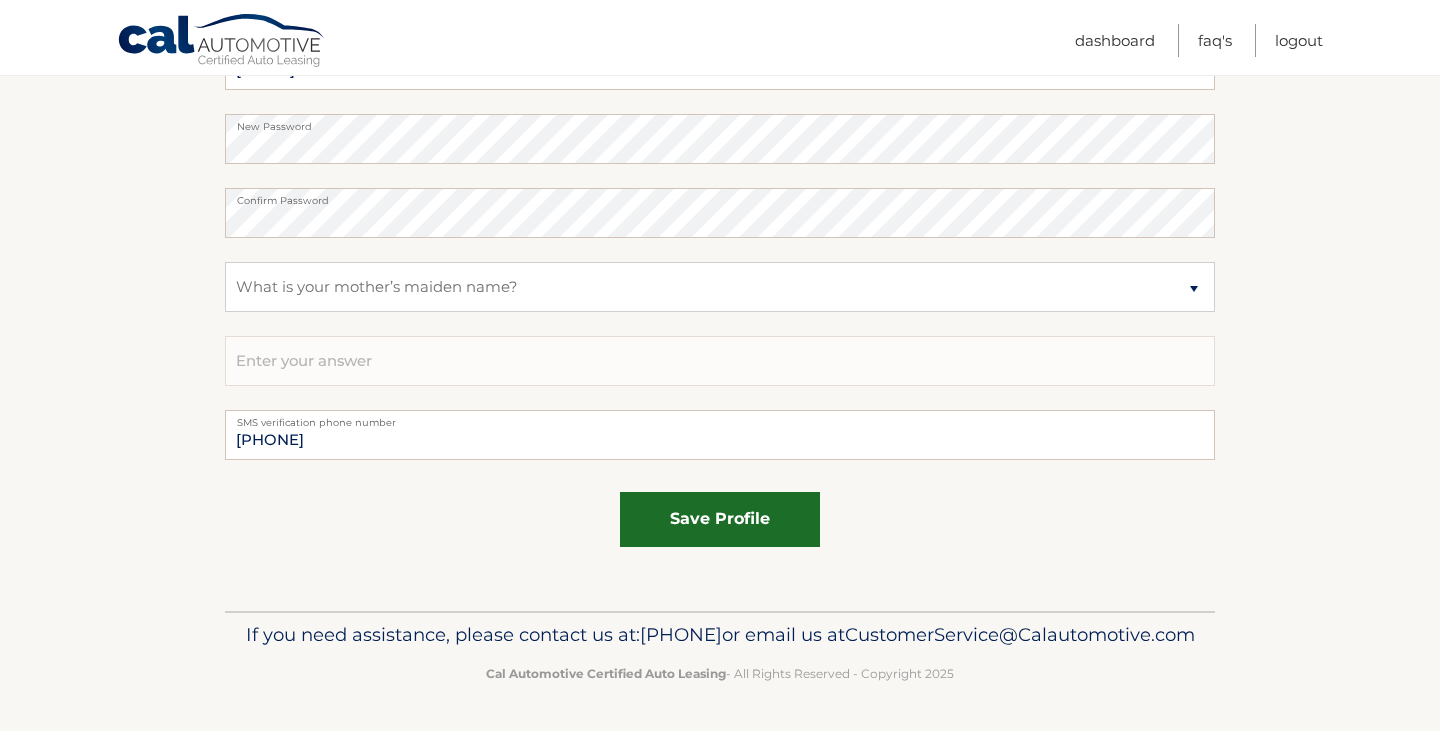 click on "save profile" at bounding box center (720, 519) 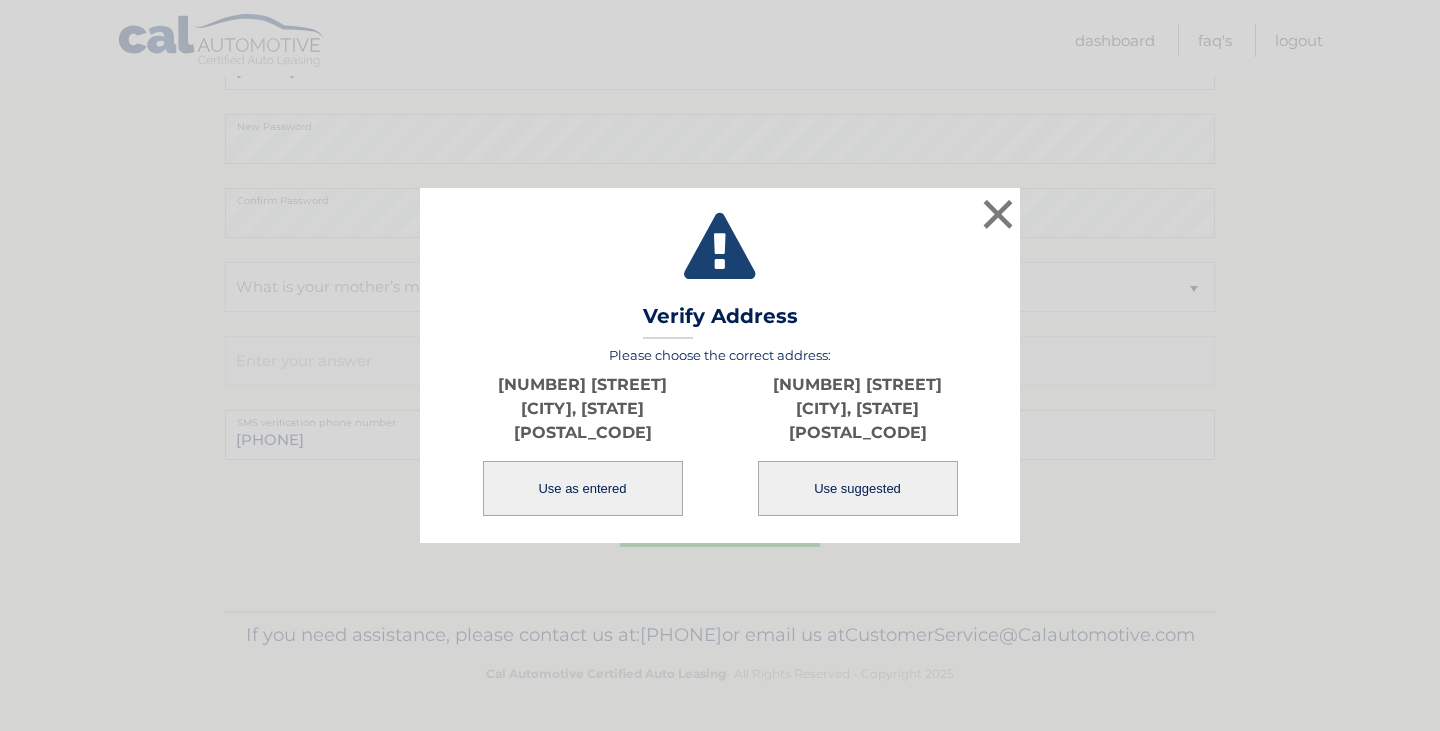 click on "Use as entered" at bounding box center [583, 488] 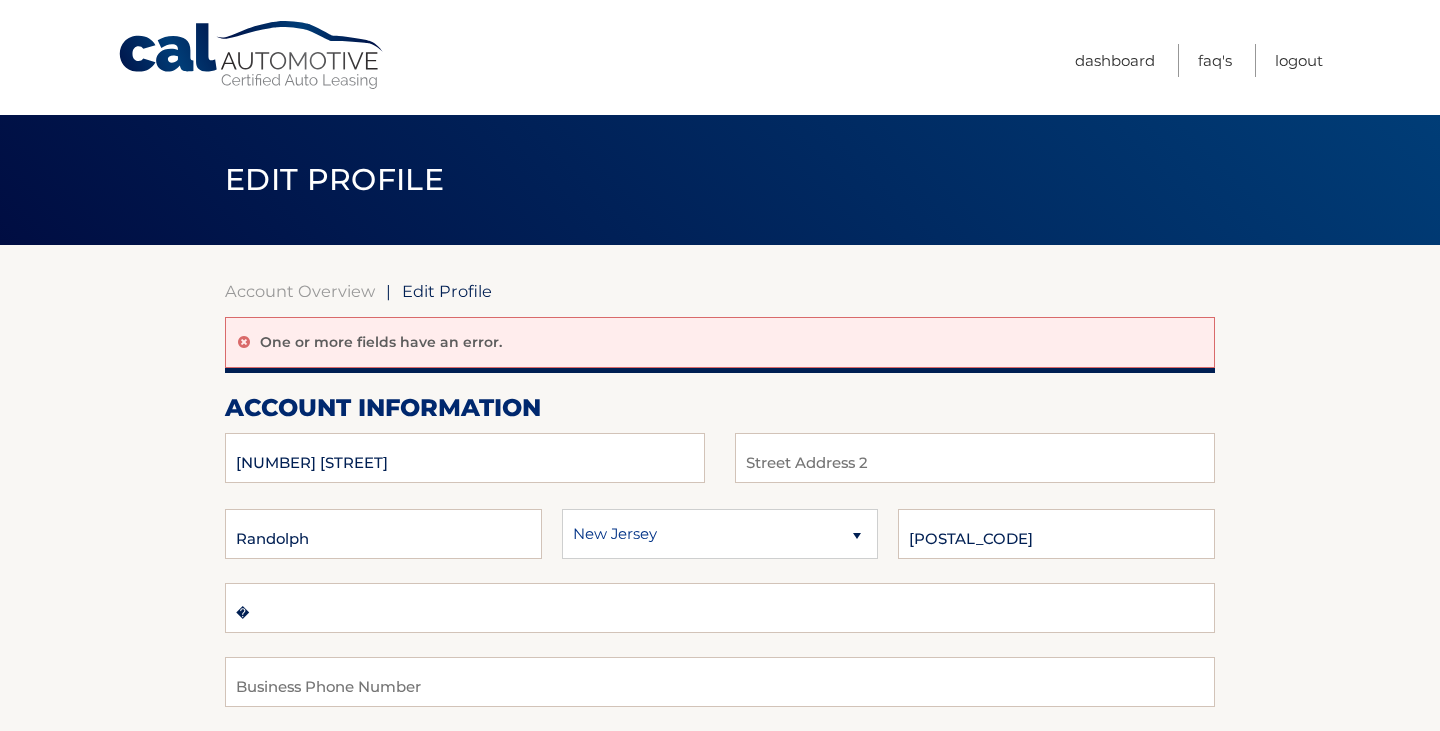 scroll, scrollTop: 0, scrollLeft: 0, axis: both 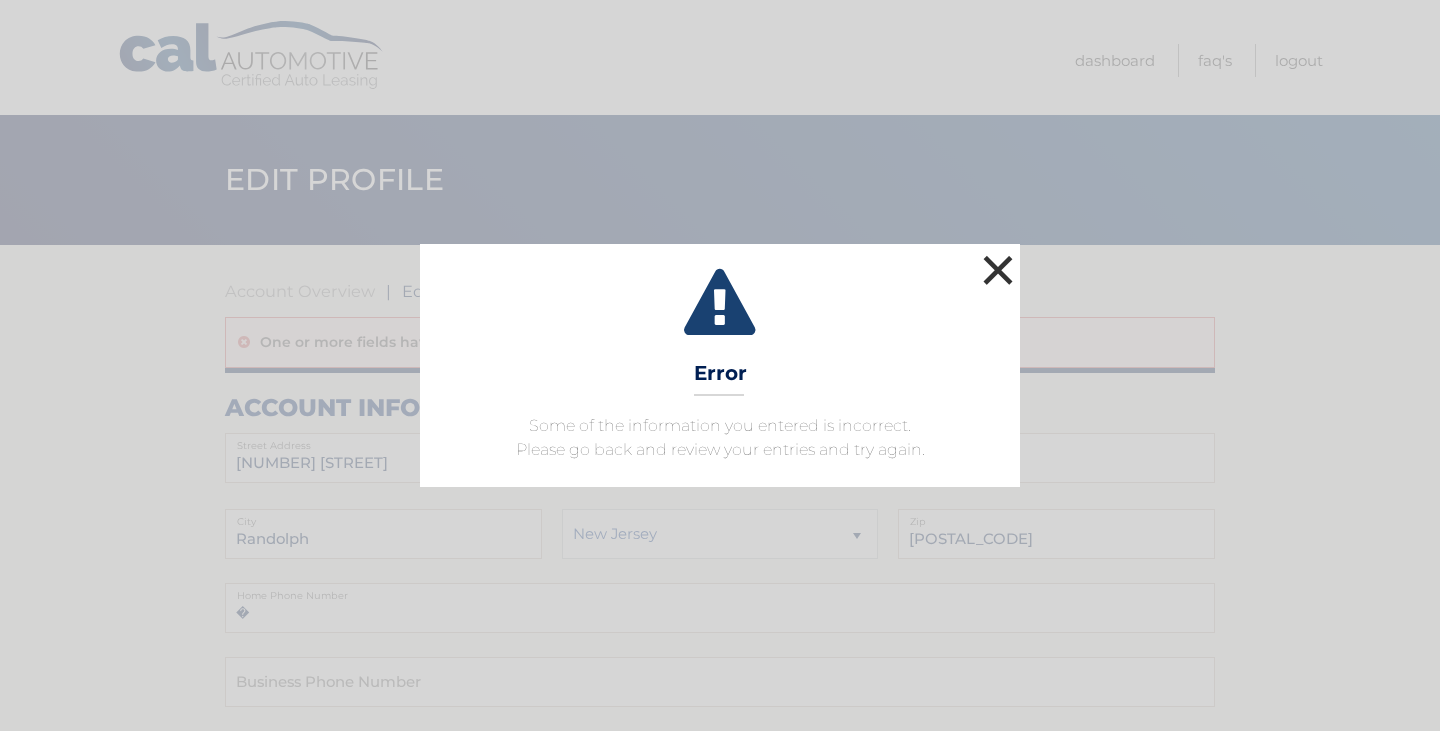 click on "×" at bounding box center (998, 270) 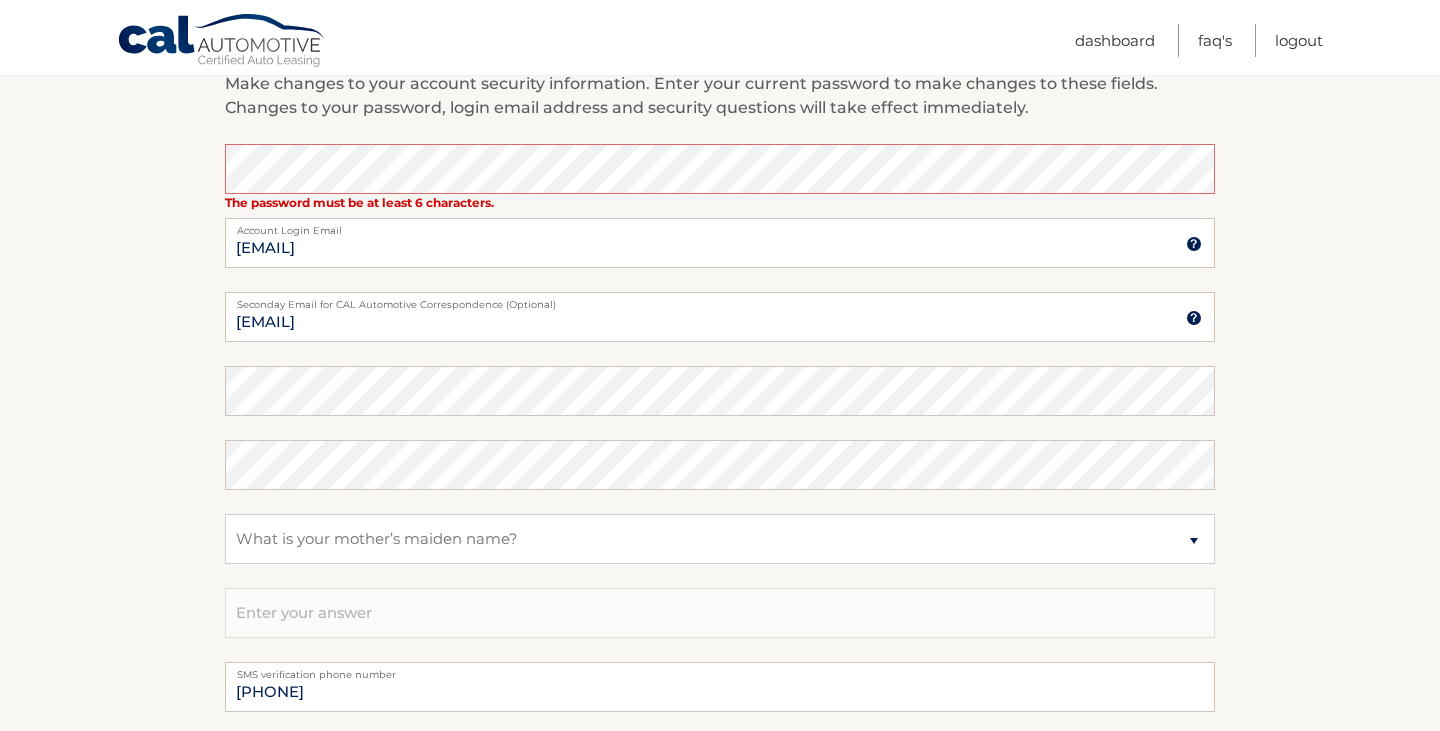 scroll, scrollTop: 903, scrollLeft: 0, axis: vertical 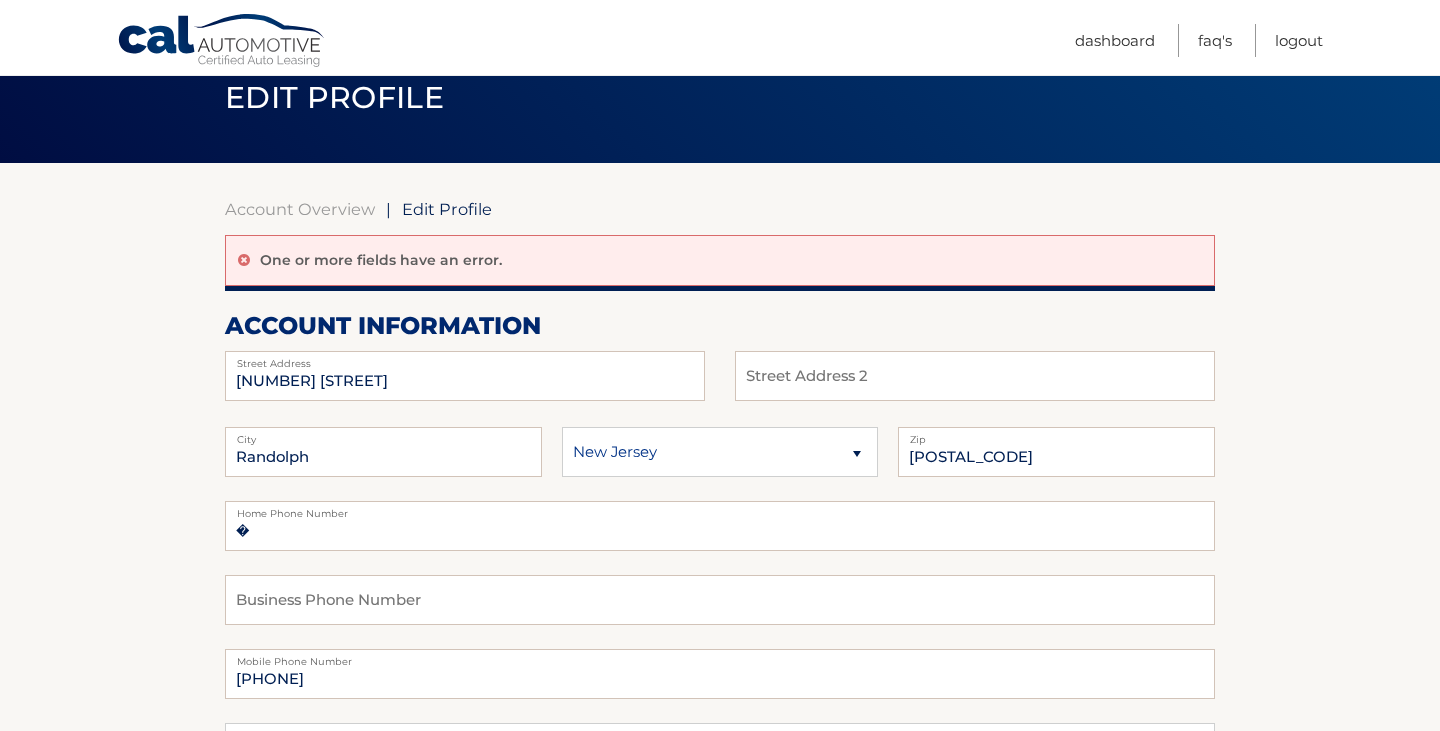 click on "Edit Profile" at bounding box center (447, 209) 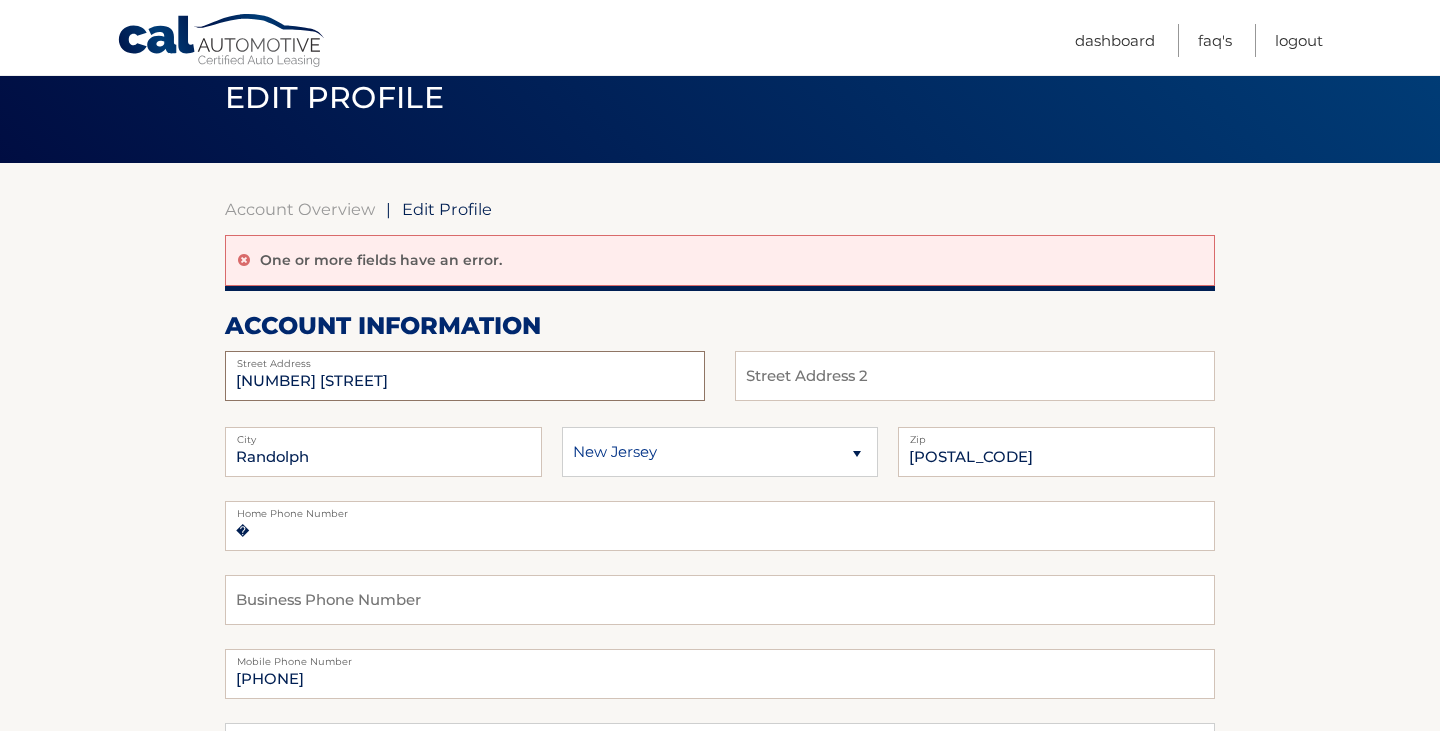 click on "[NUMBER] [STREET]" at bounding box center (465, 376) 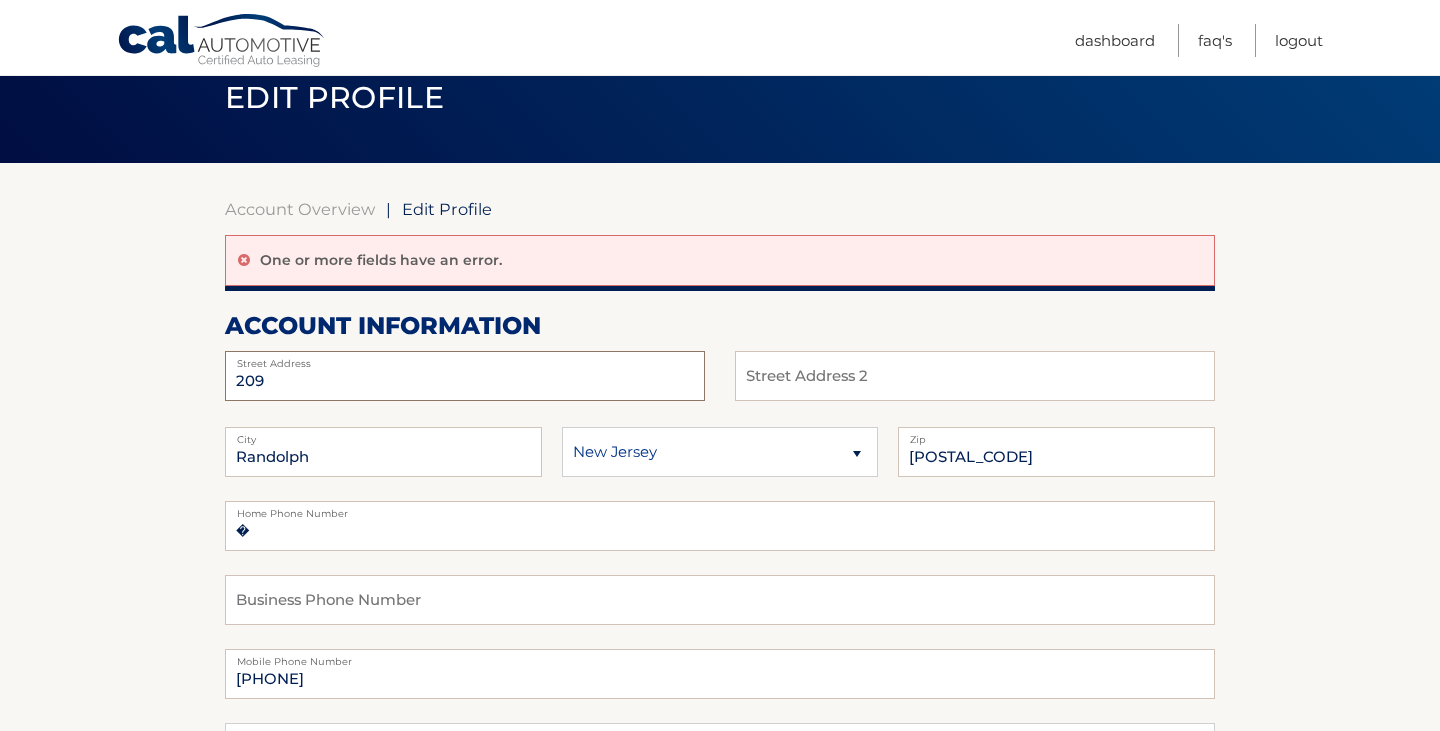 type on "209 E Vineyard Ct" 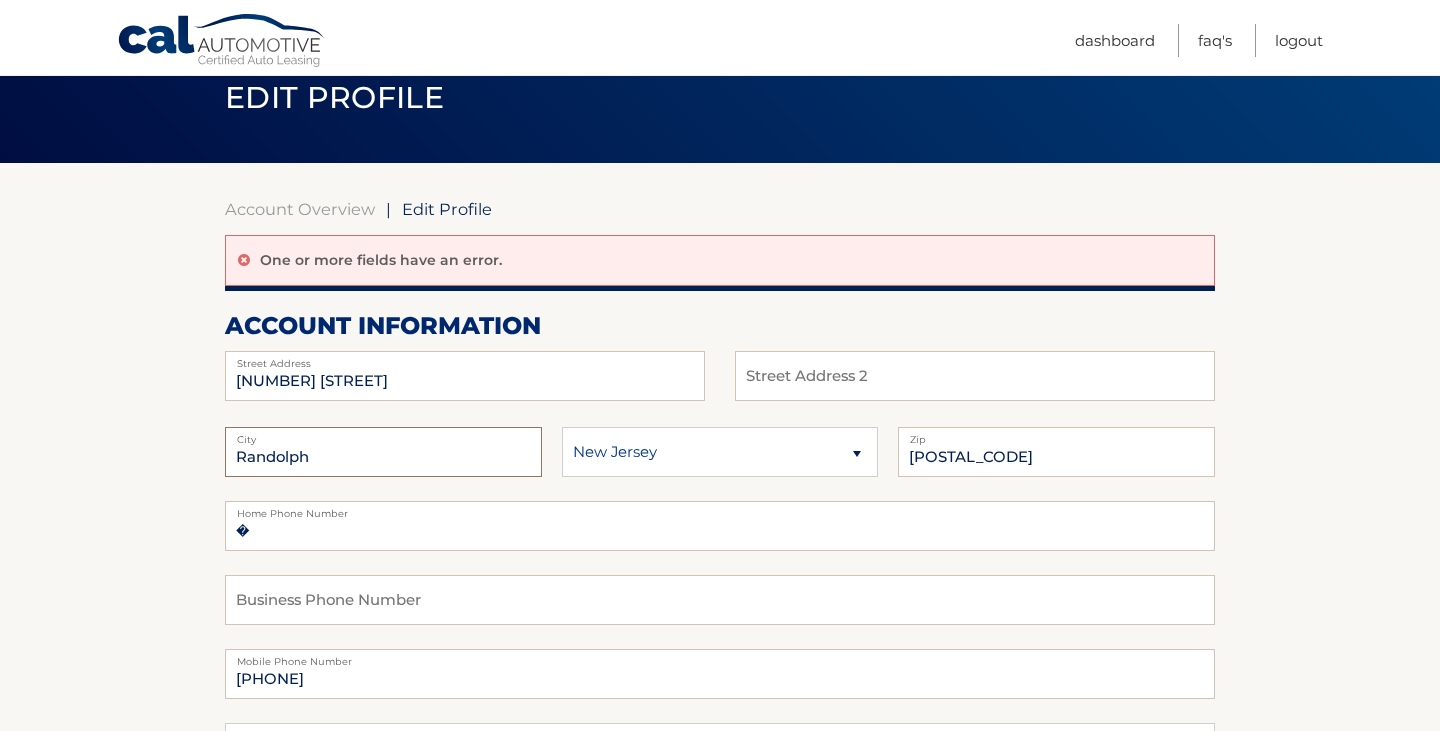 type on "CAPE MAY" 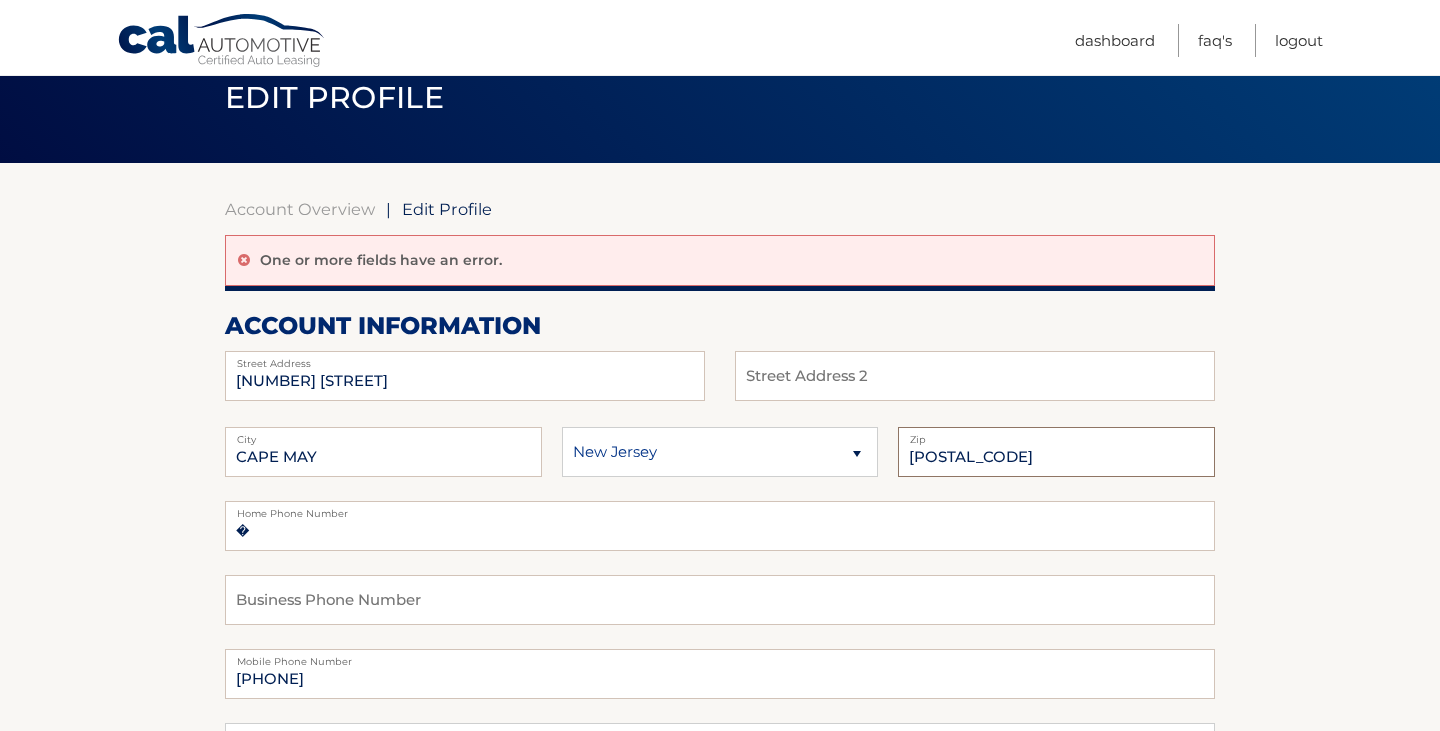 type on "08204" 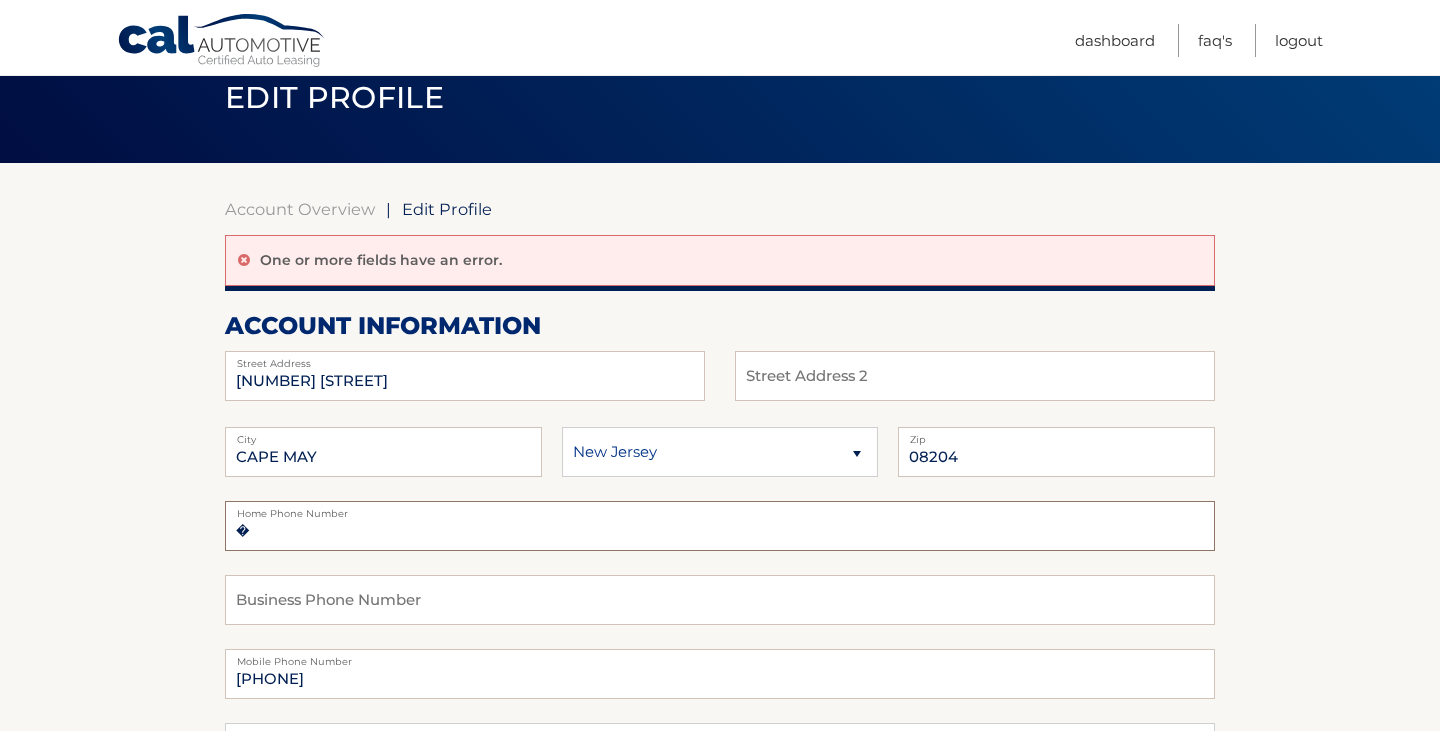 type on "9735254355" 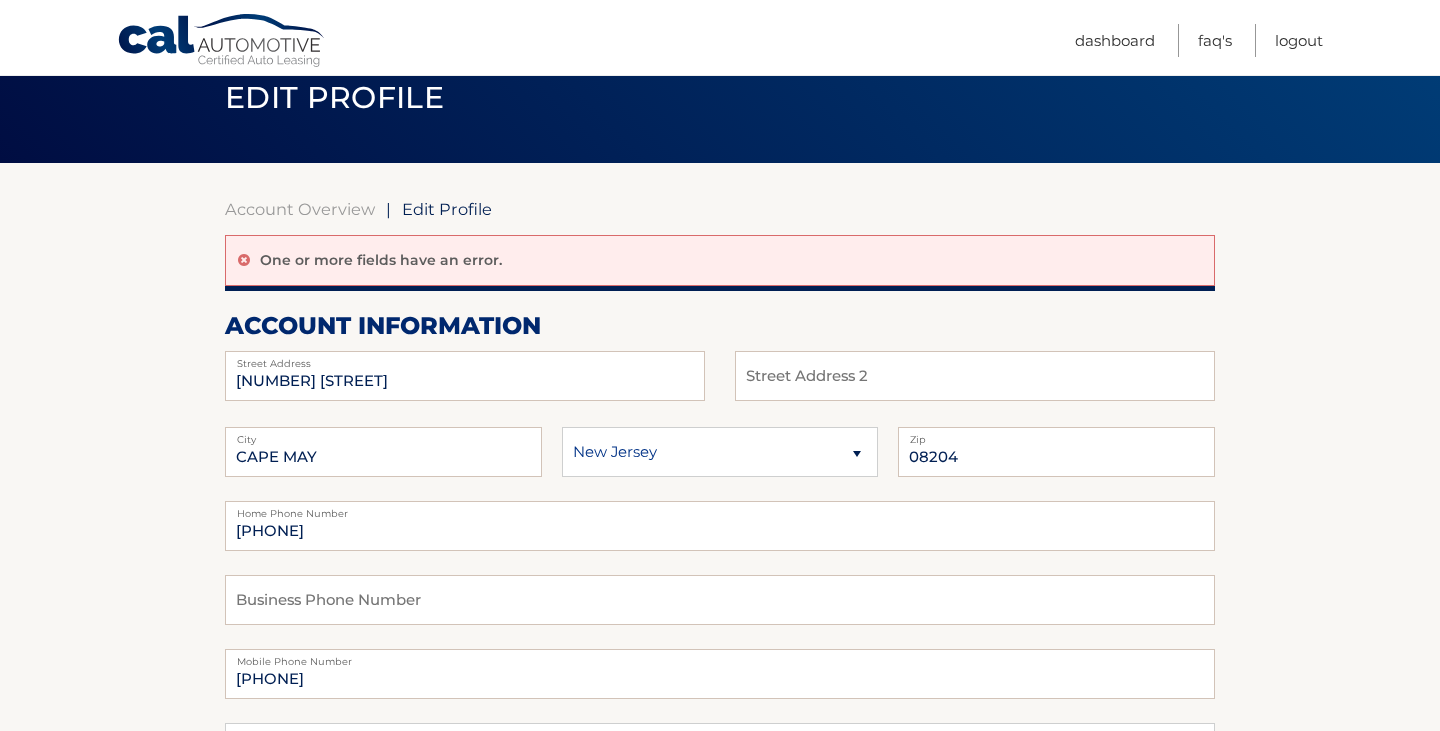 click on "Account Overview
|
Edit Profile
One or more fields have an error.
account information
209 E Vineyard Ct
Street Address" at bounding box center (720, 916) 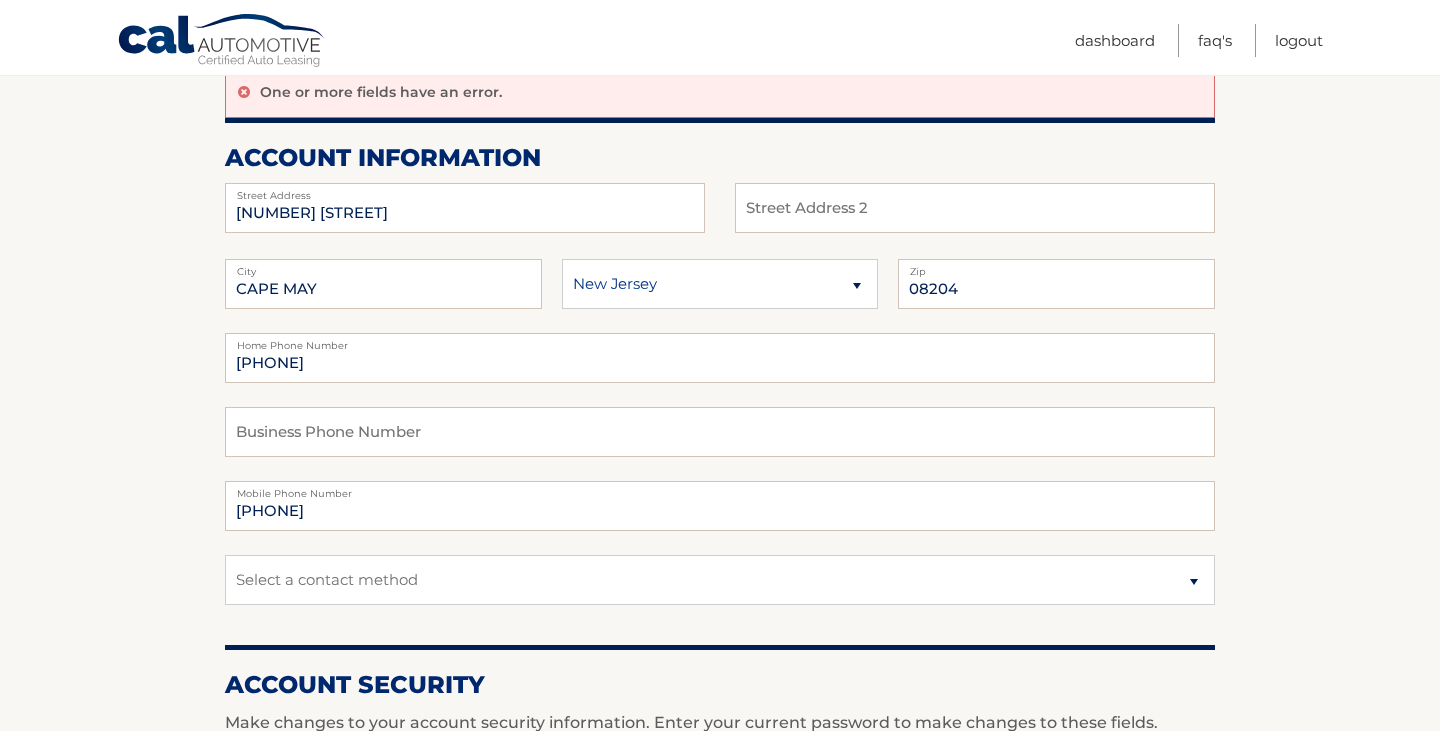 scroll, scrollTop: 252, scrollLeft: 0, axis: vertical 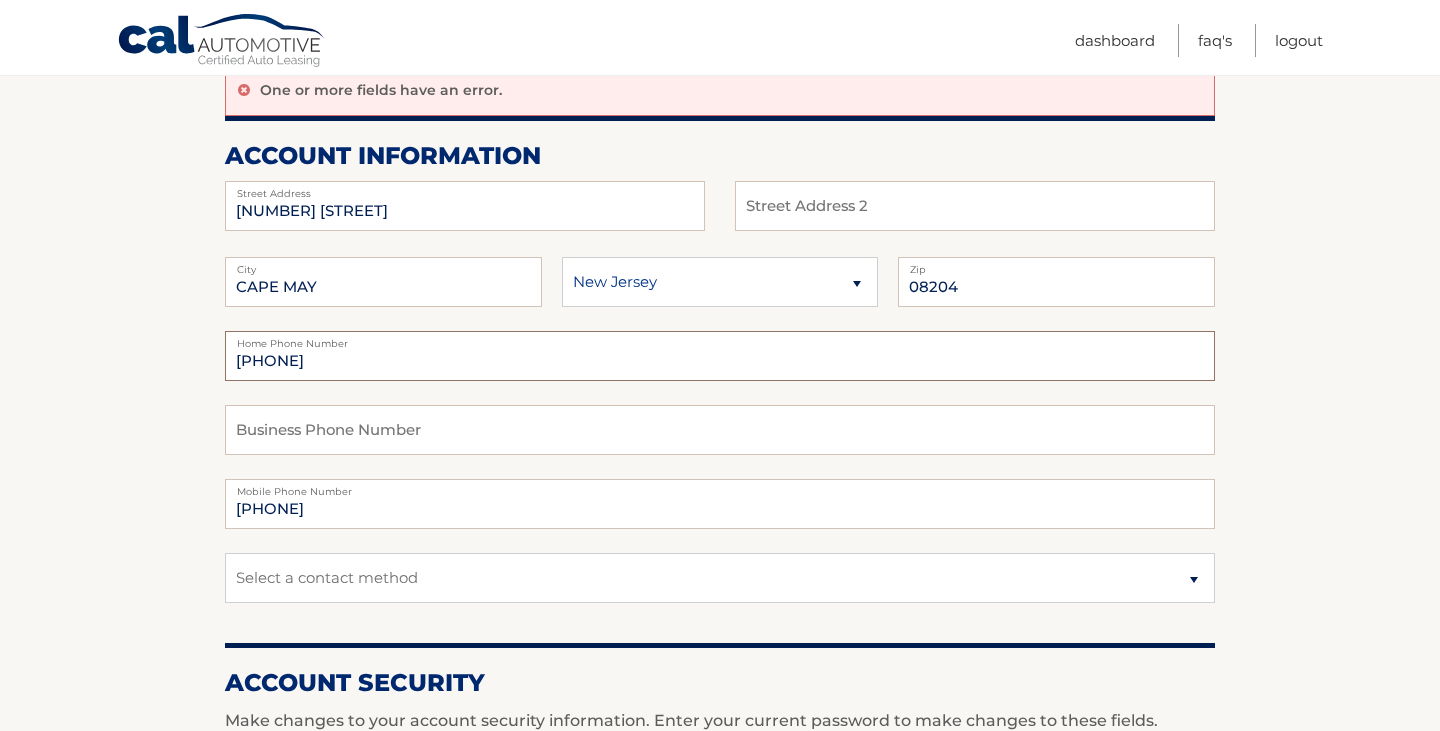 click on "9735254355" at bounding box center [720, 356] 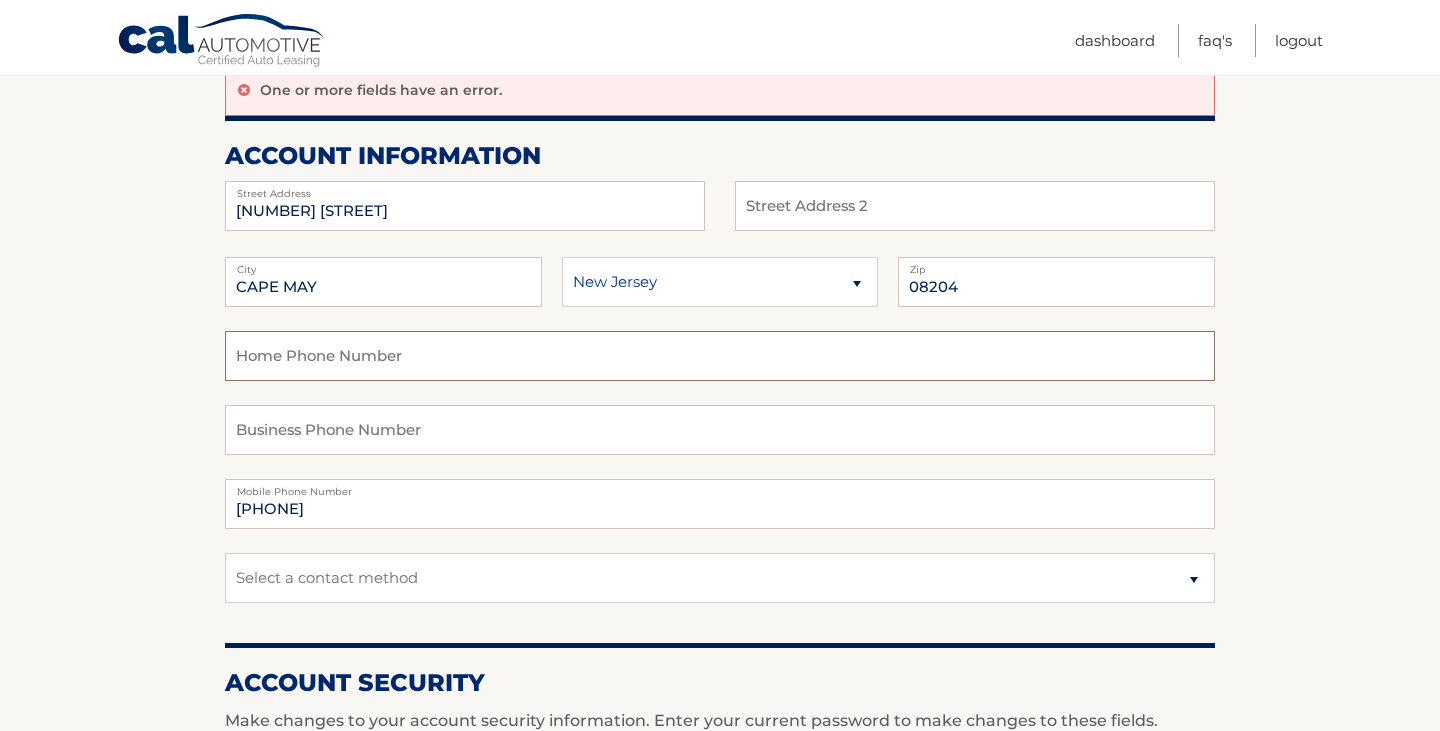 type 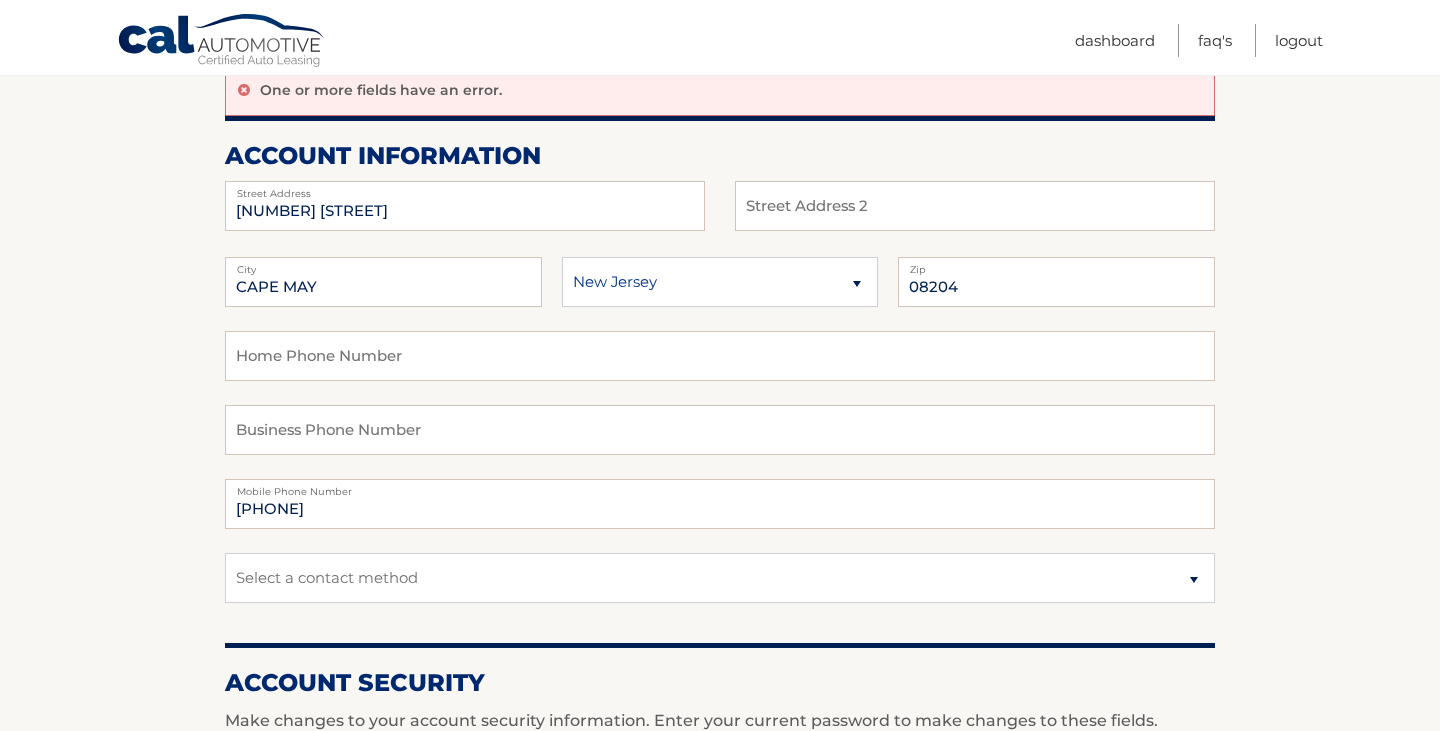 click on "Account Overview
|
Edit Profile
One or more fields have an error.
account information
209 E Vineyard Ct
Street Address" at bounding box center [720, 746] 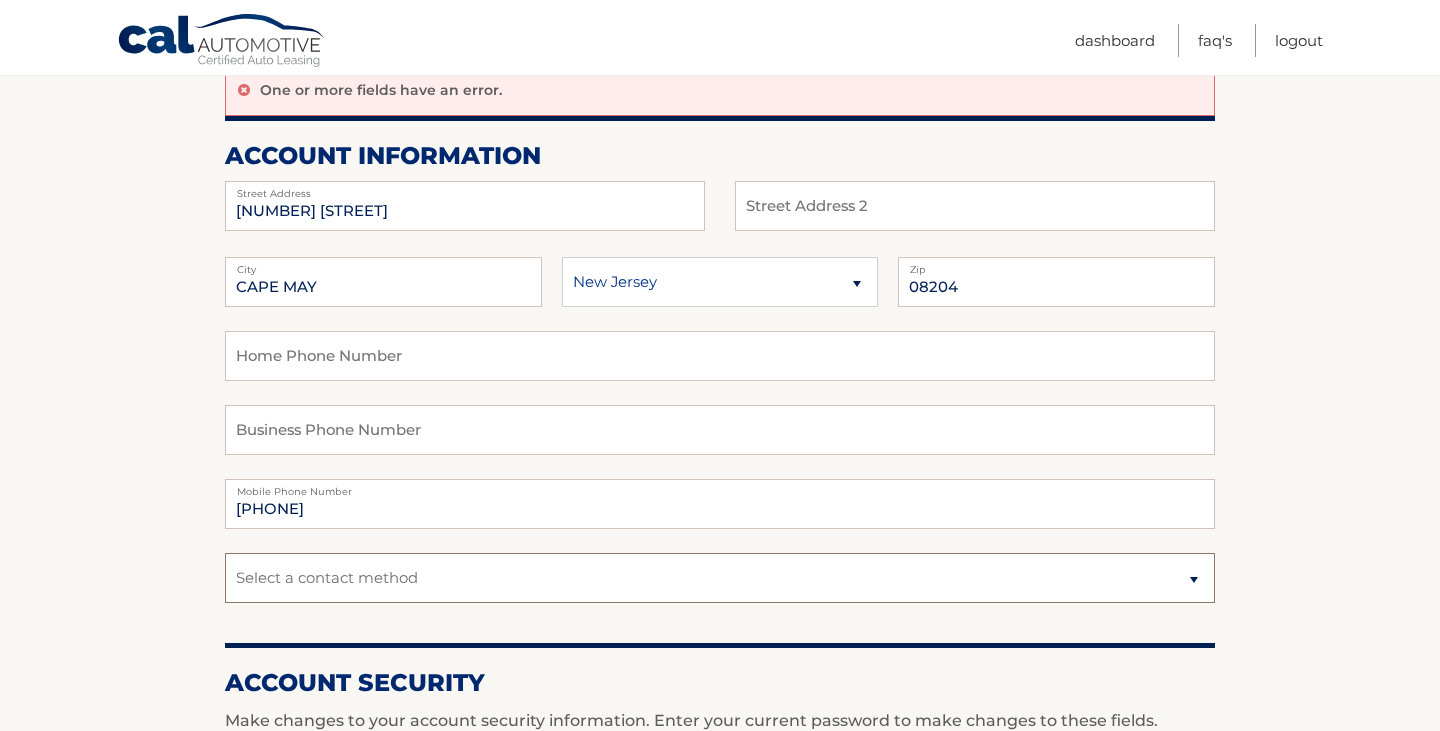 click on "Select a contact method
Mobile
Home" at bounding box center (720, 578) 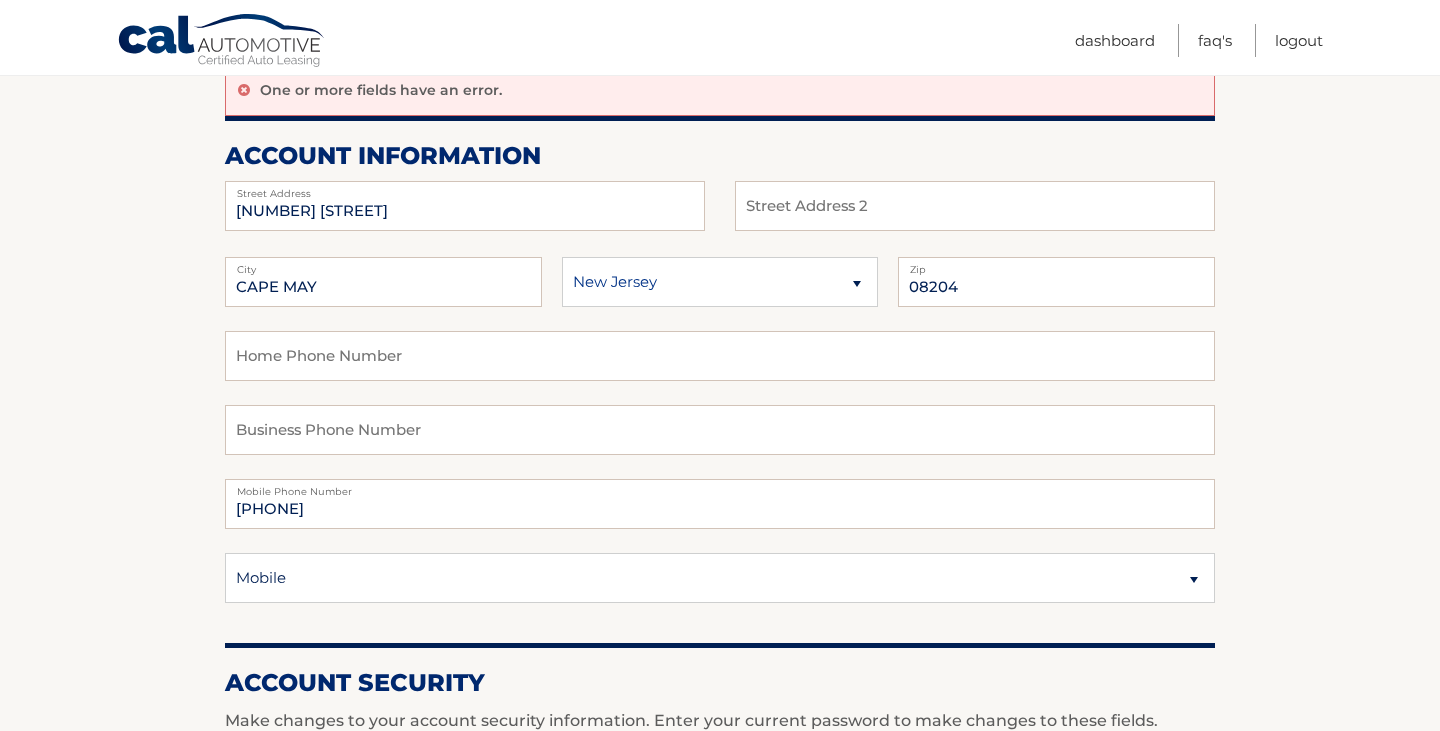 click on "Account Overview
|
Edit Profile
One or more fields have an error.
account information
209 E Vineyard Ct
Street Address" at bounding box center [720, 746] 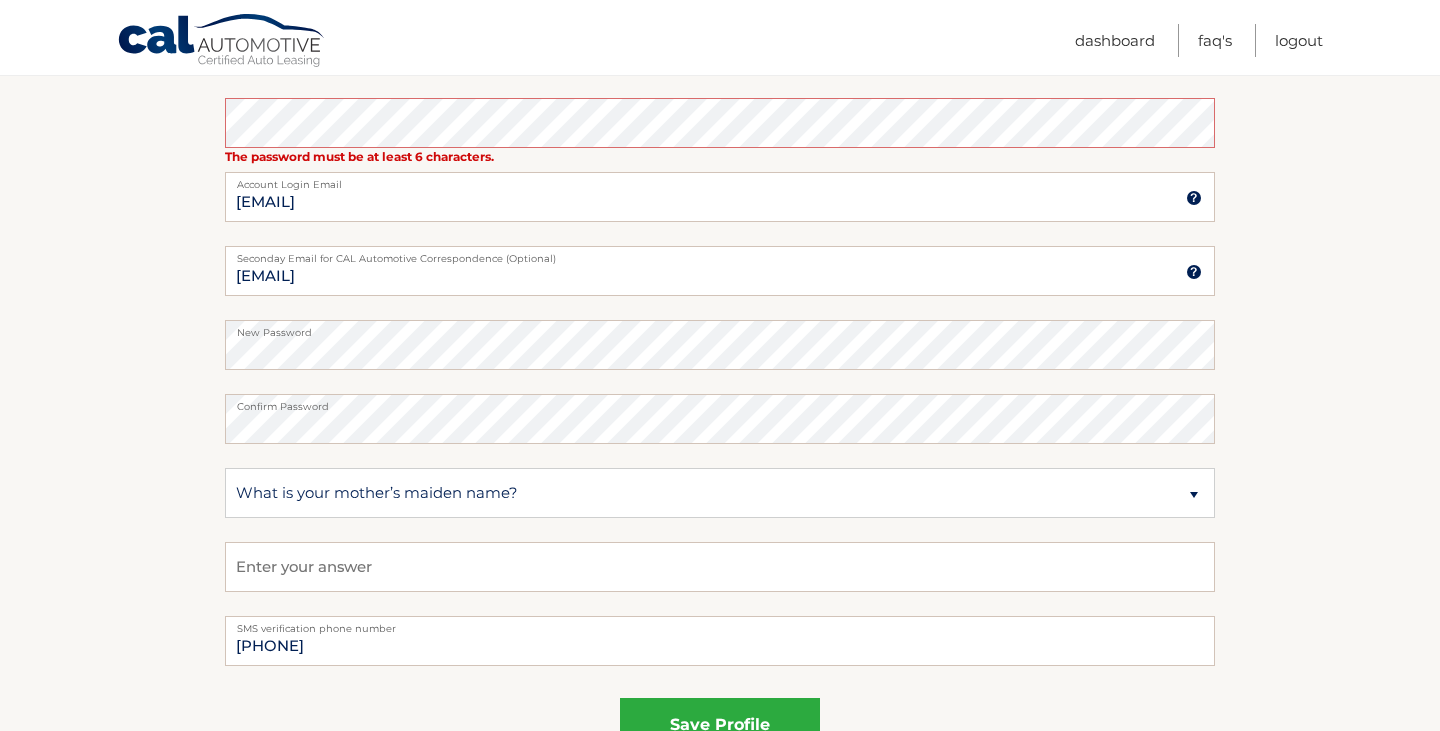 scroll, scrollTop: 980, scrollLeft: 0, axis: vertical 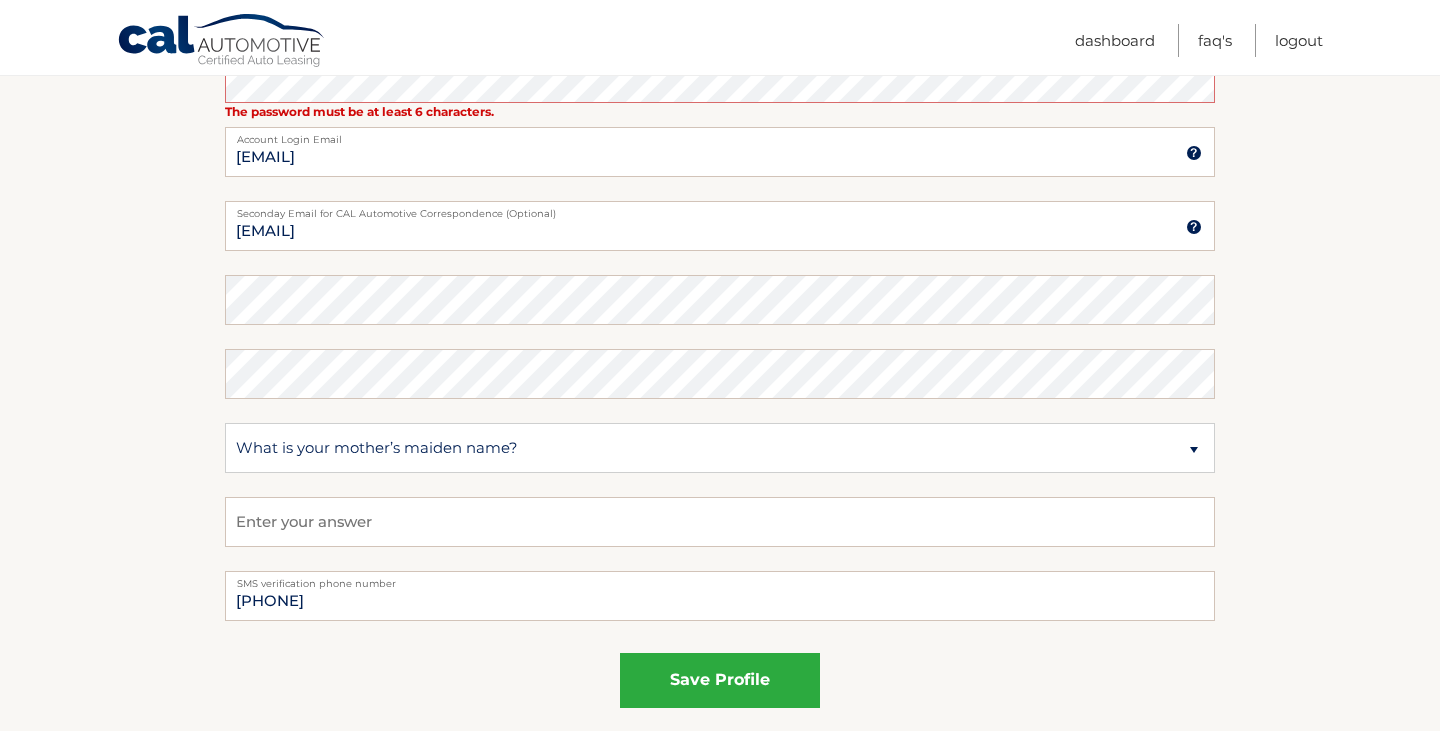 click on "Account Overview
|
Edit Profile
One or more fields have an error.
account information
209 E Vineyard Ct
Street Address" at bounding box center [720, 18] 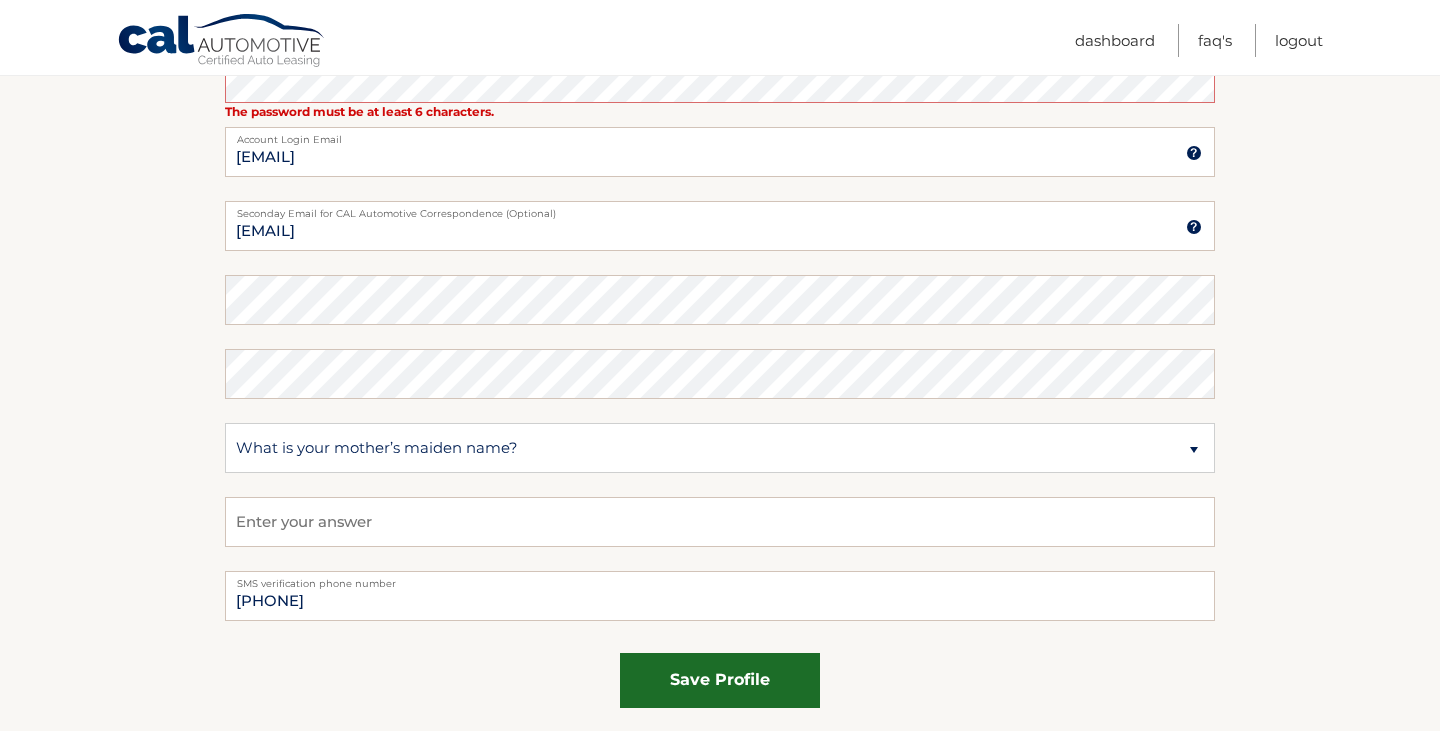 click on "save profile" at bounding box center [720, 680] 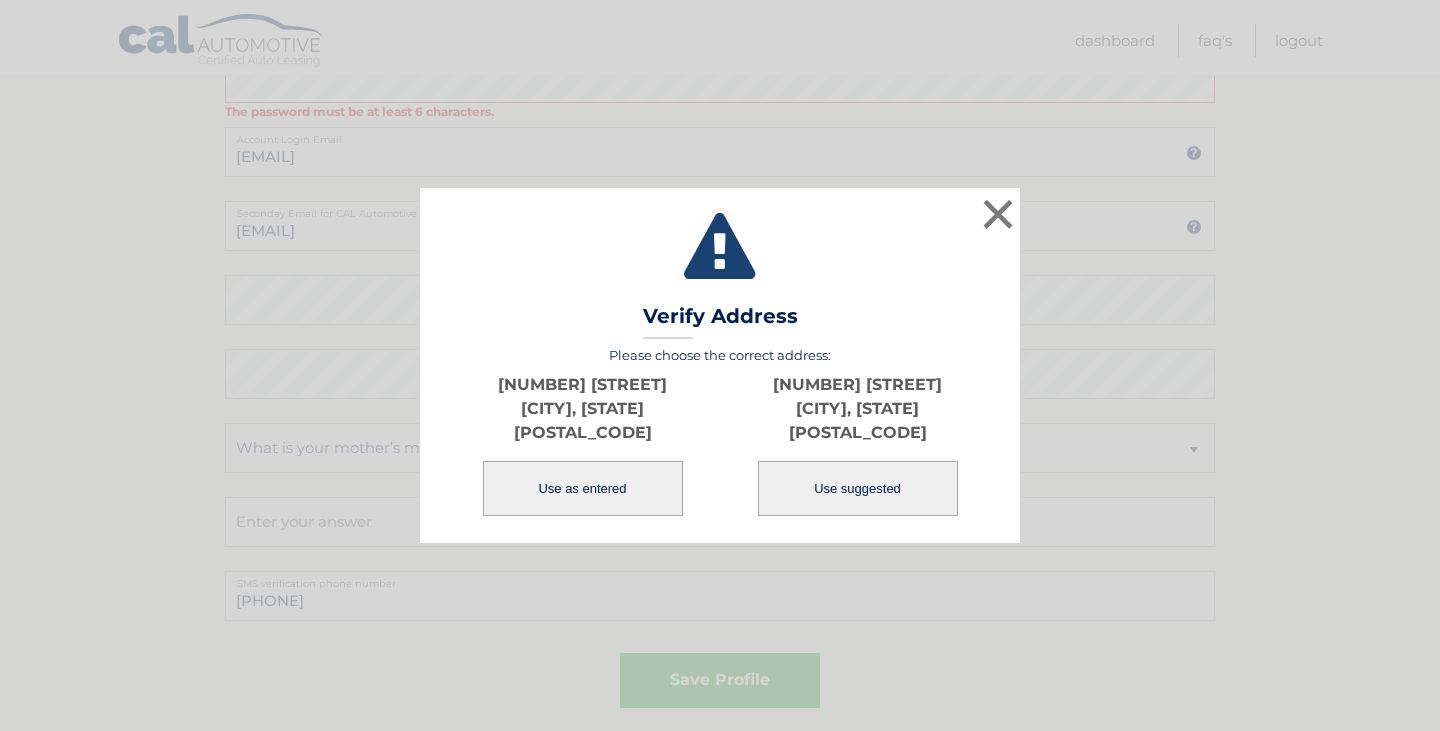 click on "Use as entered" at bounding box center (583, 488) 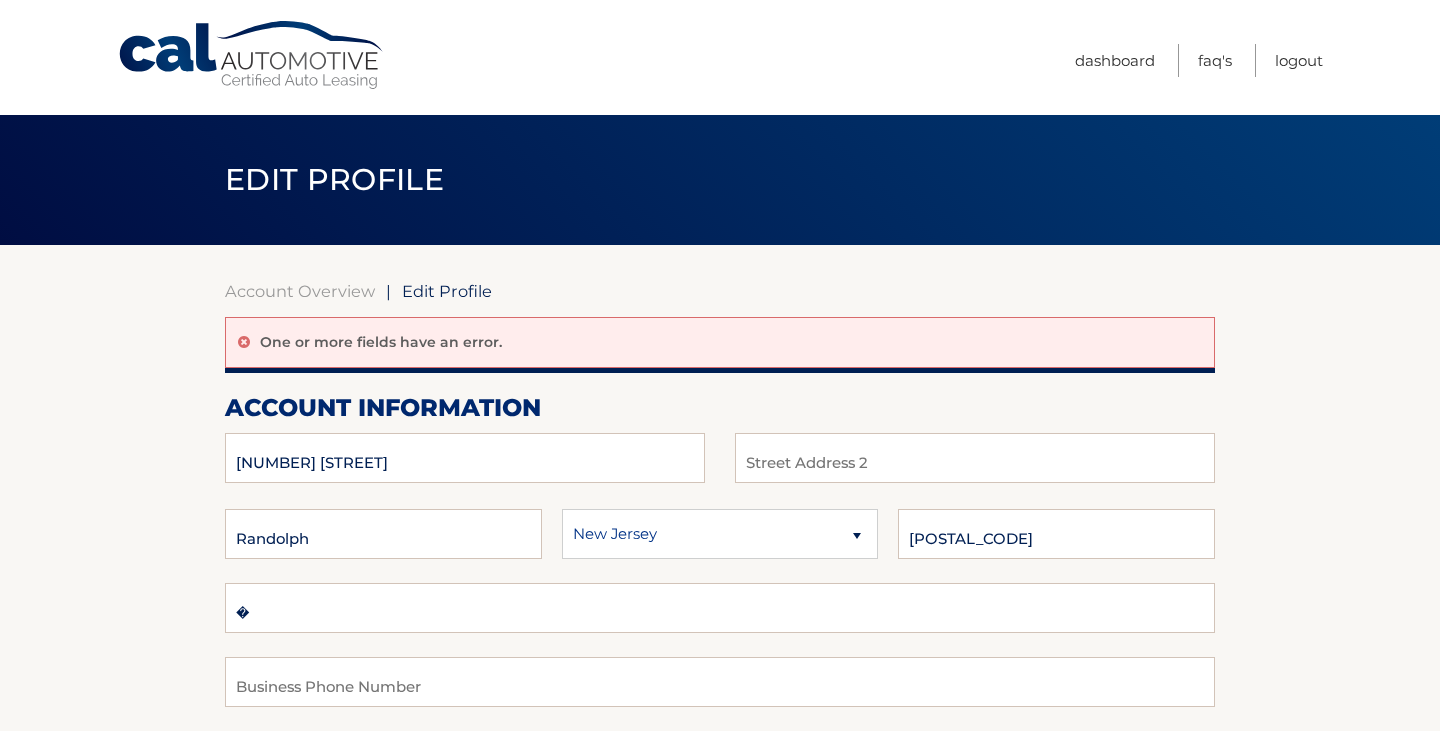 scroll, scrollTop: 0, scrollLeft: 0, axis: both 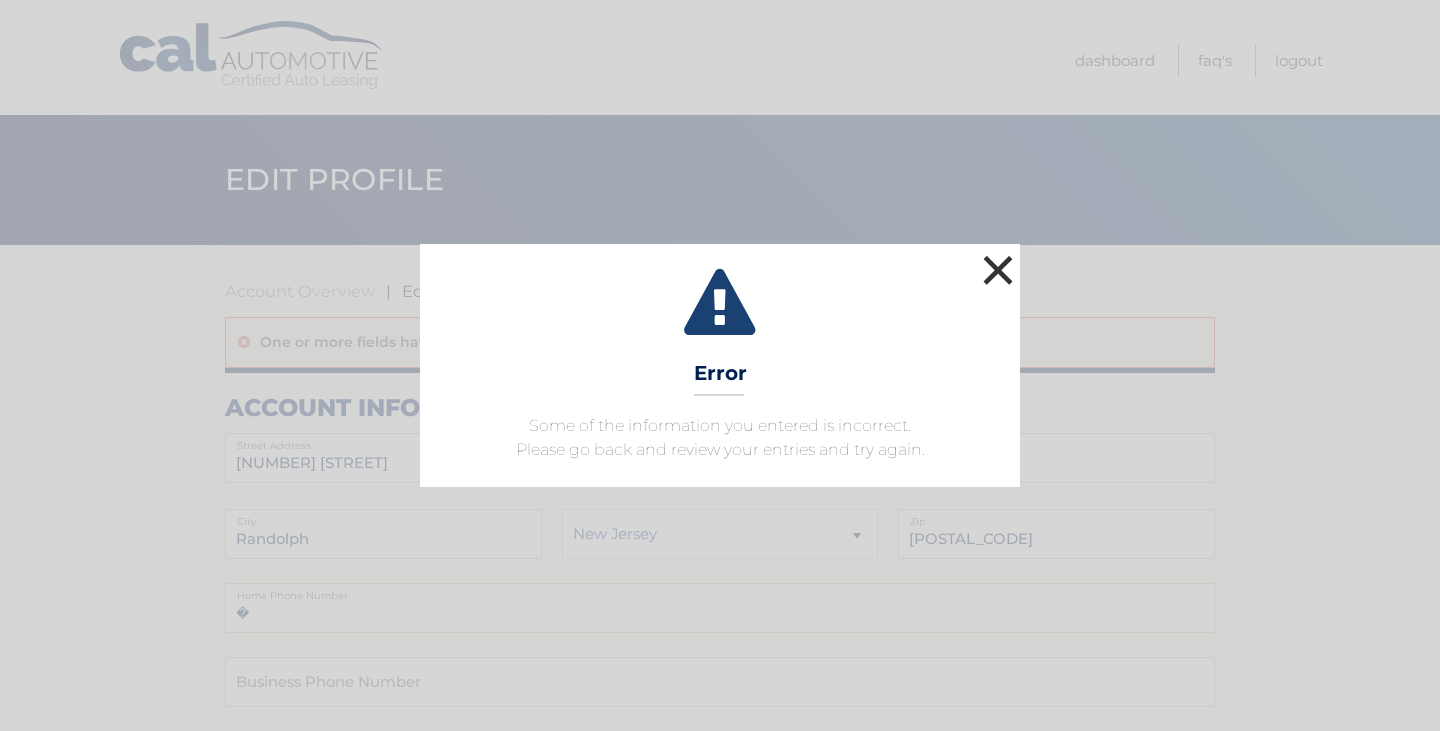 click on "×" at bounding box center (998, 270) 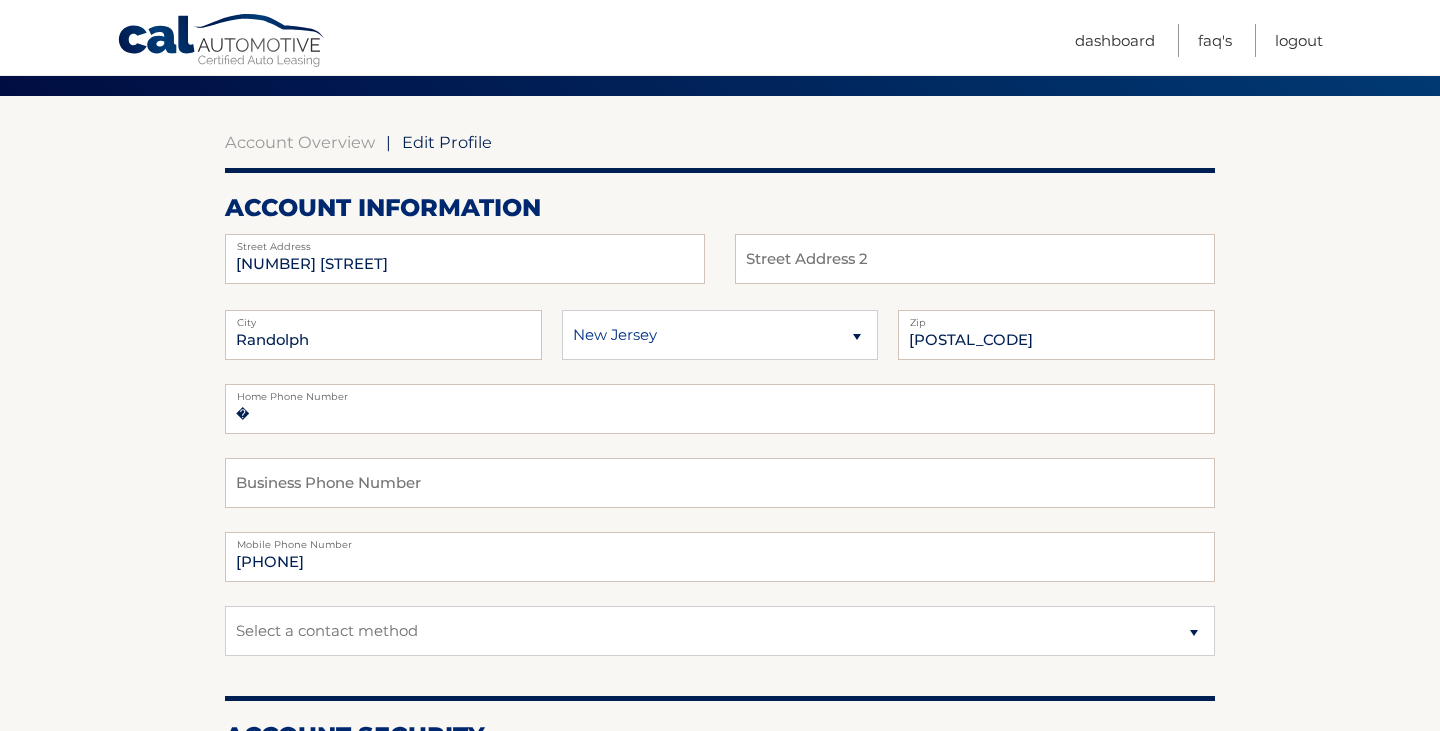 scroll, scrollTop: 115, scrollLeft: 0, axis: vertical 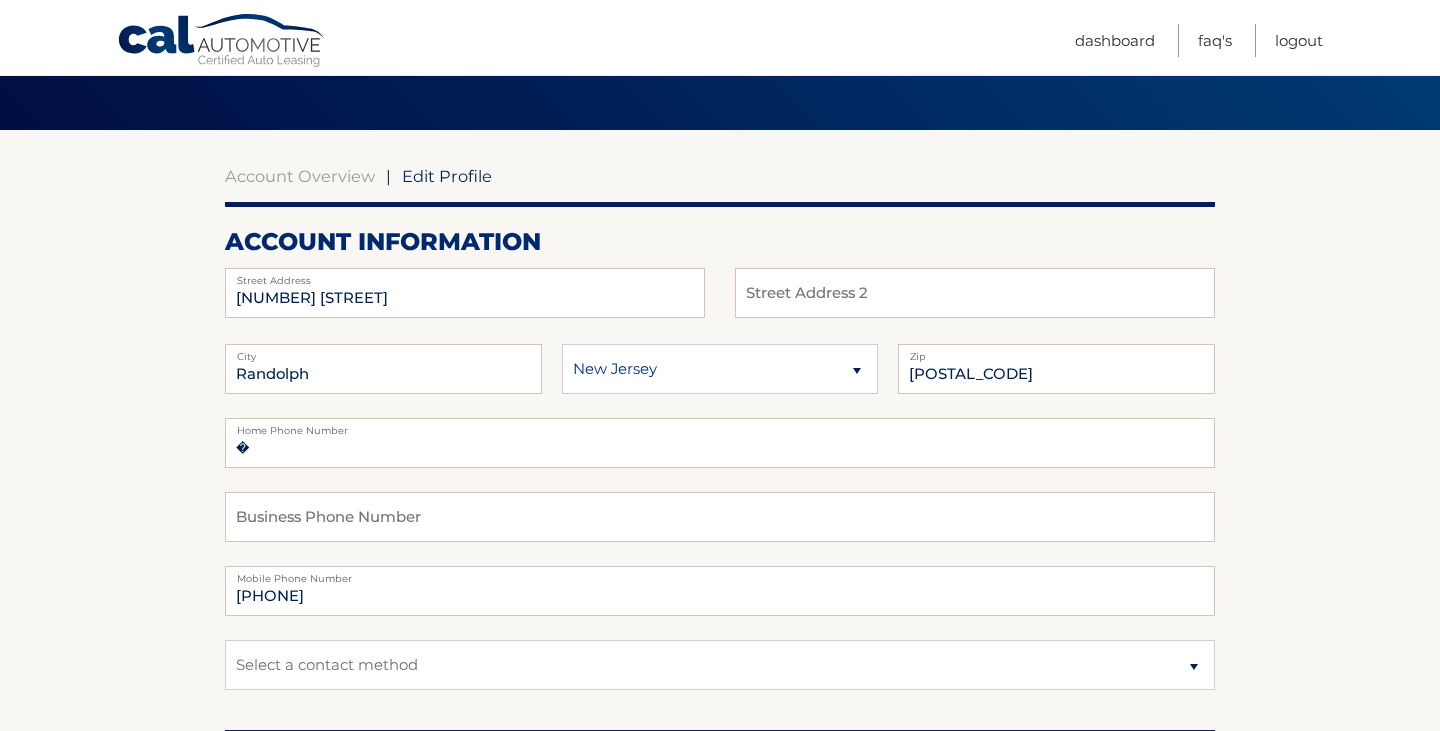 click on "Edit Profile" at bounding box center (447, 176) 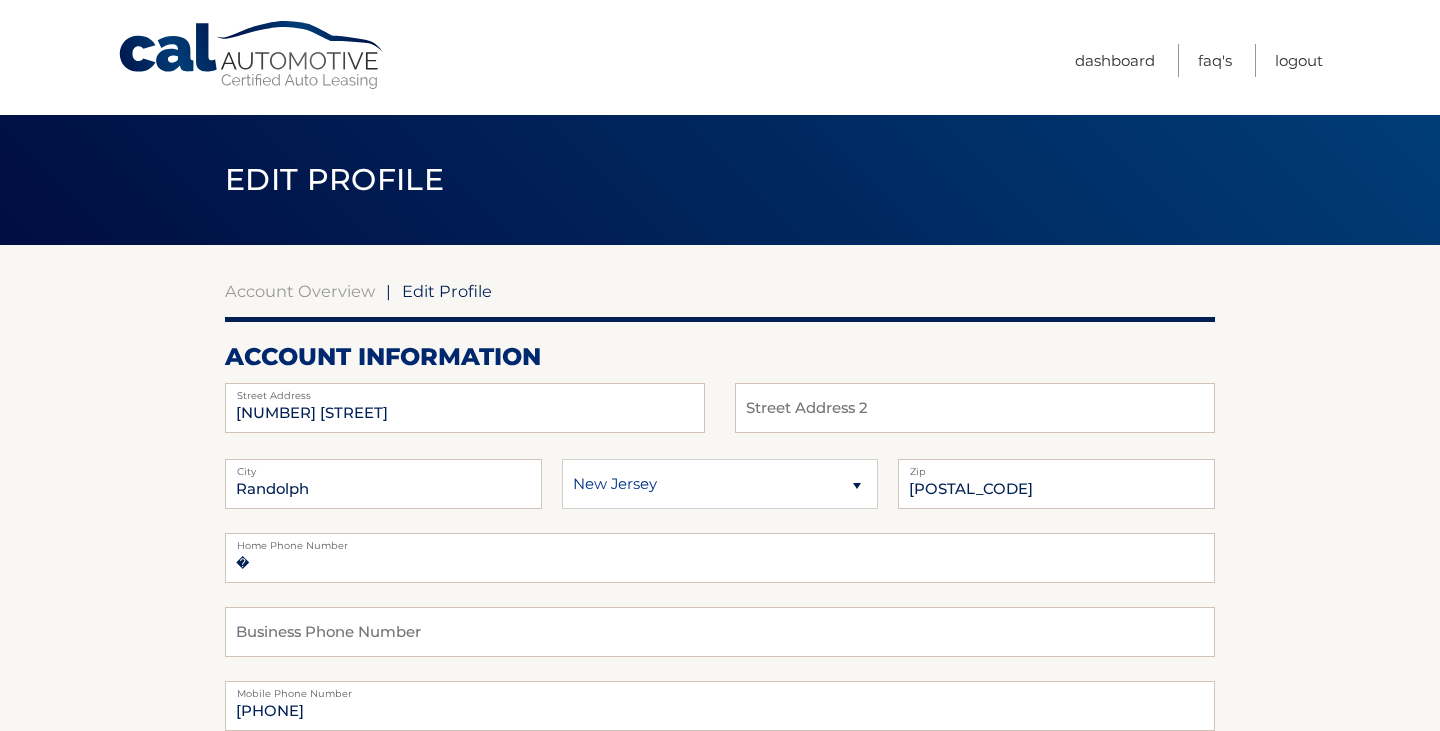 click on "Edit Profile" at bounding box center [334, 179] 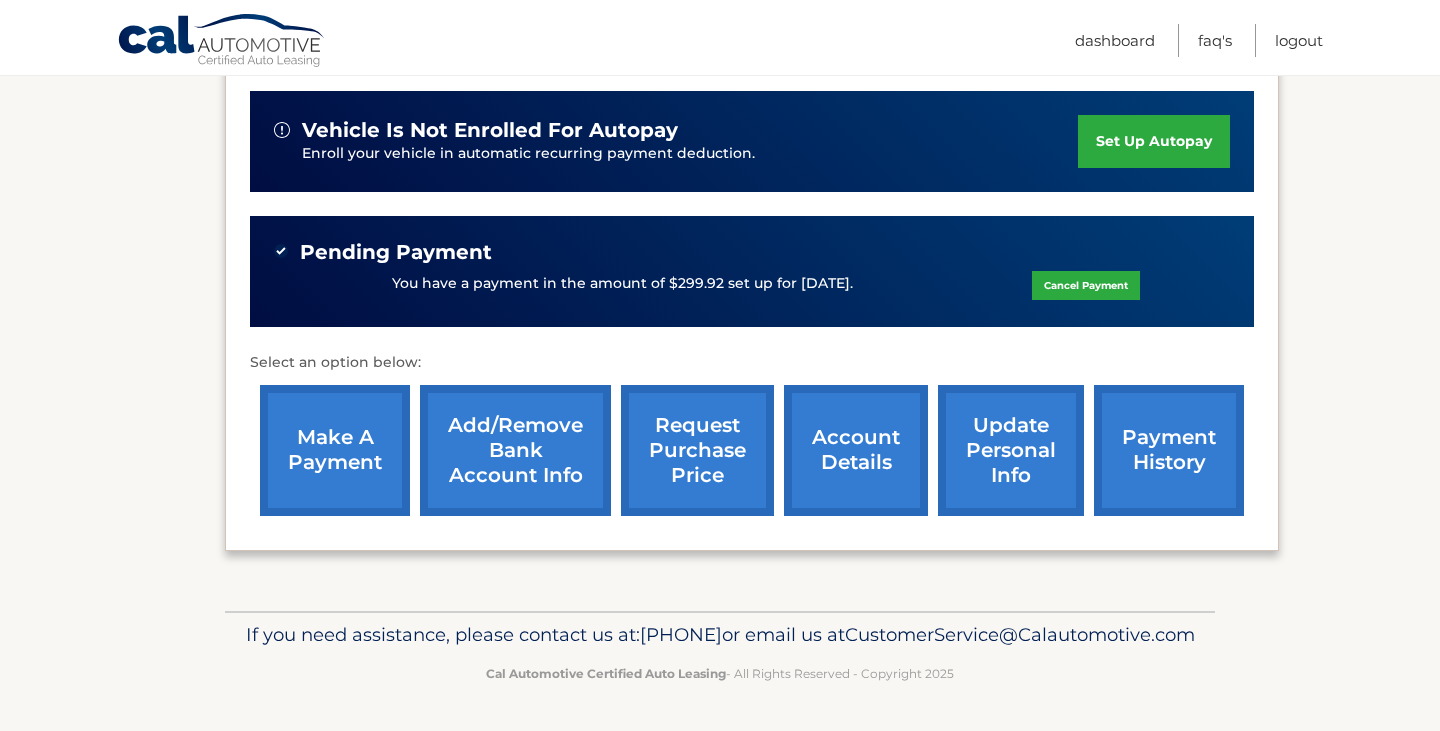 scroll, scrollTop: 641, scrollLeft: 0, axis: vertical 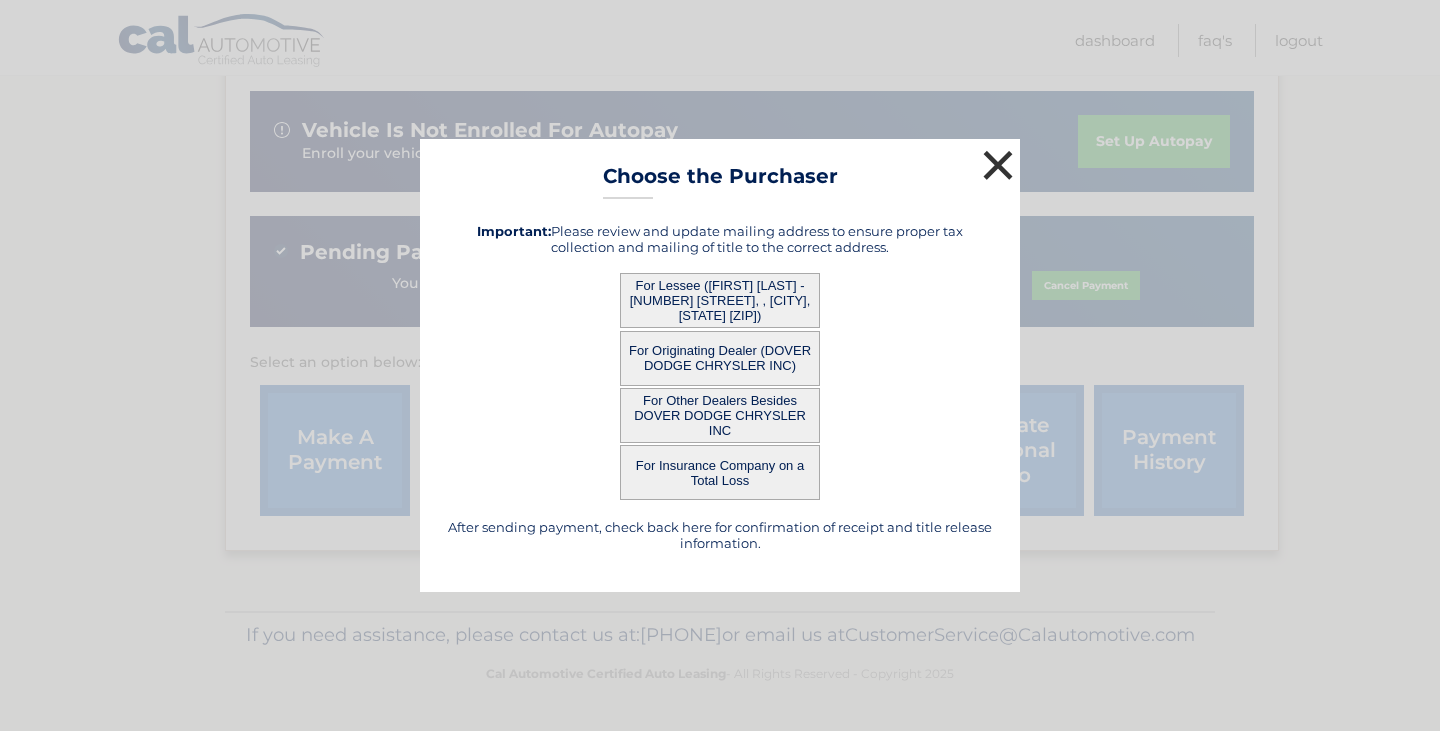 click on "×" at bounding box center (998, 165) 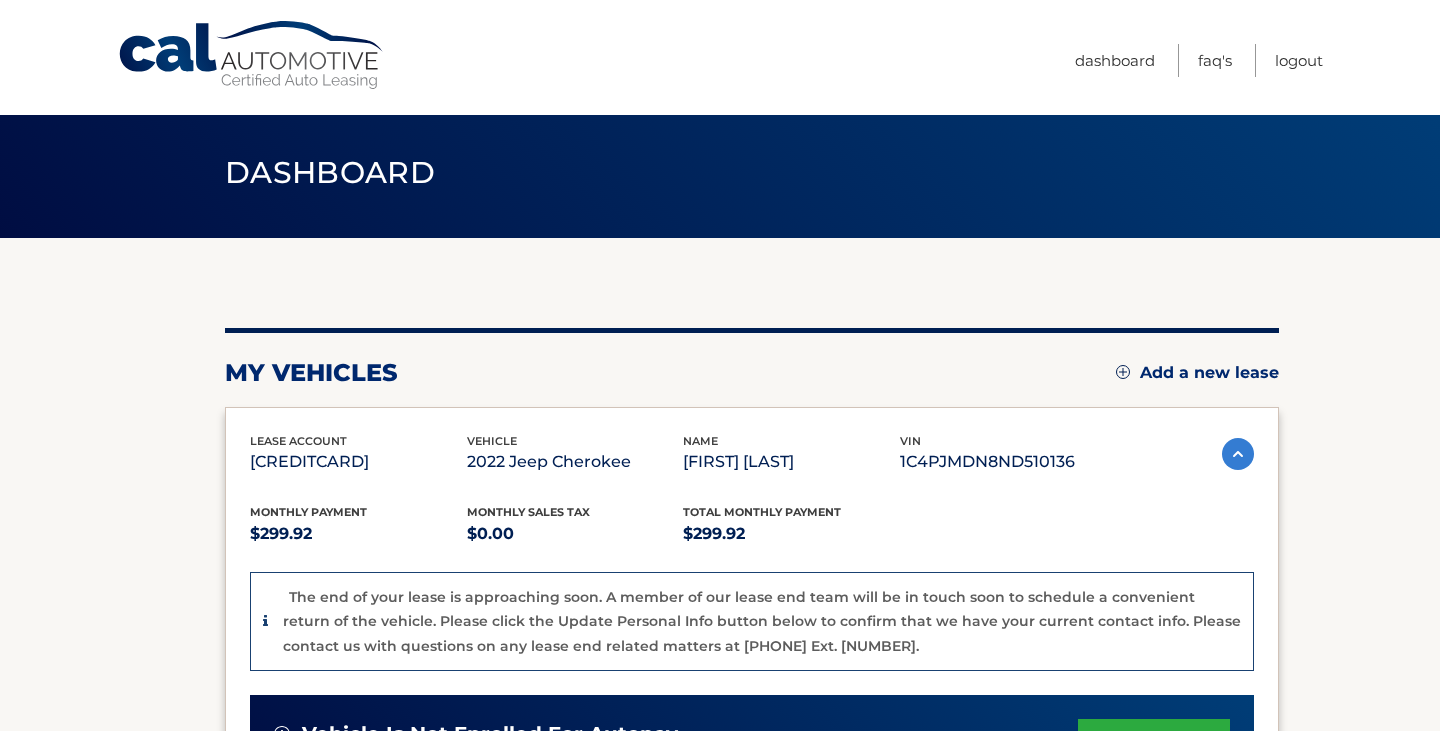 scroll, scrollTop: 0, scrollLeft: 0, axis: both 